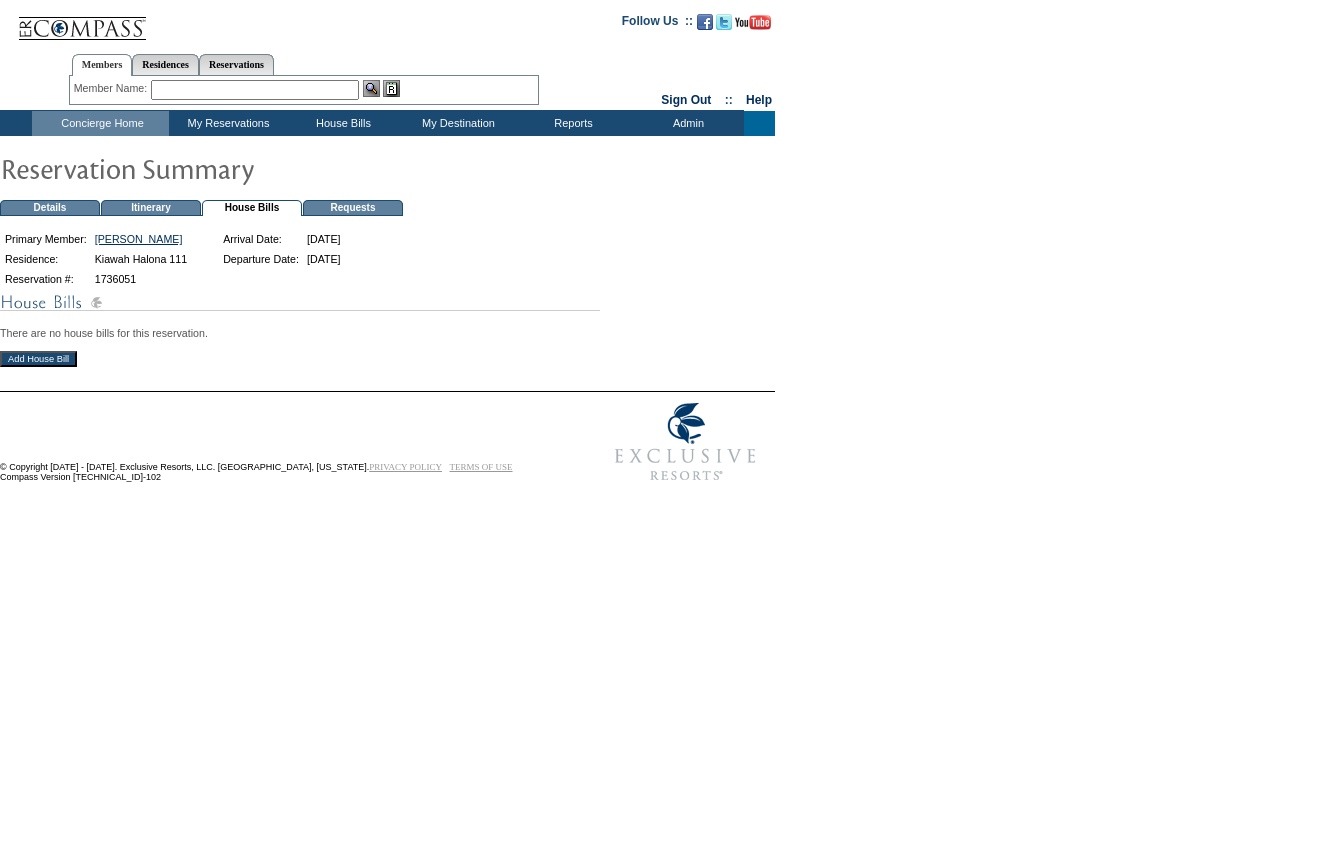 scroll, scrollTop: 0, scrollLeft: 0, axis: both 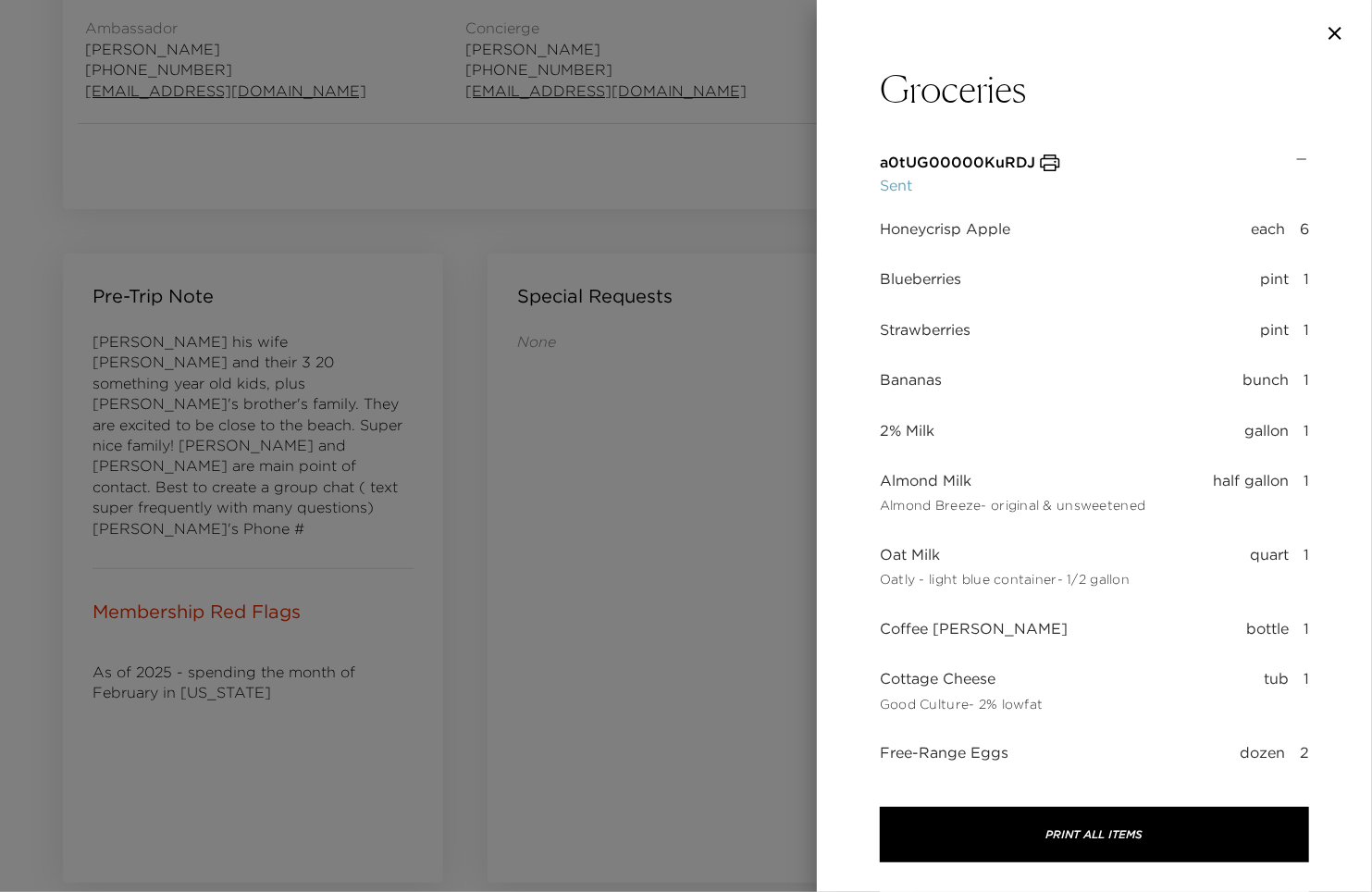 click at bounding box center [686, 446] 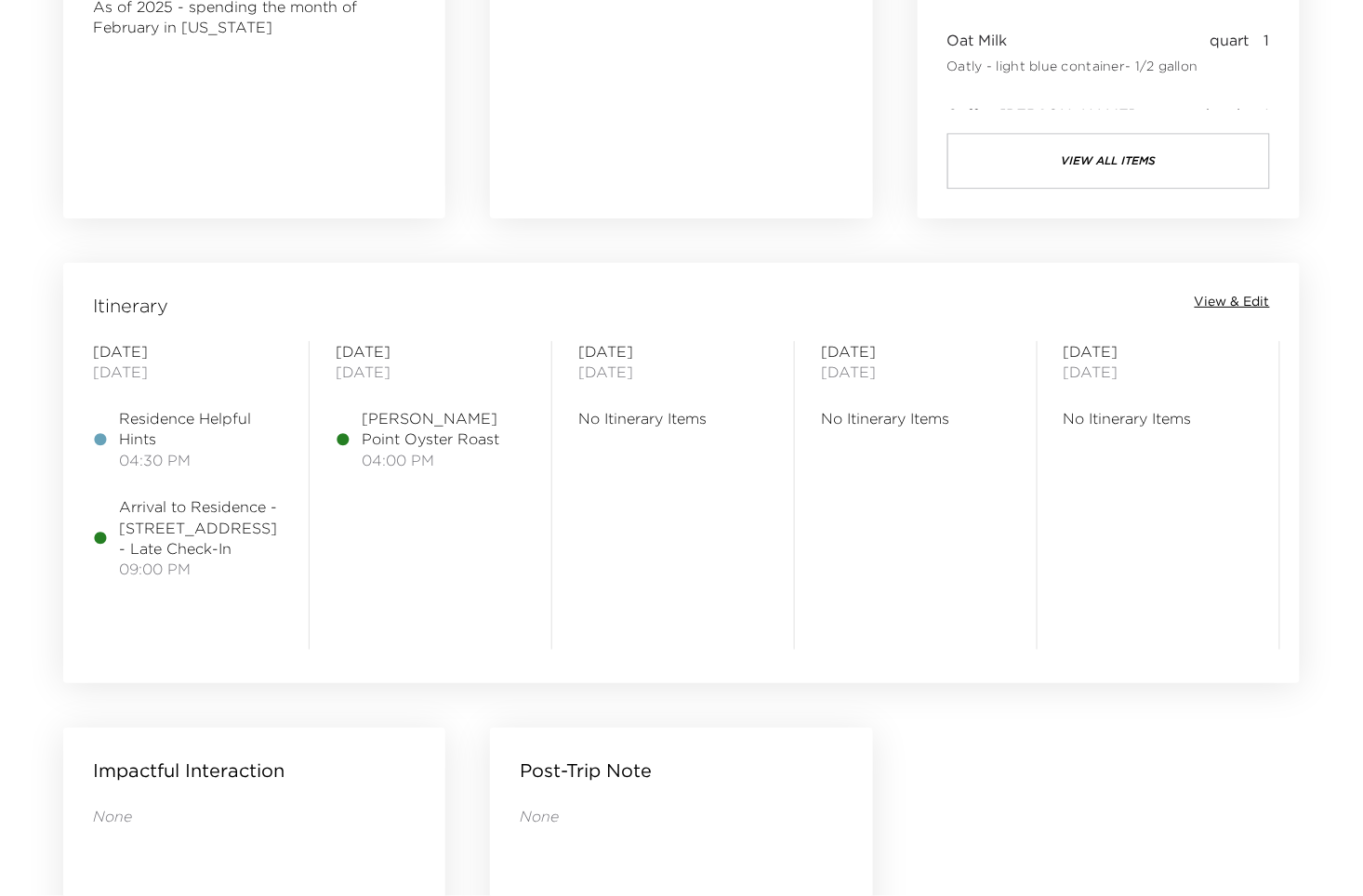 scroll, scrollTop: 1342, scrollLeft: 0, axis: vertical 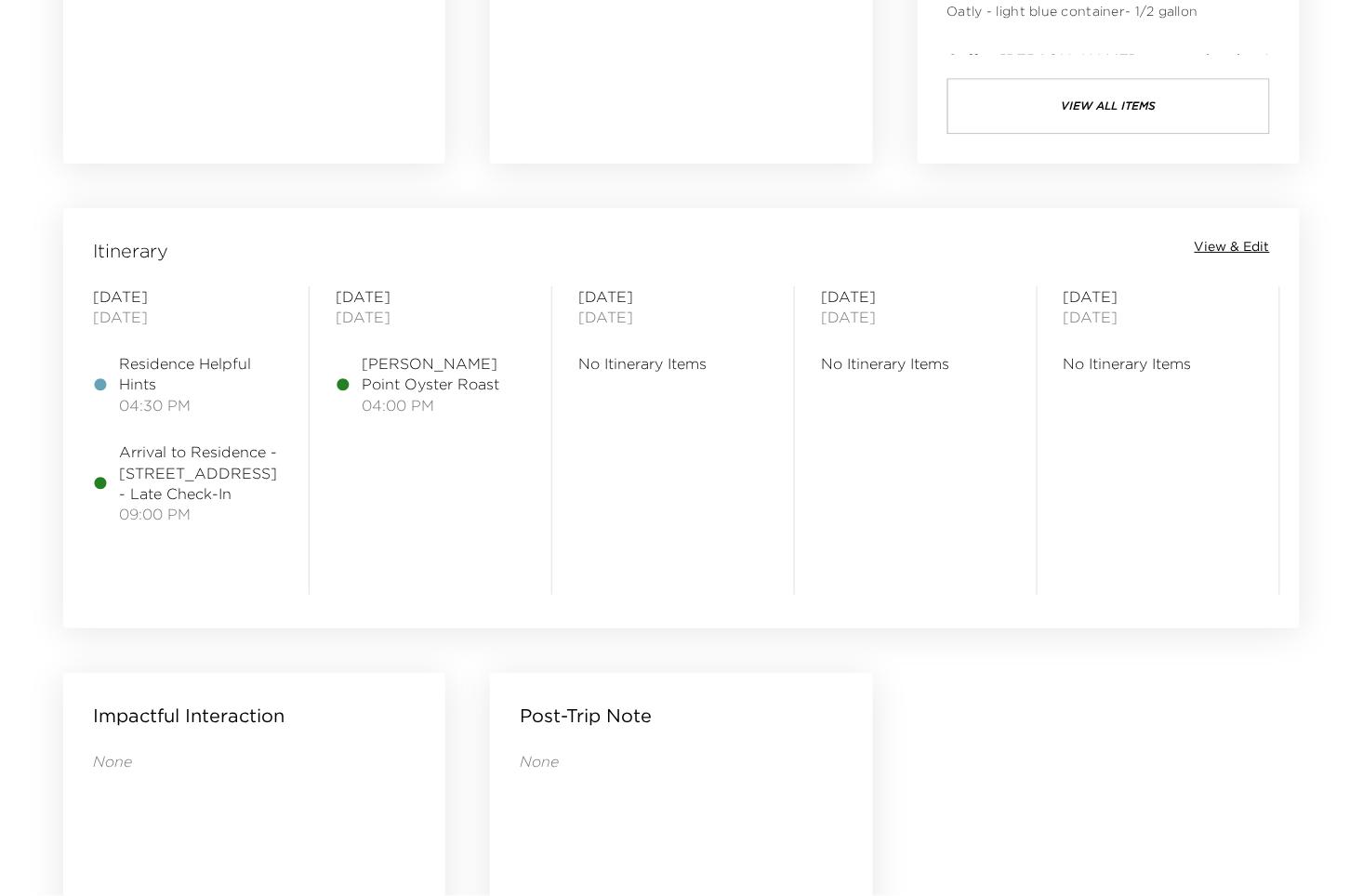 click on "View & Edit" at bounding box center [1232, 247] 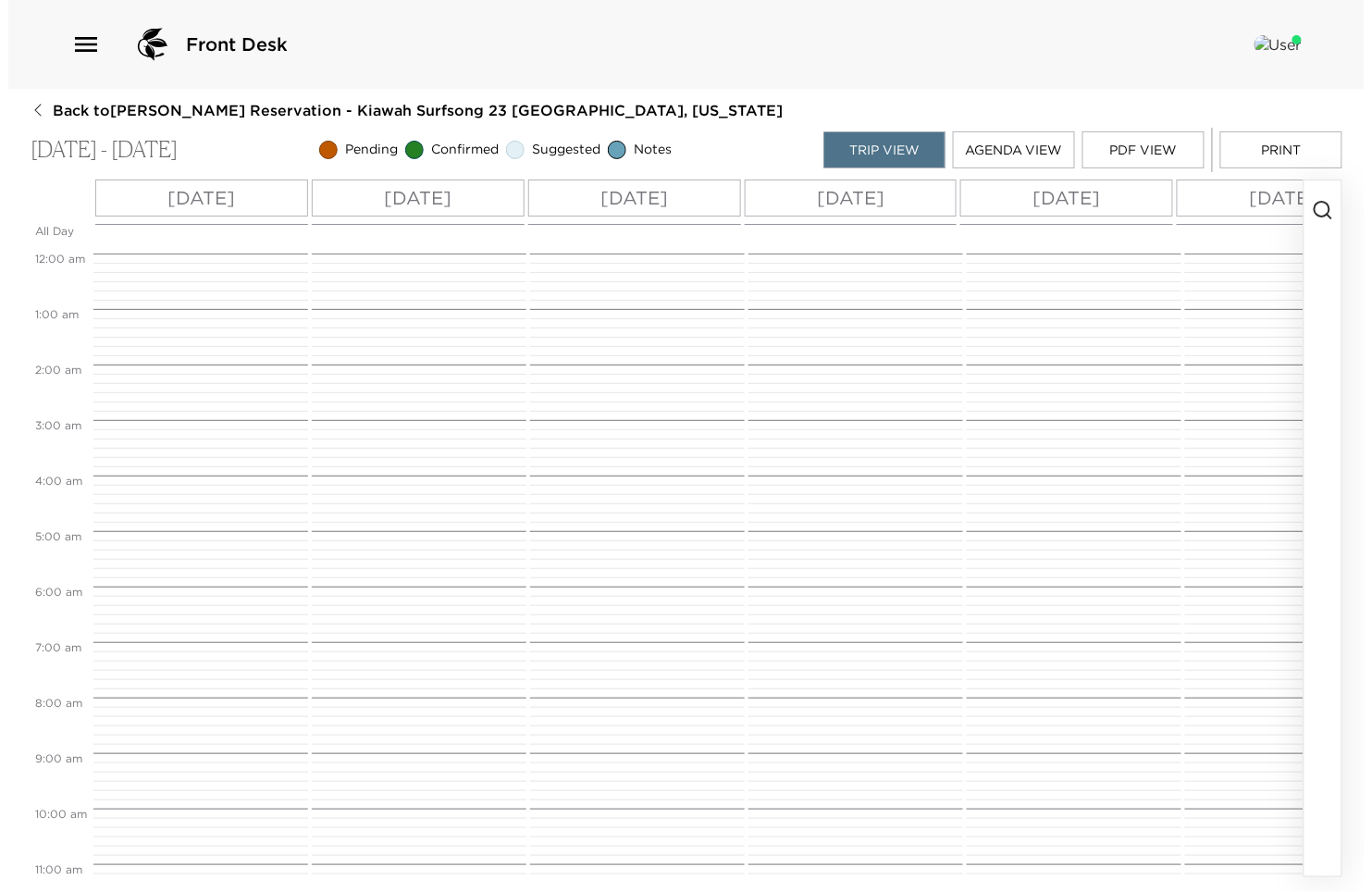 scroll, scrollTop: 0, scrollLeft: 0, axis: both 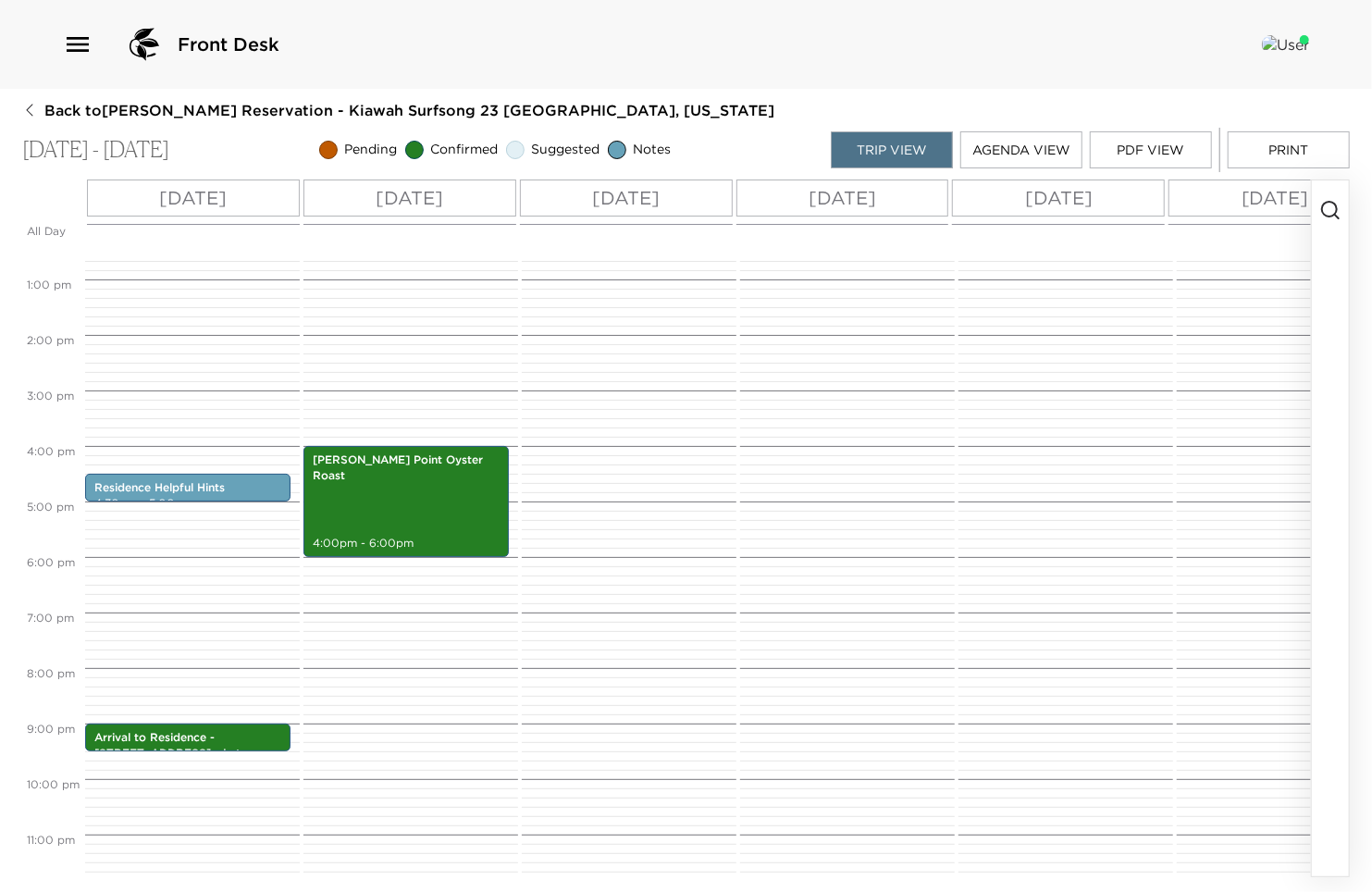 click on "[DATE]" at bounding box center (192, 198) 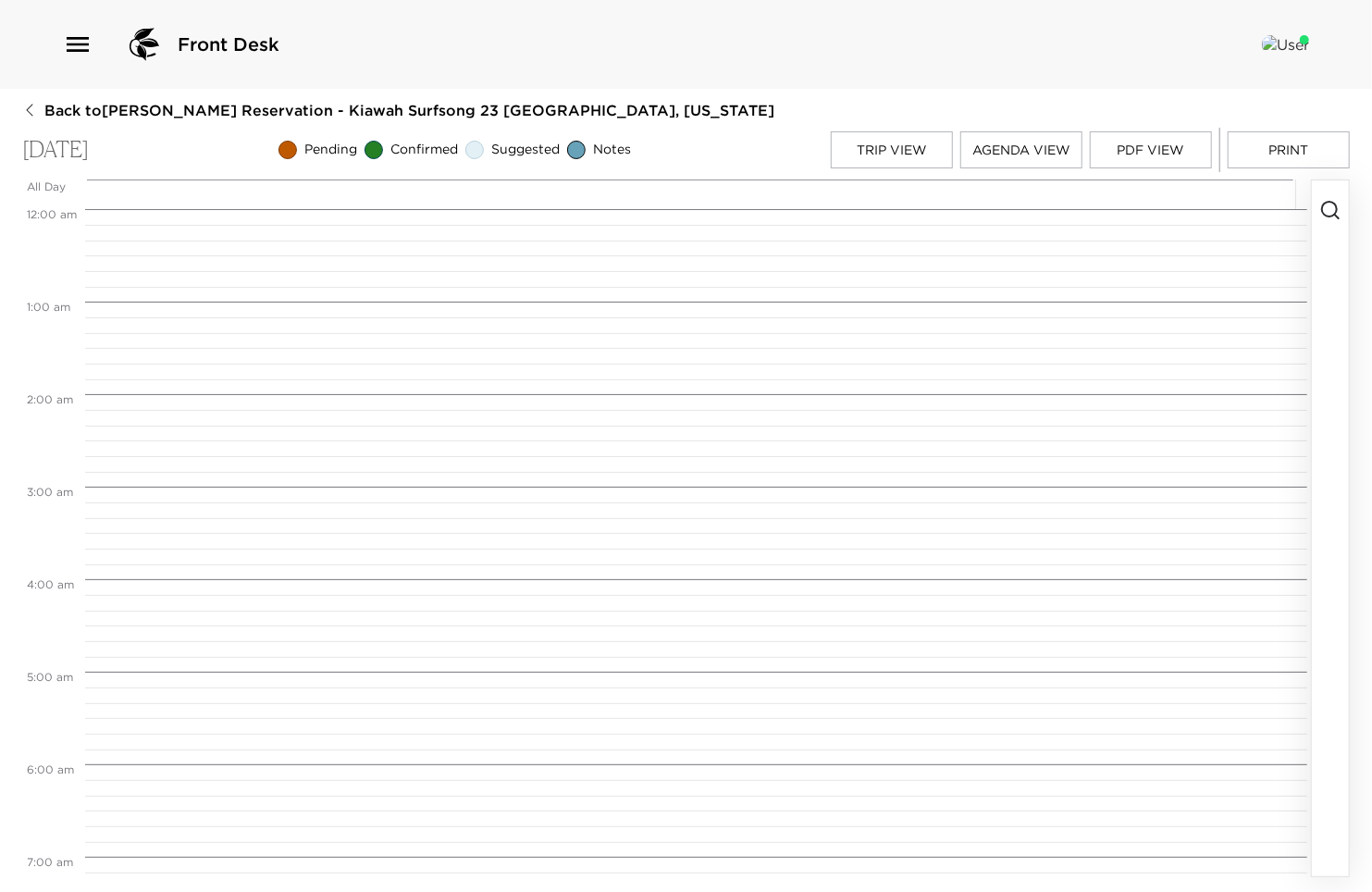 scroll, scrollTop: 1527, scrollLeft: 0, axis: vertical 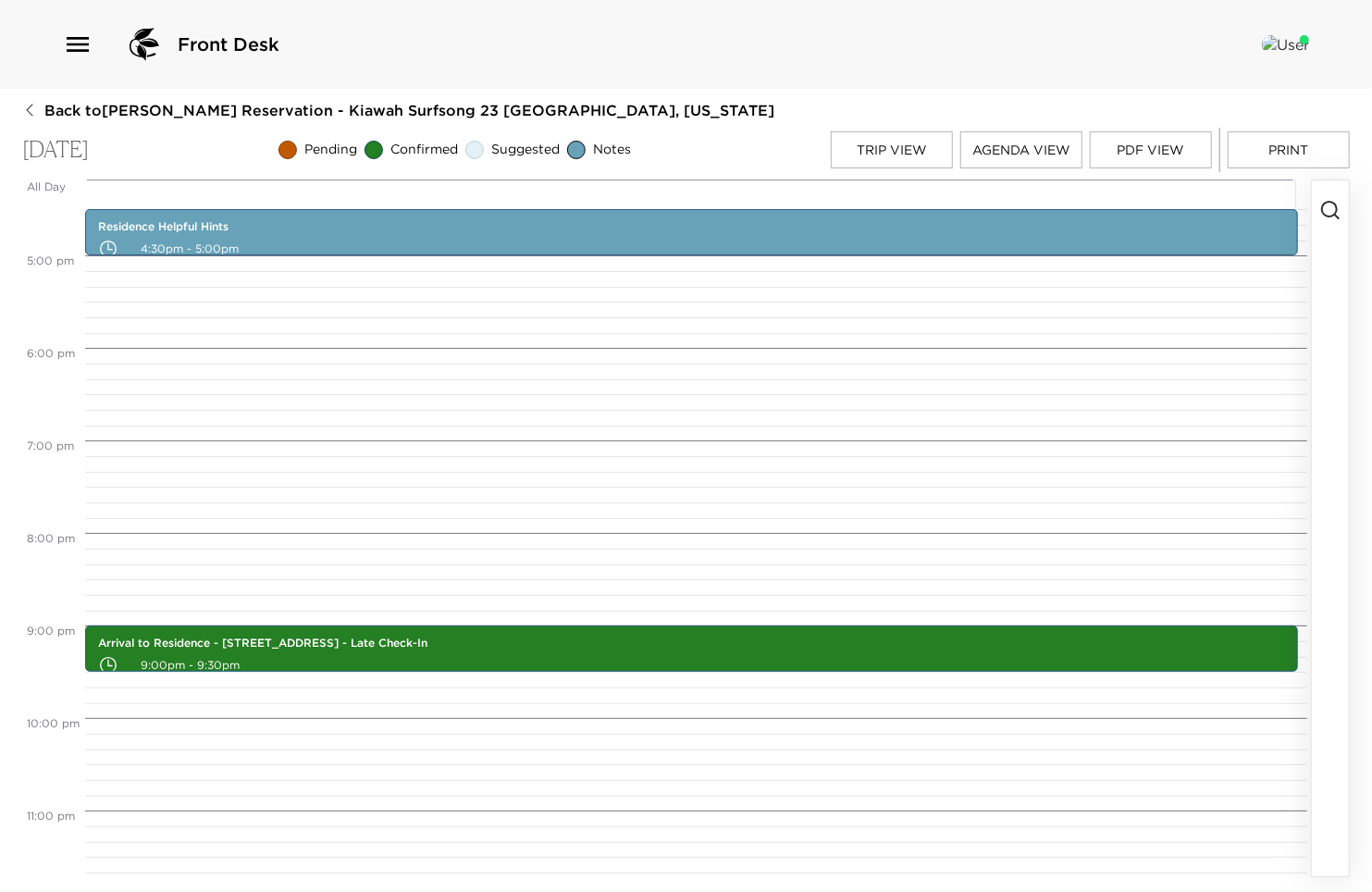 click on "Trip View" at bounding box center [892, 150] 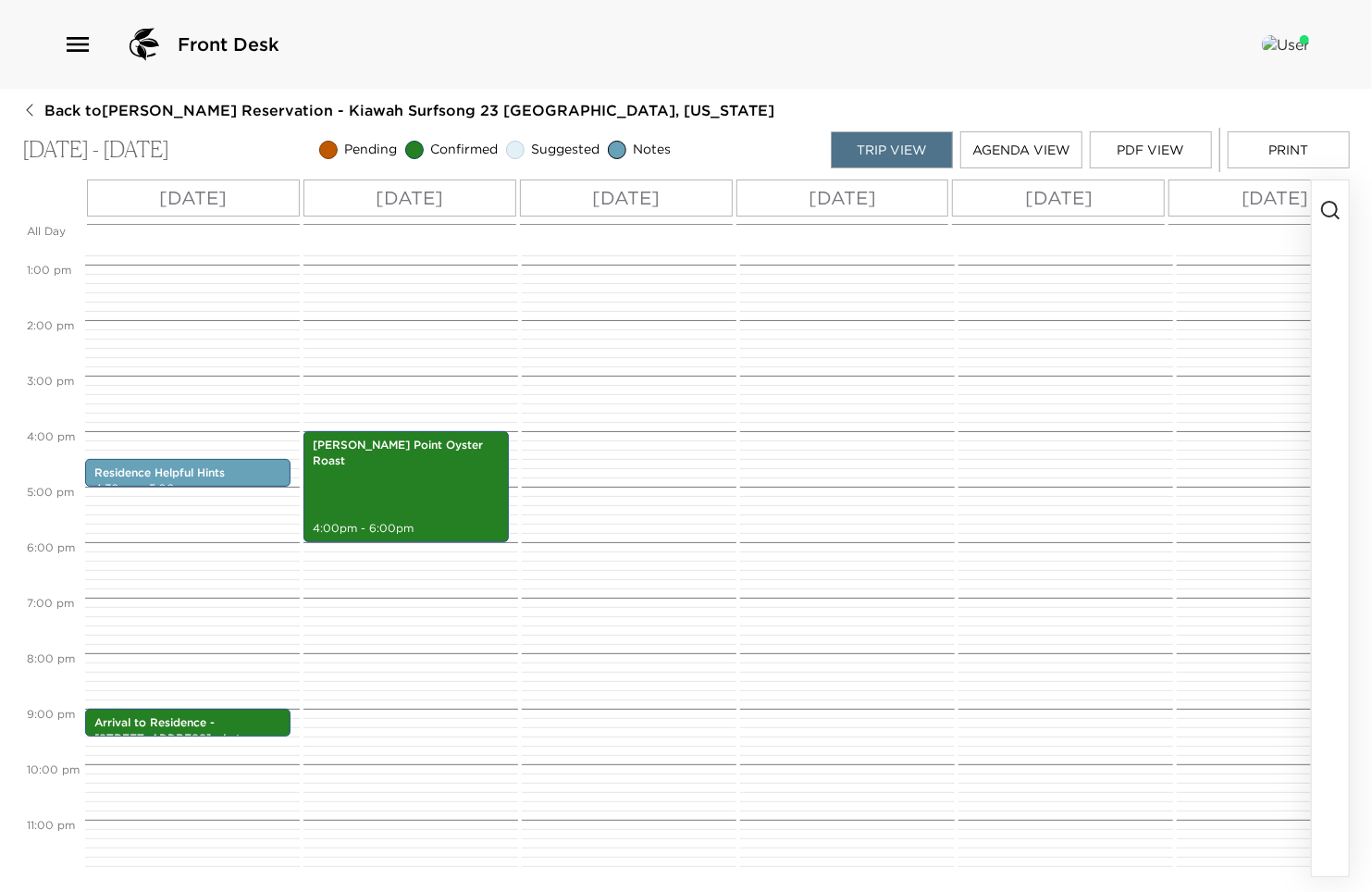 click on "[DATE]" at bounding box center [193, 198] 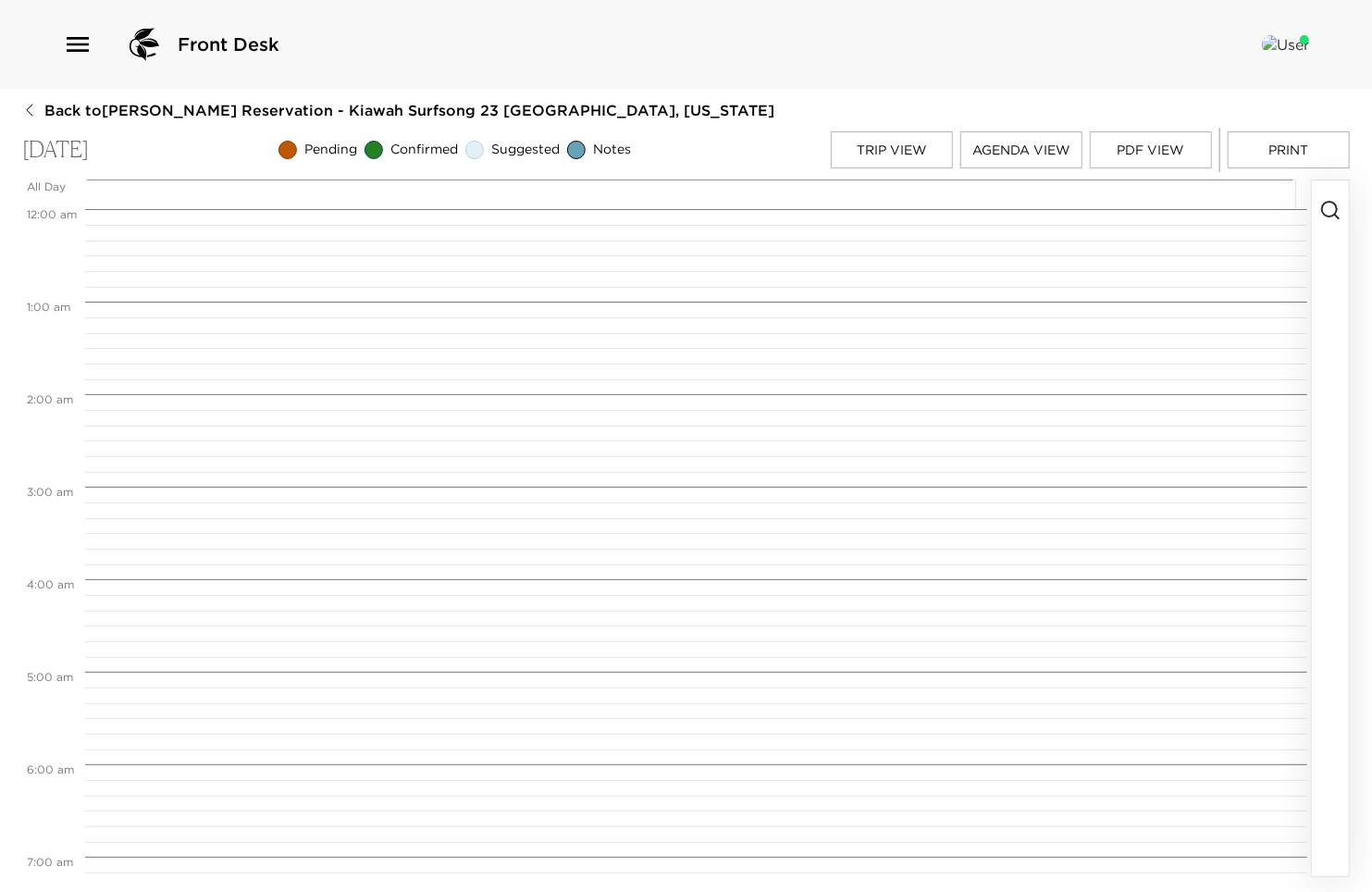 scroll, scrollTop: 1527, scrollLeft: 0, axis: vertical 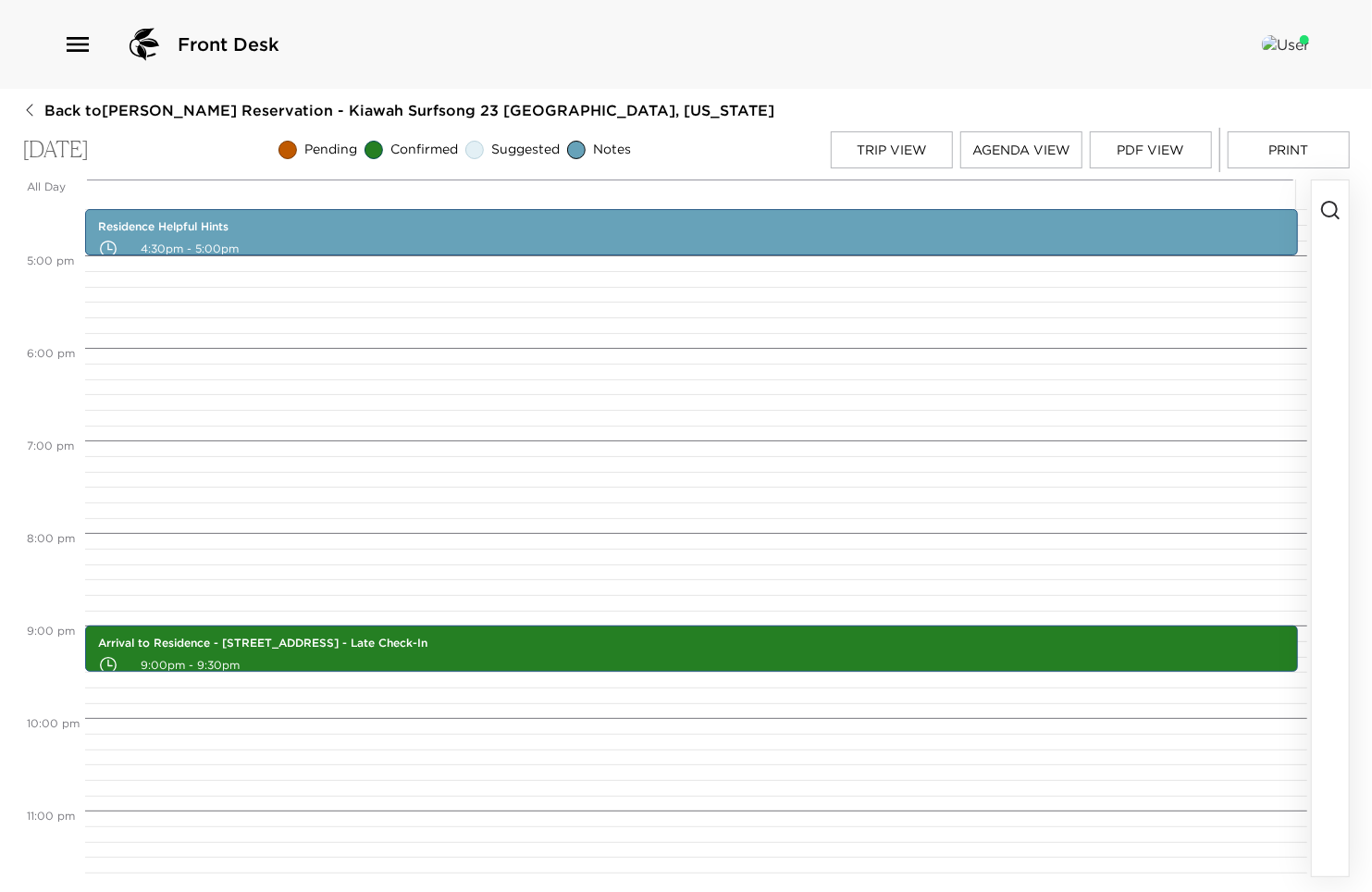 click 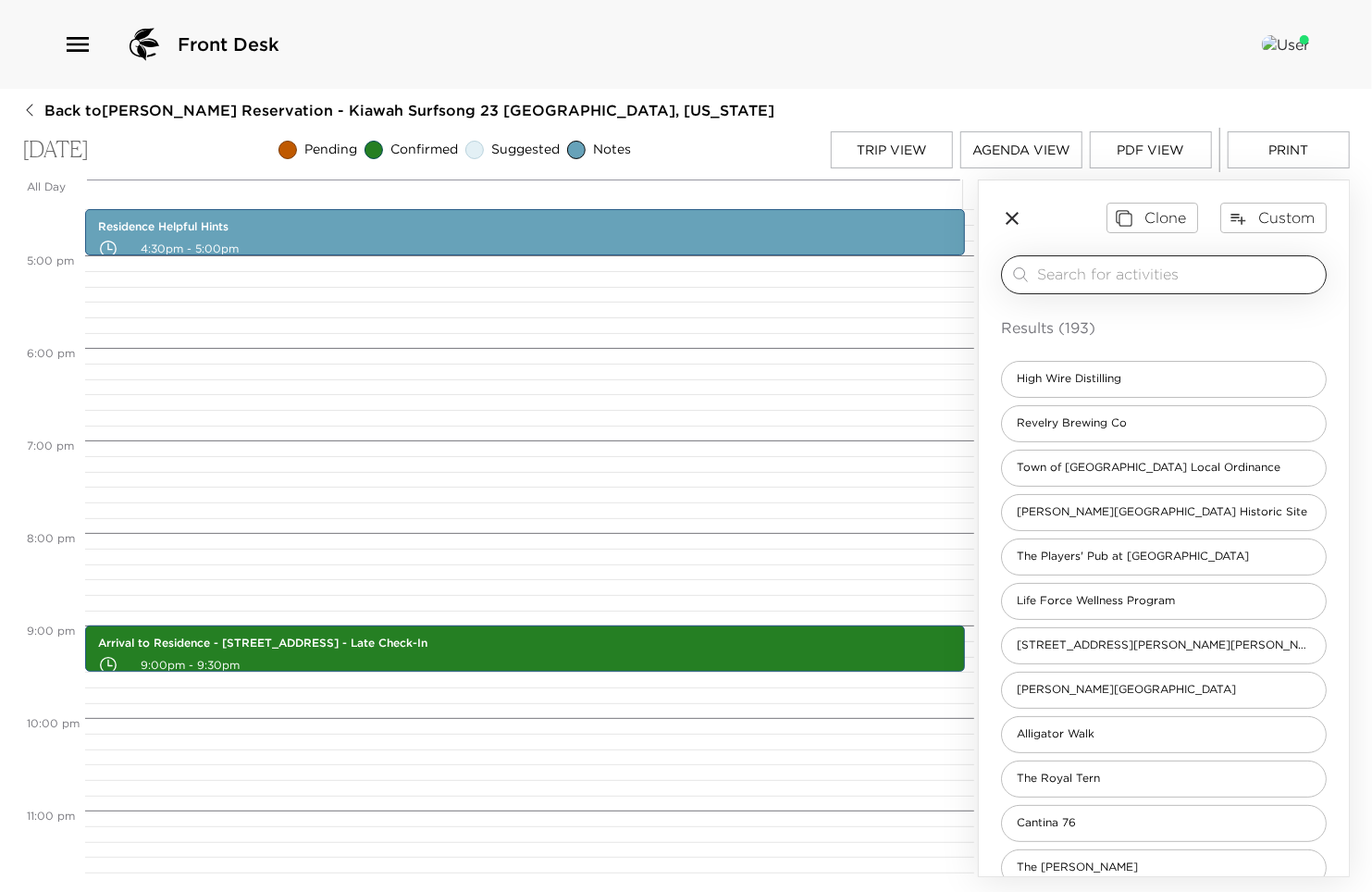 click at bounding box center [1178, 274] 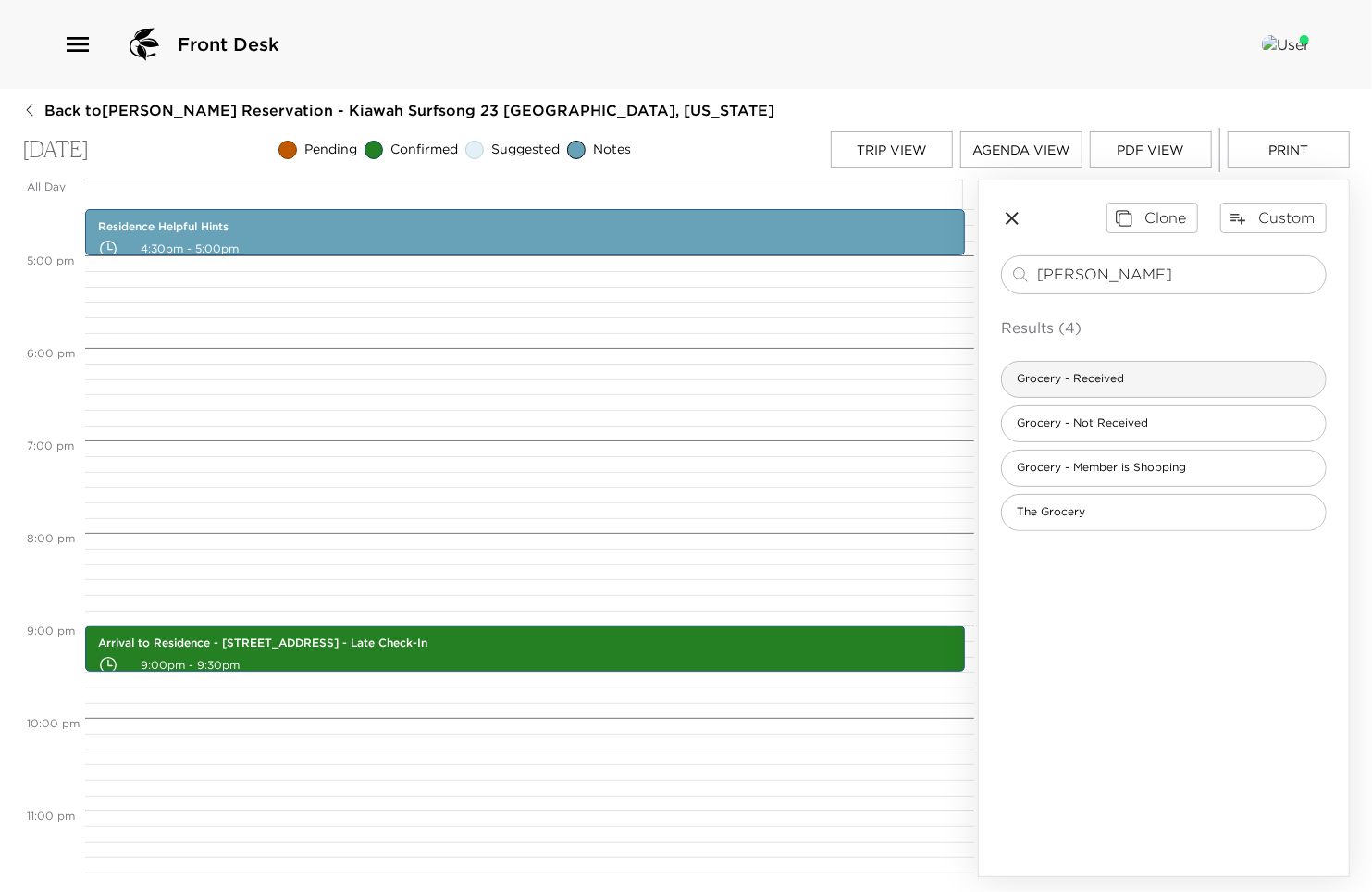 type on "[PERSON_NAME]" 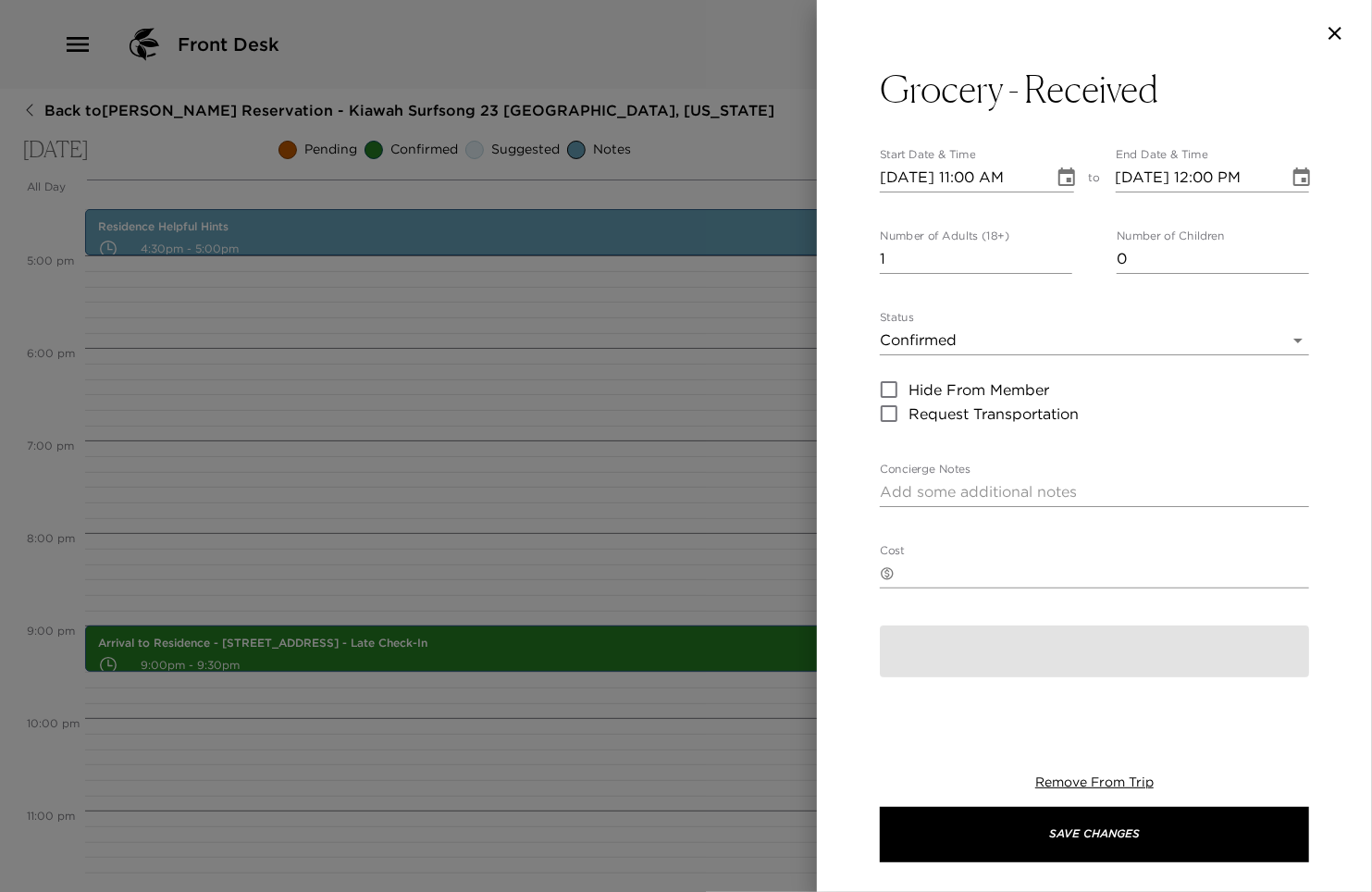 type on "I am in receipt of your grocery requests and the items will be stocked in-residence prior to your arrival. Please note that additional grocery requests are subject to a $25.00 runner fee, added to your house bill. Please note that in [US_STATE] liquor stores are closed on Sundays and holidays. Please contact me immediately if are arriving [DATE] and would like hard alcohol purchased in advance of your arrival. Beer and wine can be purchased daily at the local grocery store." 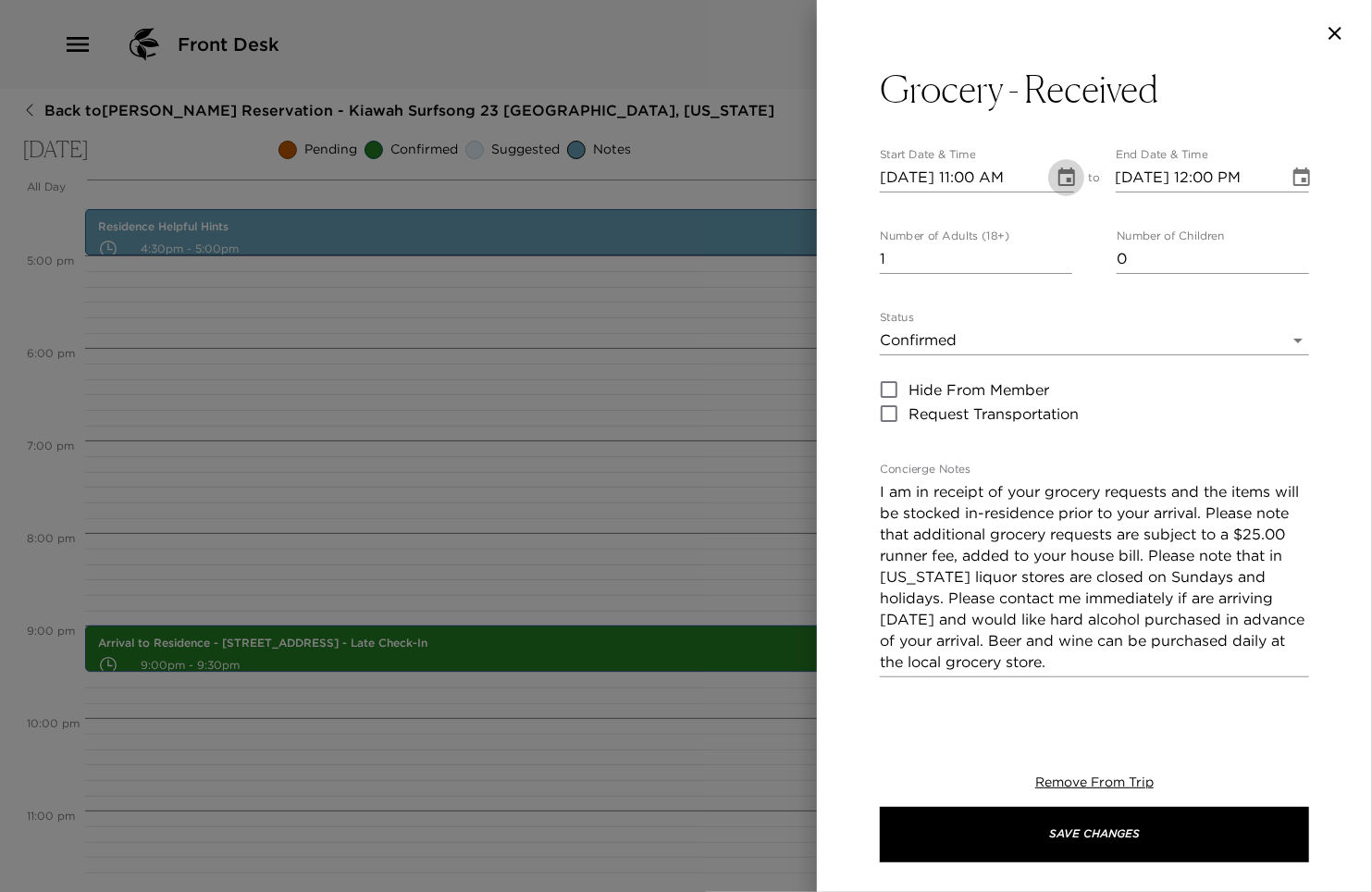 click 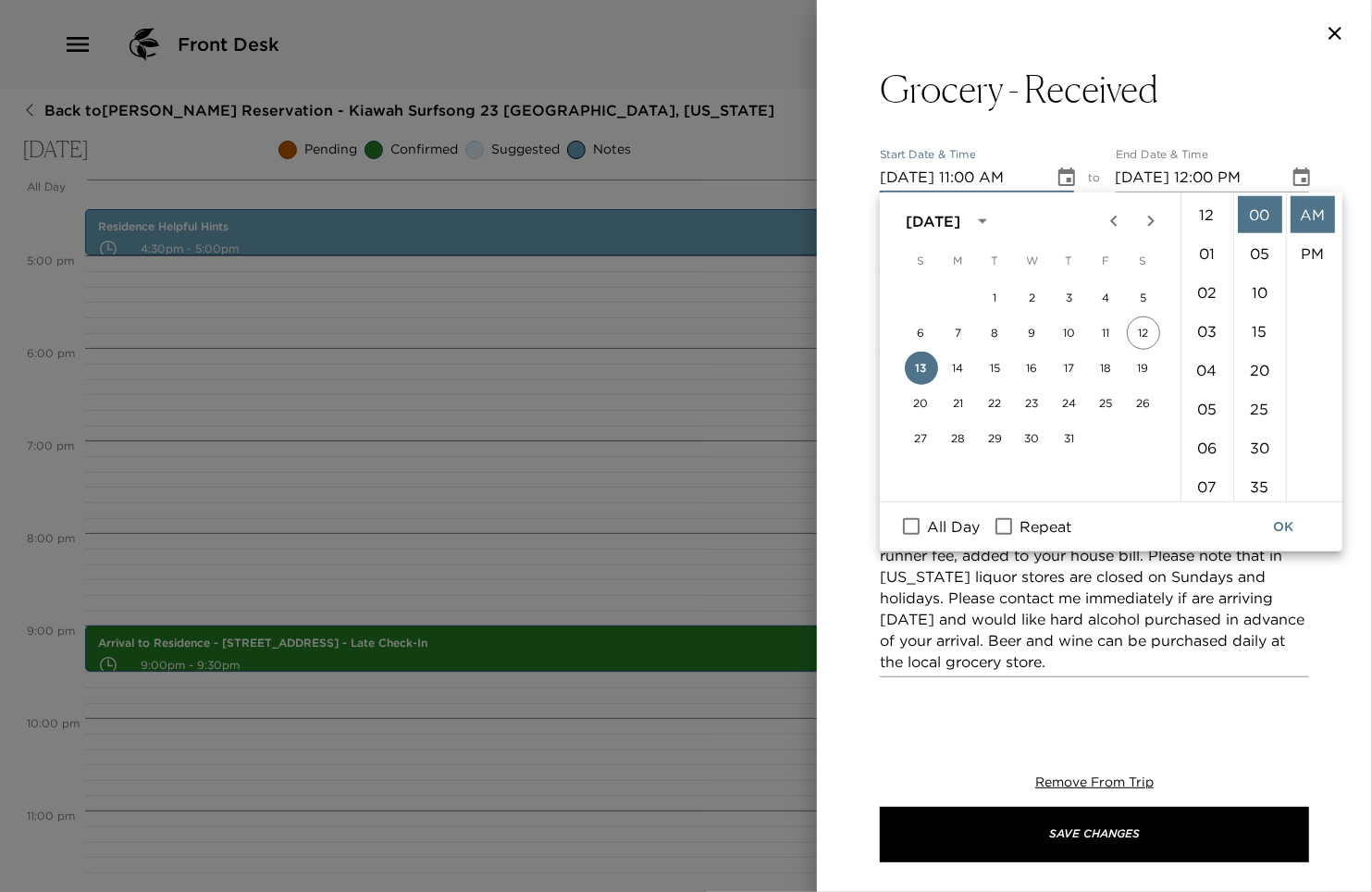scroll, scrollTop: 427, scrollLeft: 0, axis: vertical 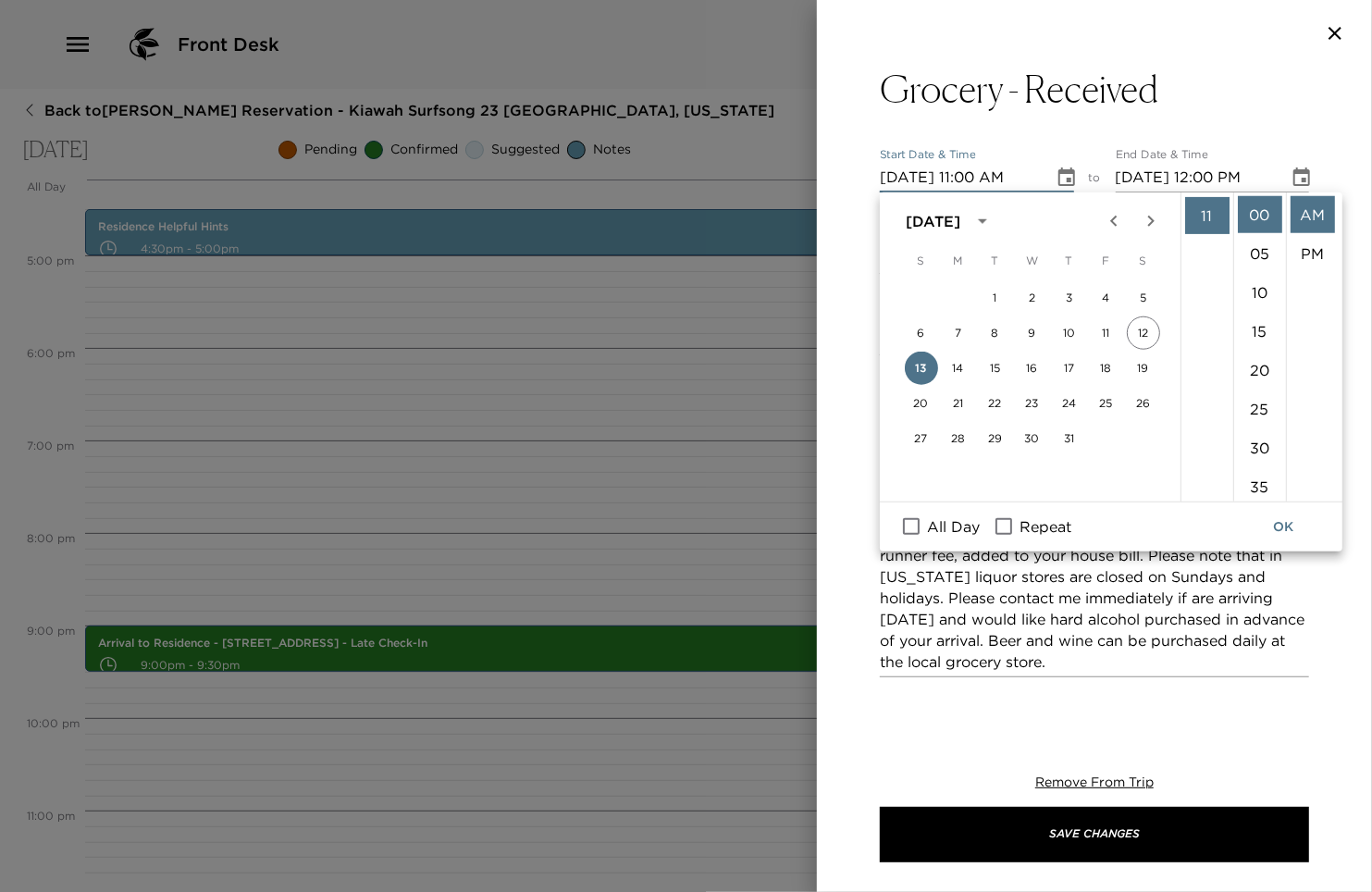 click on "All Day" at bounding box center (911, 527) 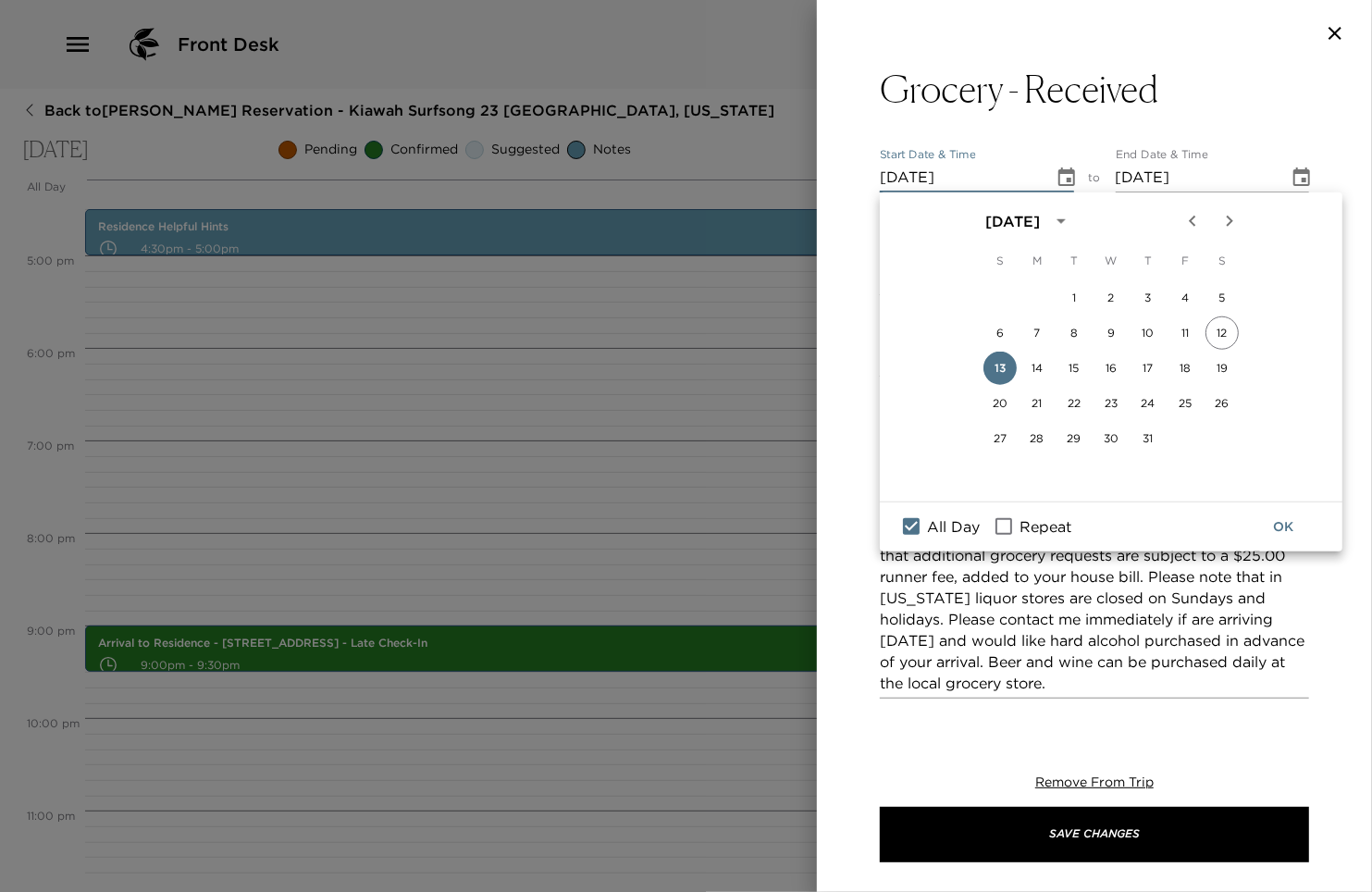 click on "OK" at bounding box center (1283, 527) 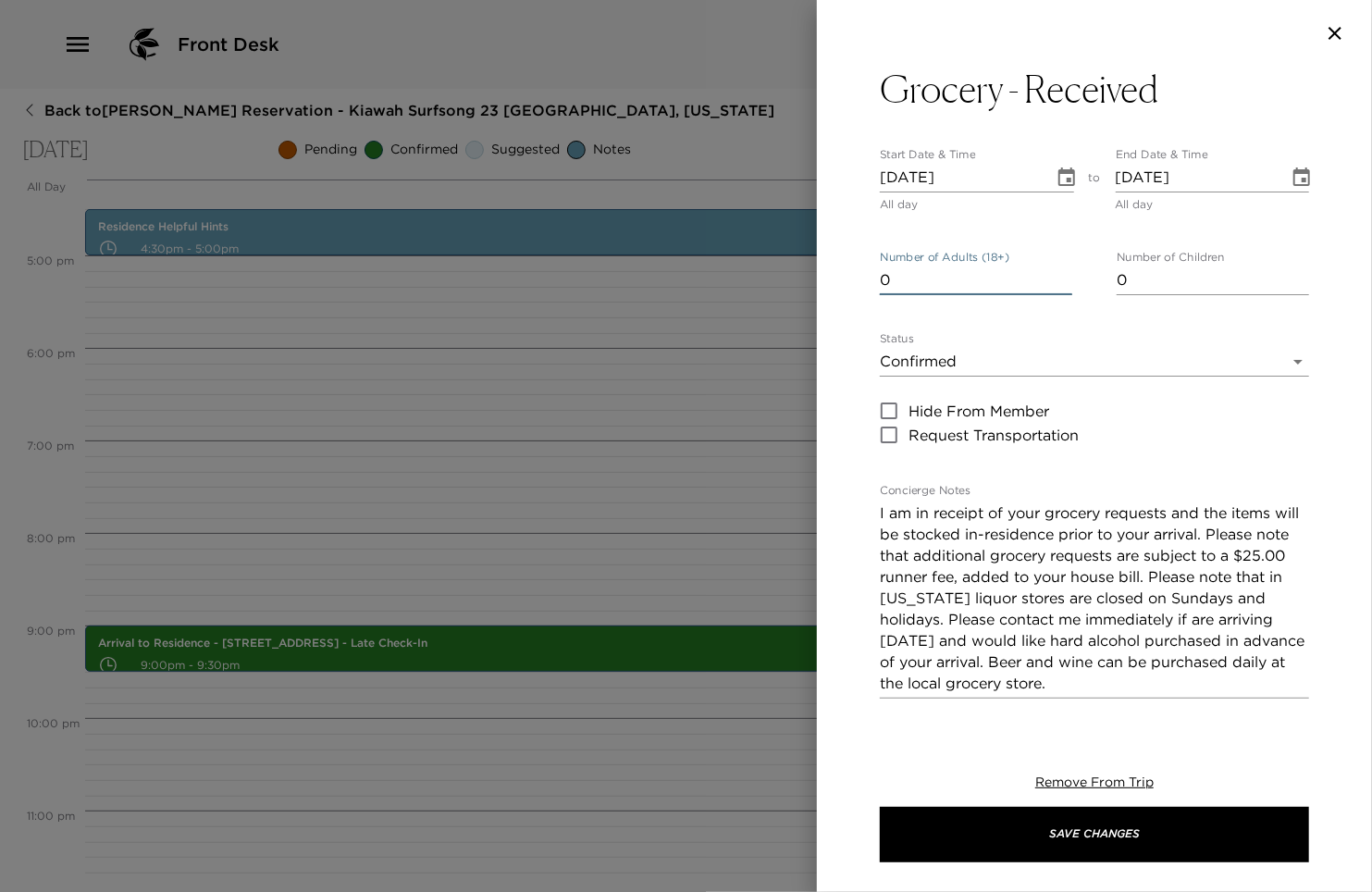 type on "0" 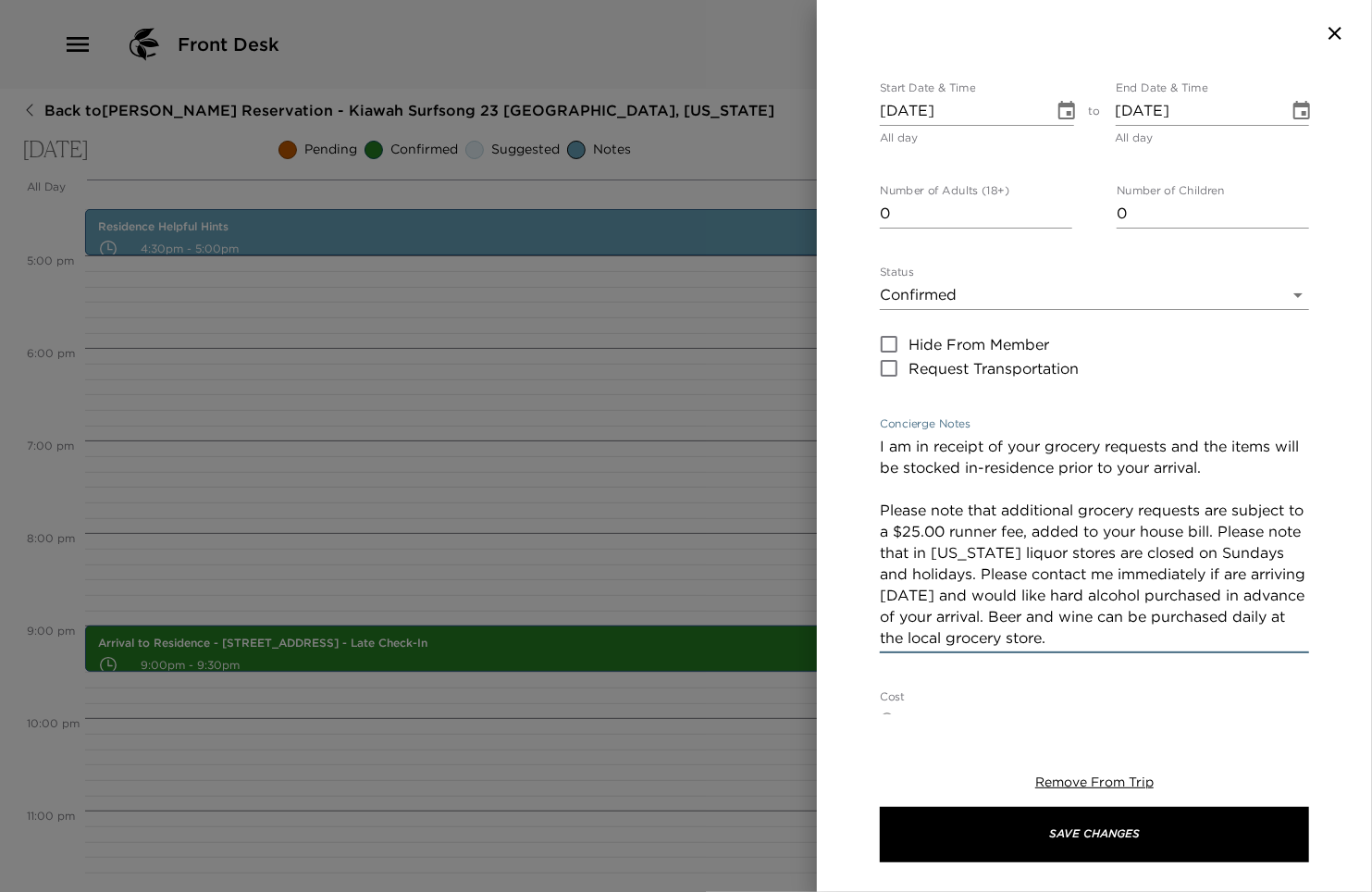scroll, scrollTop: 103, scrollLeft: 0, axis: vertical 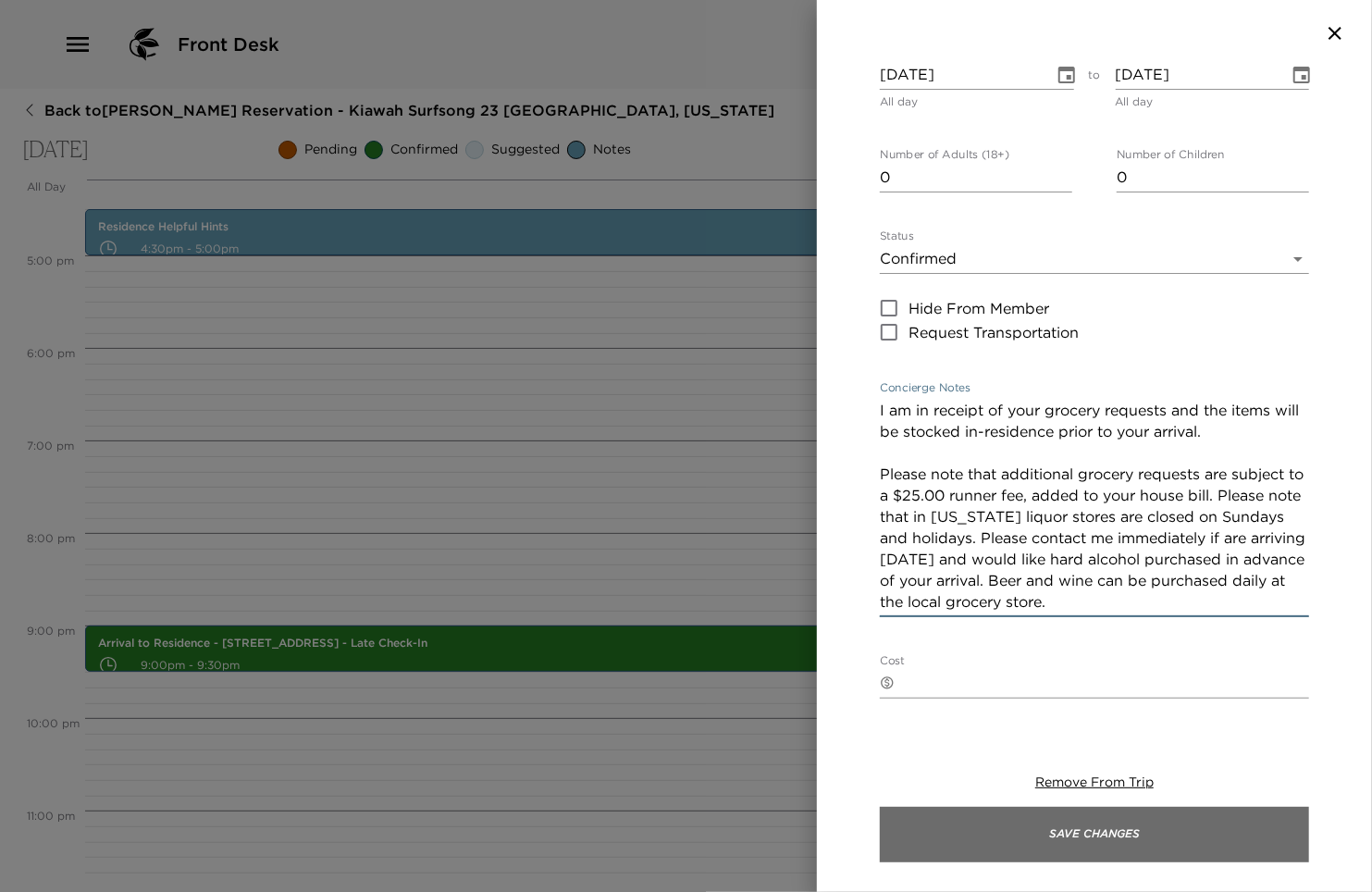 type on "I am in receipt of your grocery requests and the items will be stocked in-residence prior to your arrival.
Please note that additional grocery requests are subject to a $25.00 runner fee, added to your house bill. Please note that in [US_STATE] liquor stores are closed on Sundays and holidays. Please contact me immediately if are arriving [DATE] and would like hard alcohol purchased in advance of your arrival. Beer and wine can be purchased daily at the local grocery store." 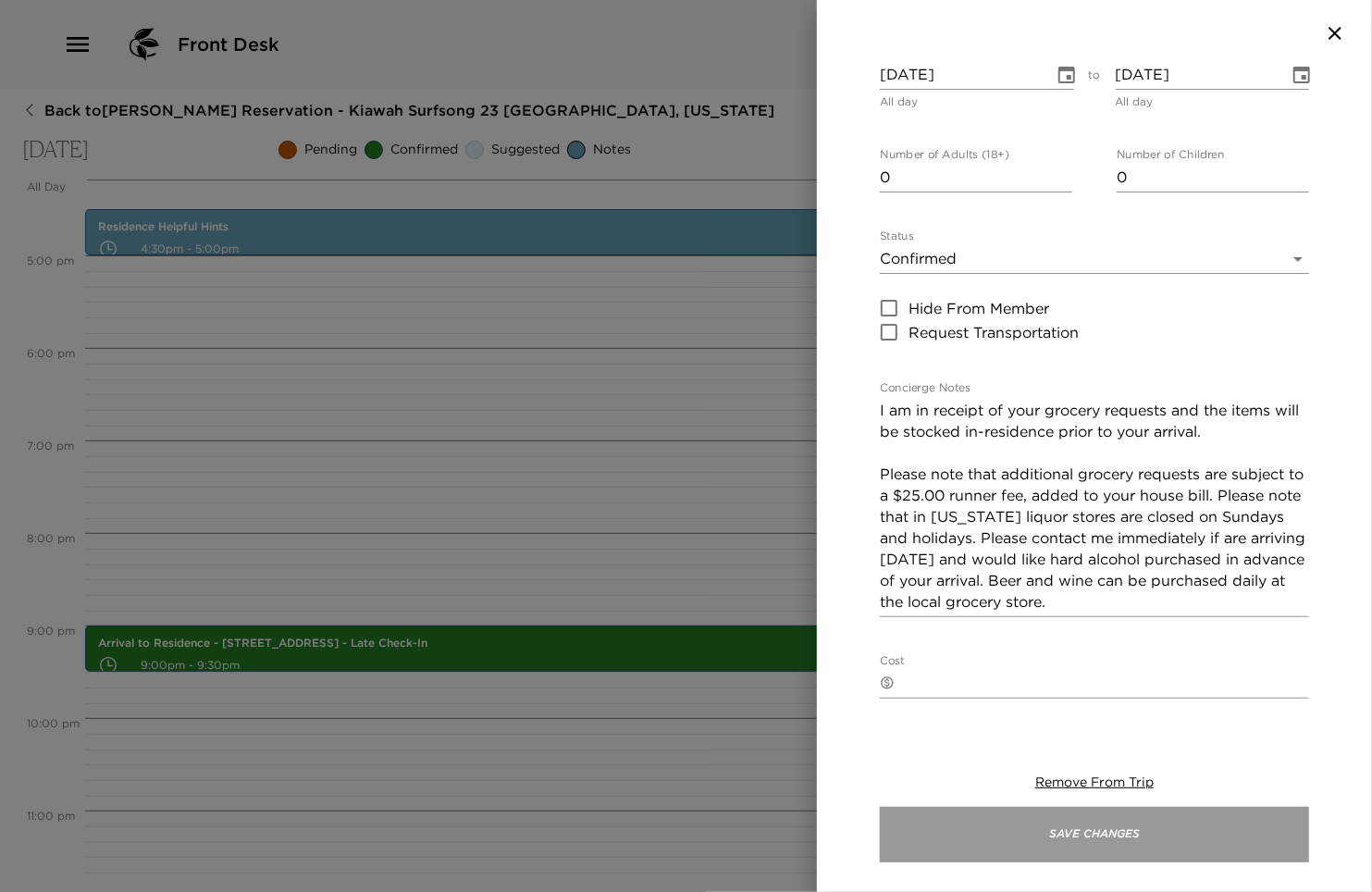 click on "Save Changes" at bounding box center [1094, 835] 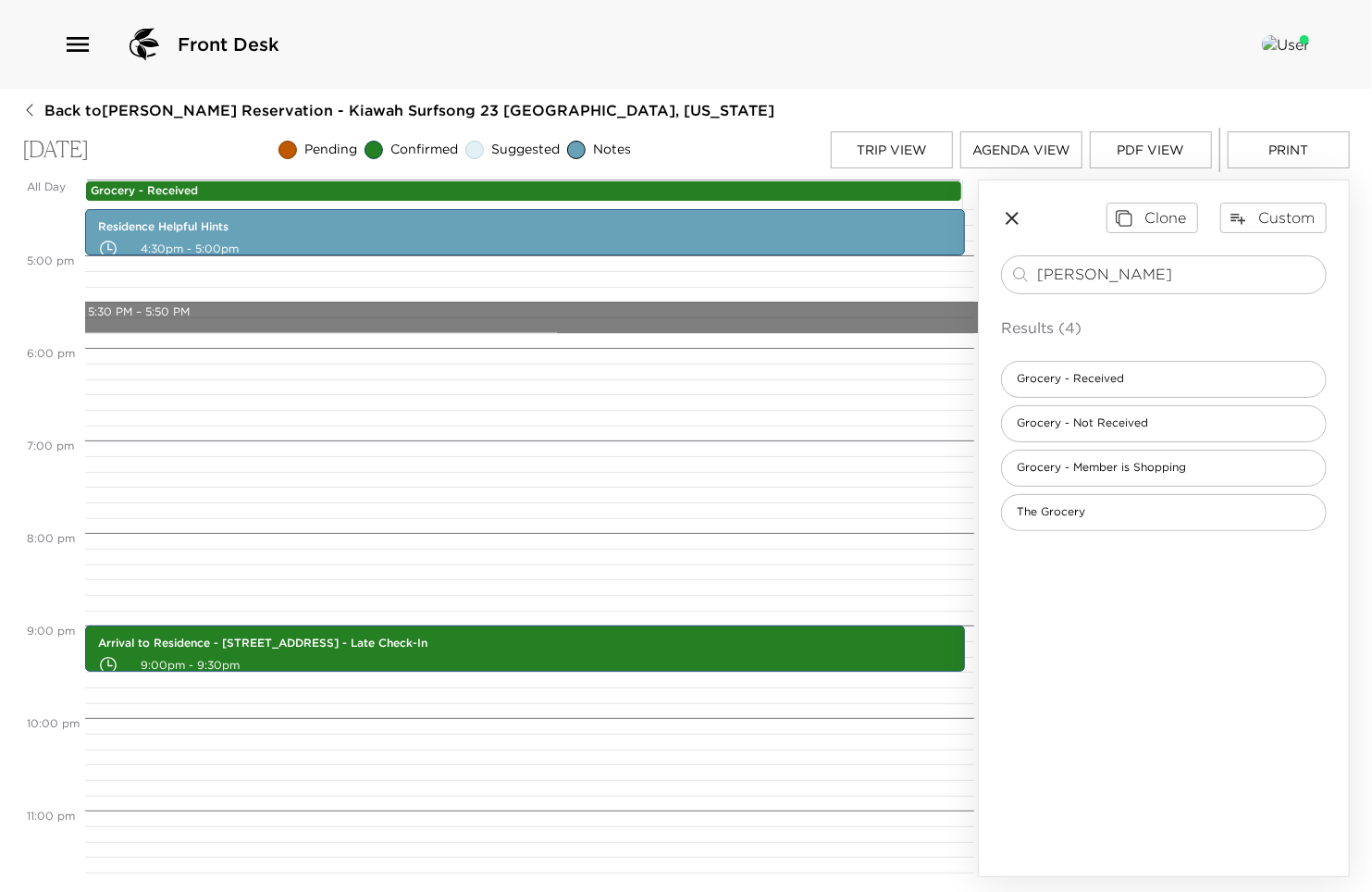 drag, startPoint x: 614, startPoint y: 316, endPoint x: 404, endPoint y: 327, distance: 210.2879 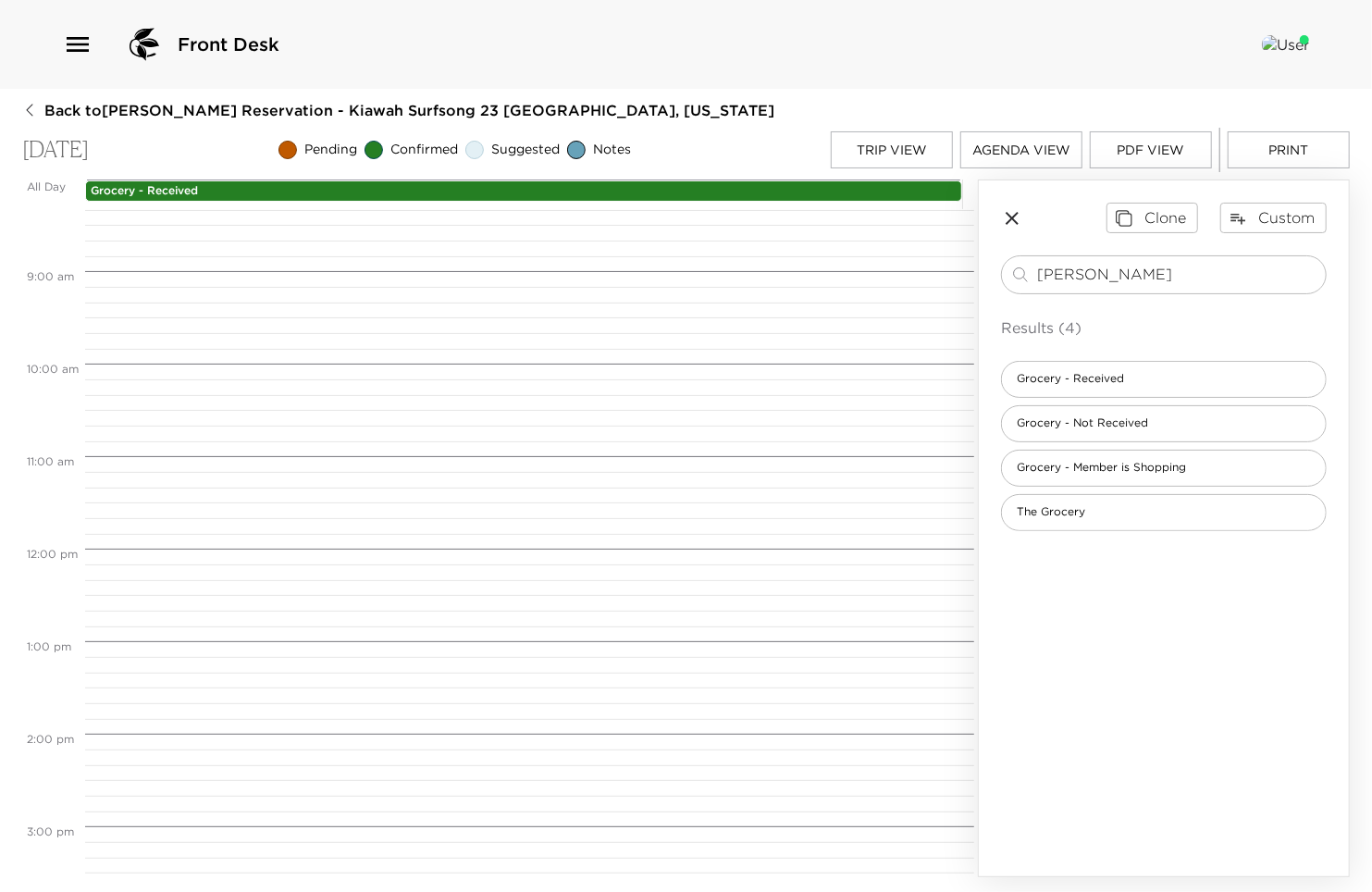 scroll, scrollTop: 732, scrollLeft: 0, axis: vertical 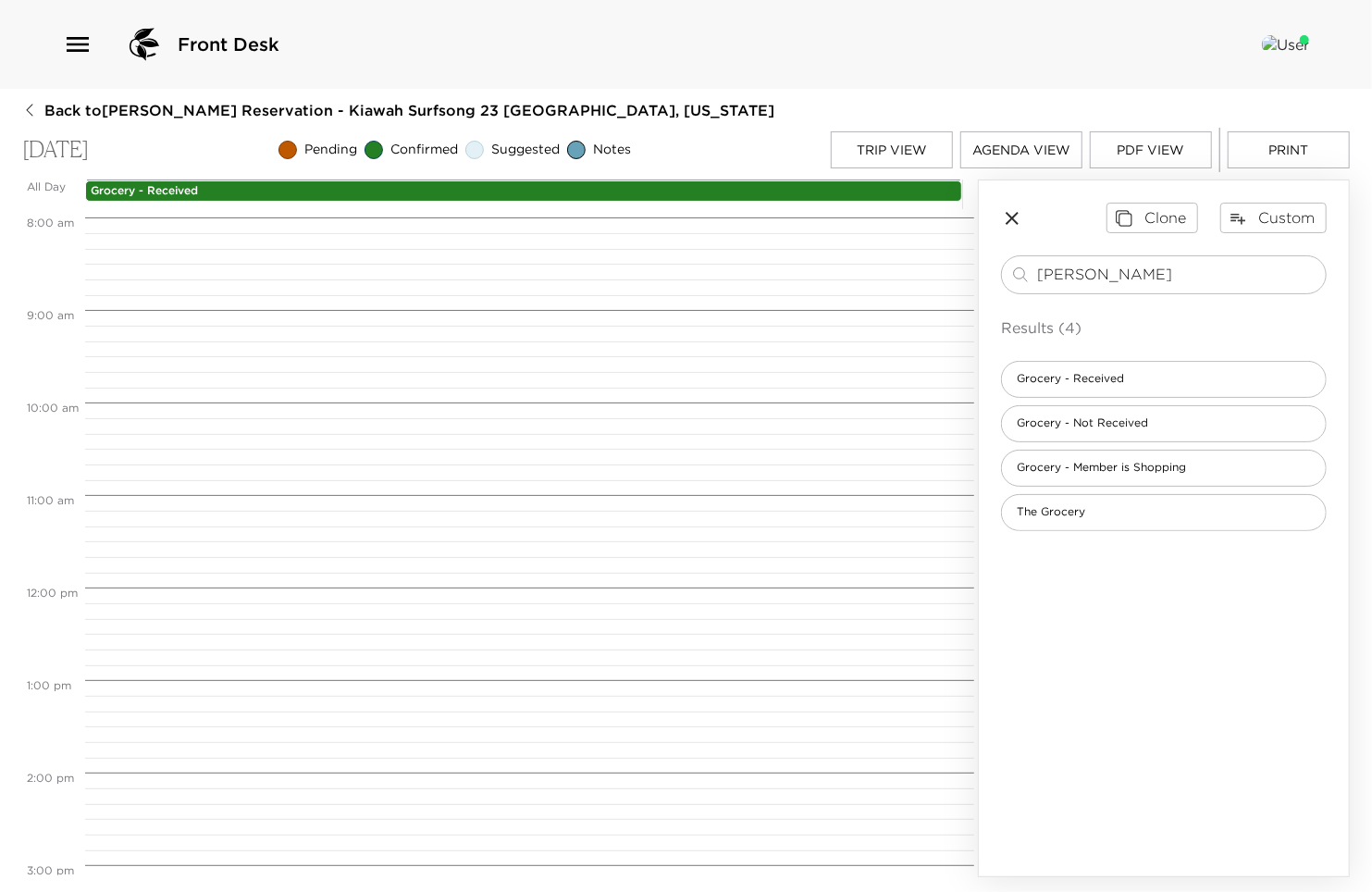 click 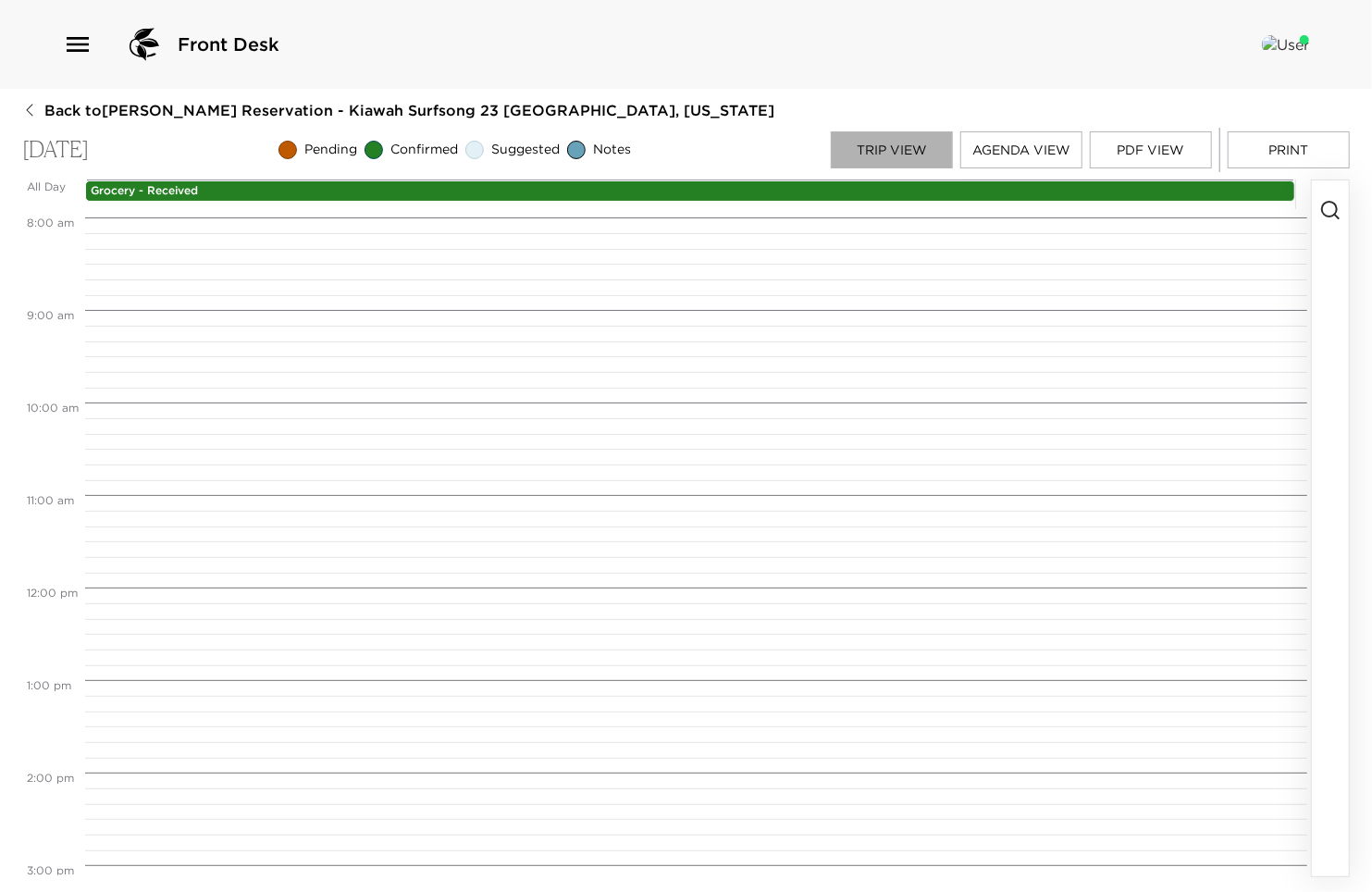 click on "Trip View" at bounding box center [892, 150] 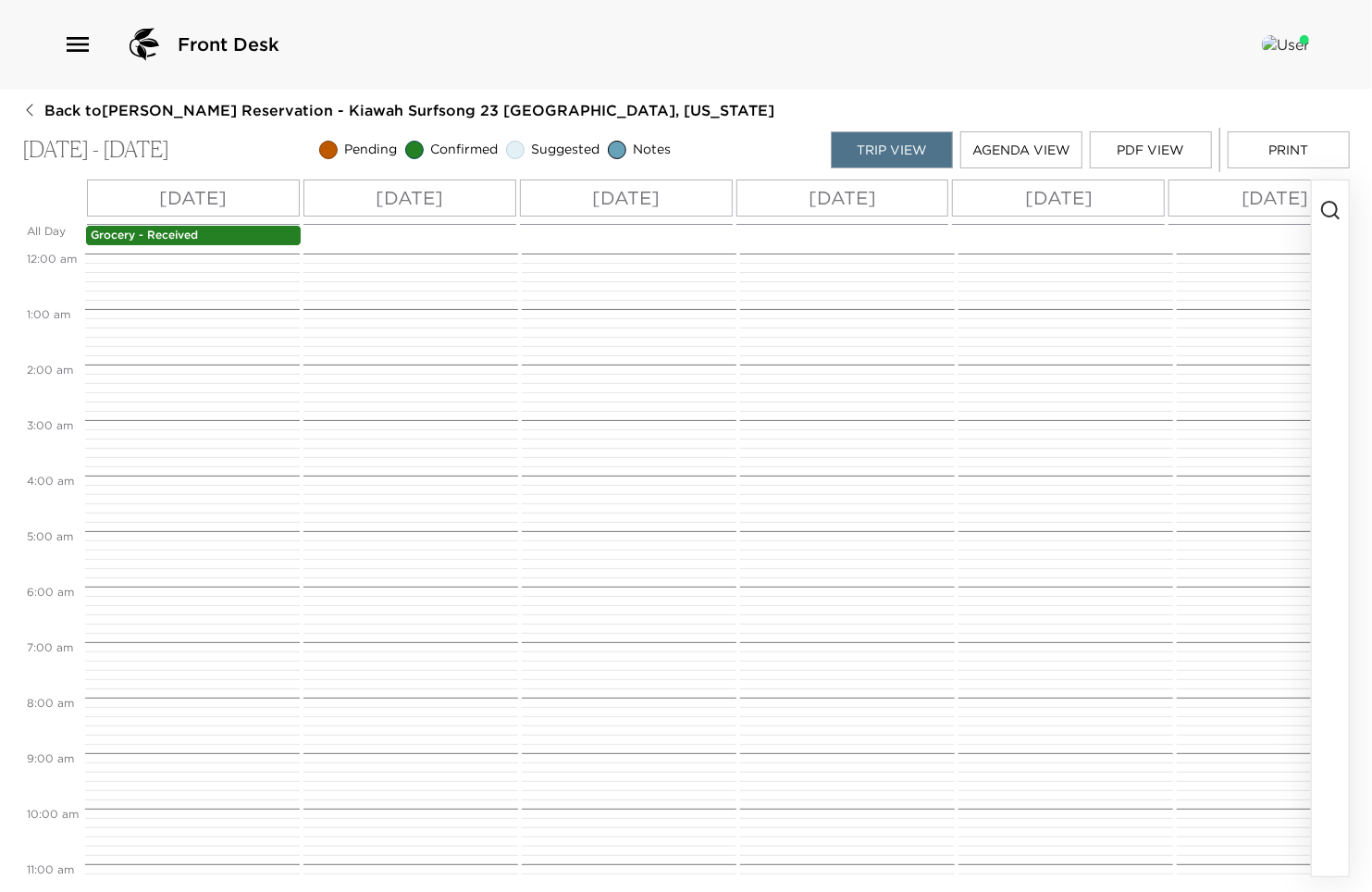 scroll, scrollTop: 725, scrollLeft: 0, axis: vertical 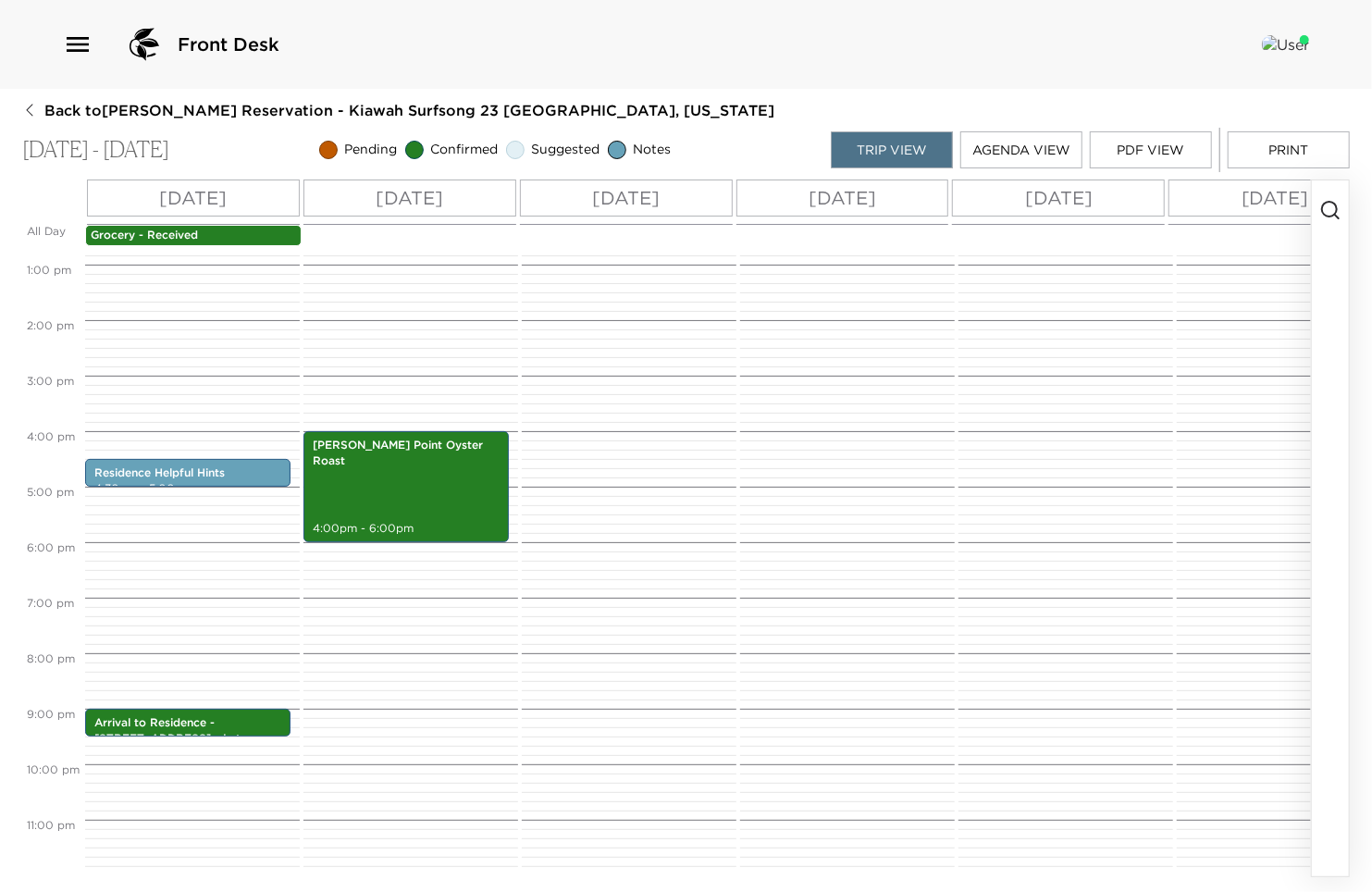 click on "[DATE]" at bounding box center (409, 198) 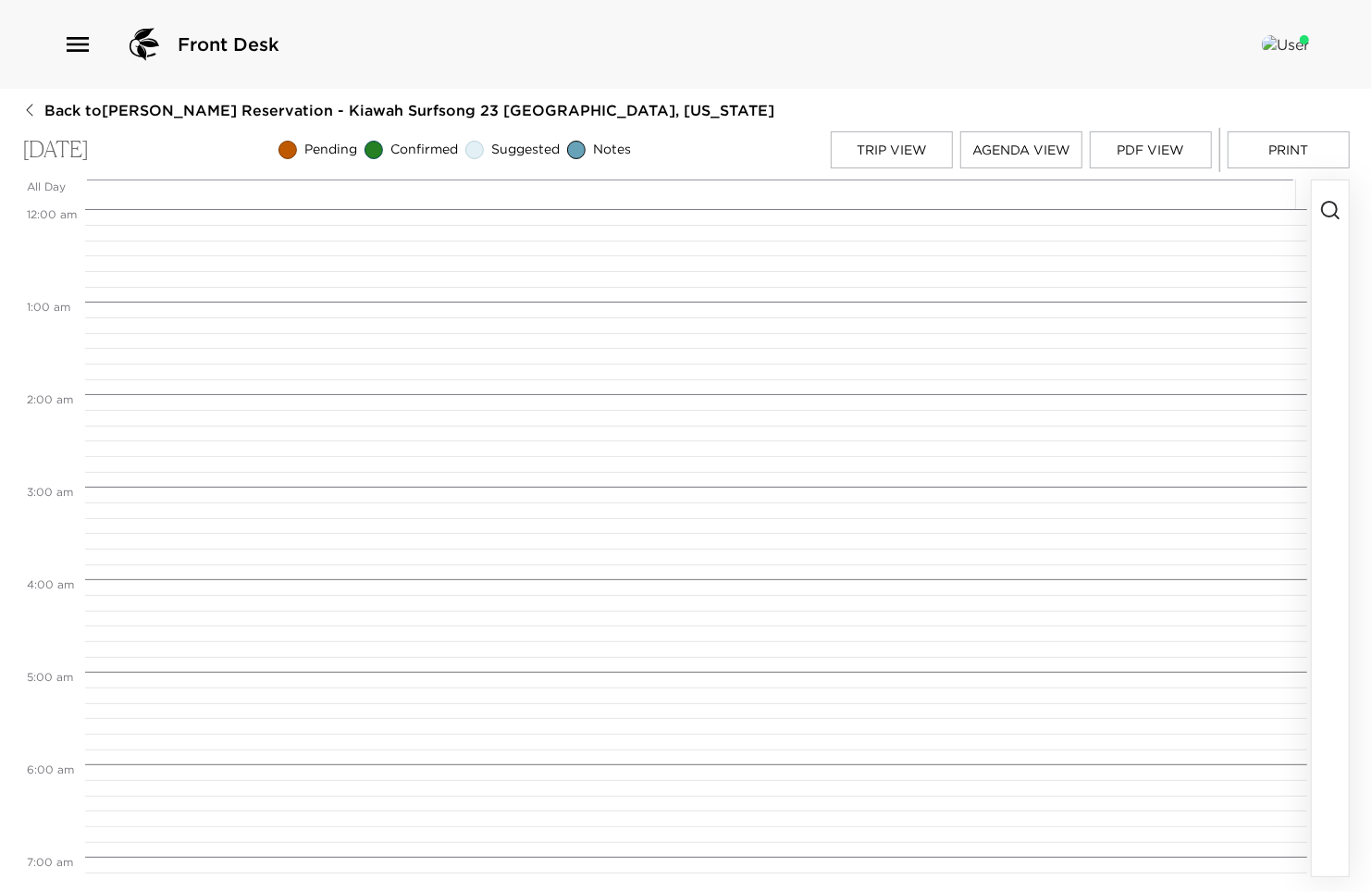 scroll, scrollTop: 1480, scrollLeft: 0, axis: vertical 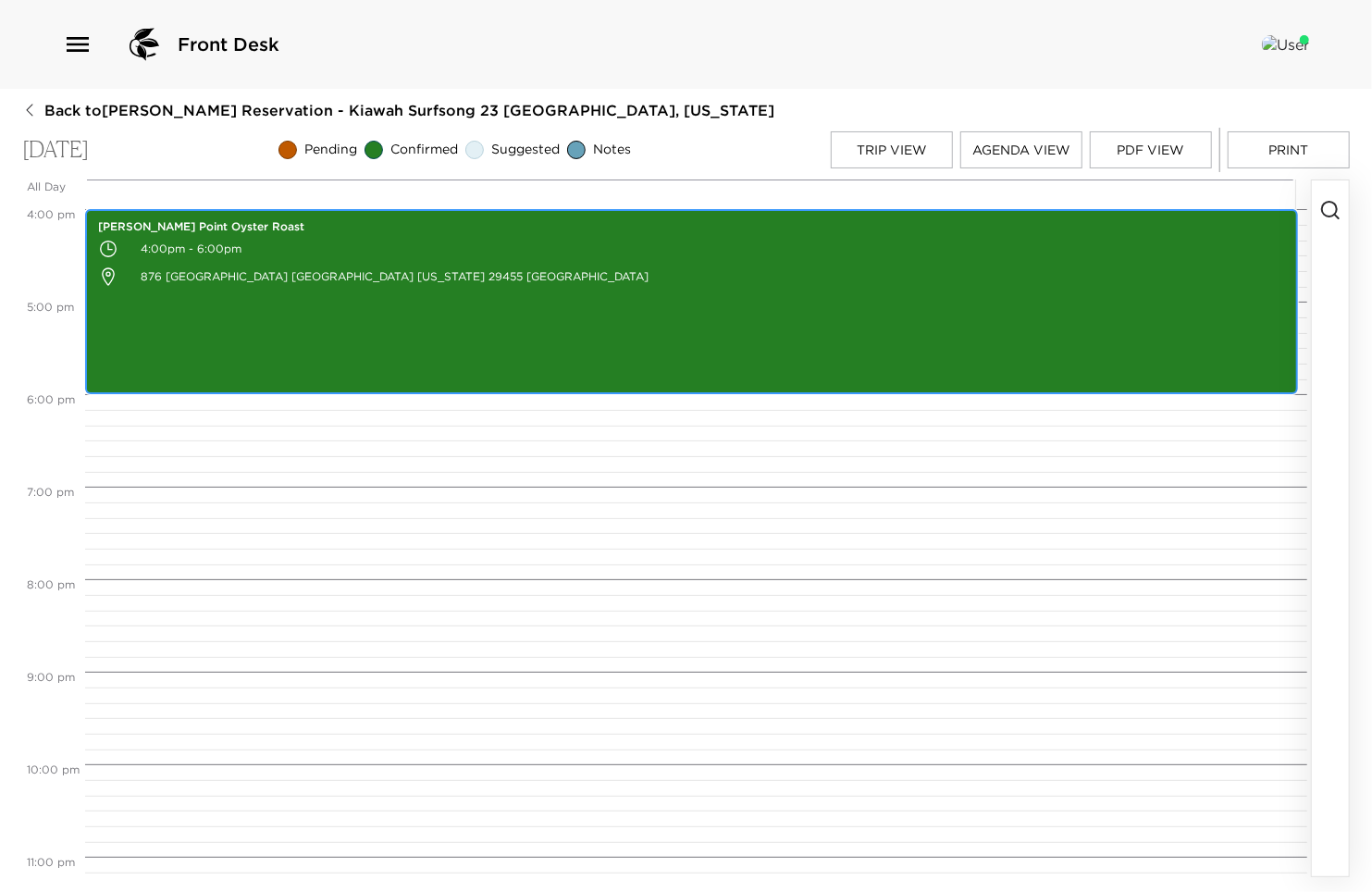 click on "4:00pm - 6:00pm" at bounding box center [691, 249] 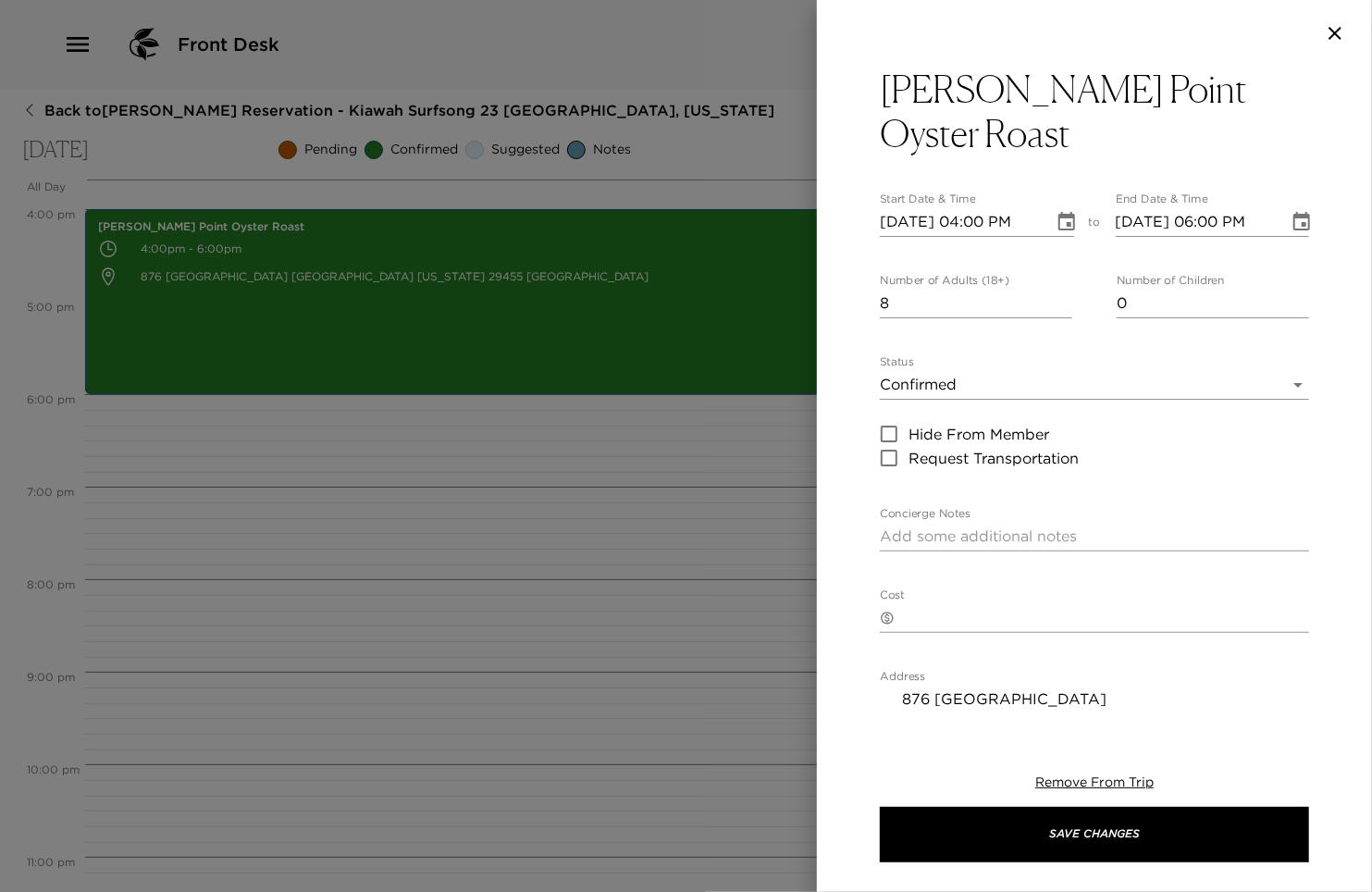 click 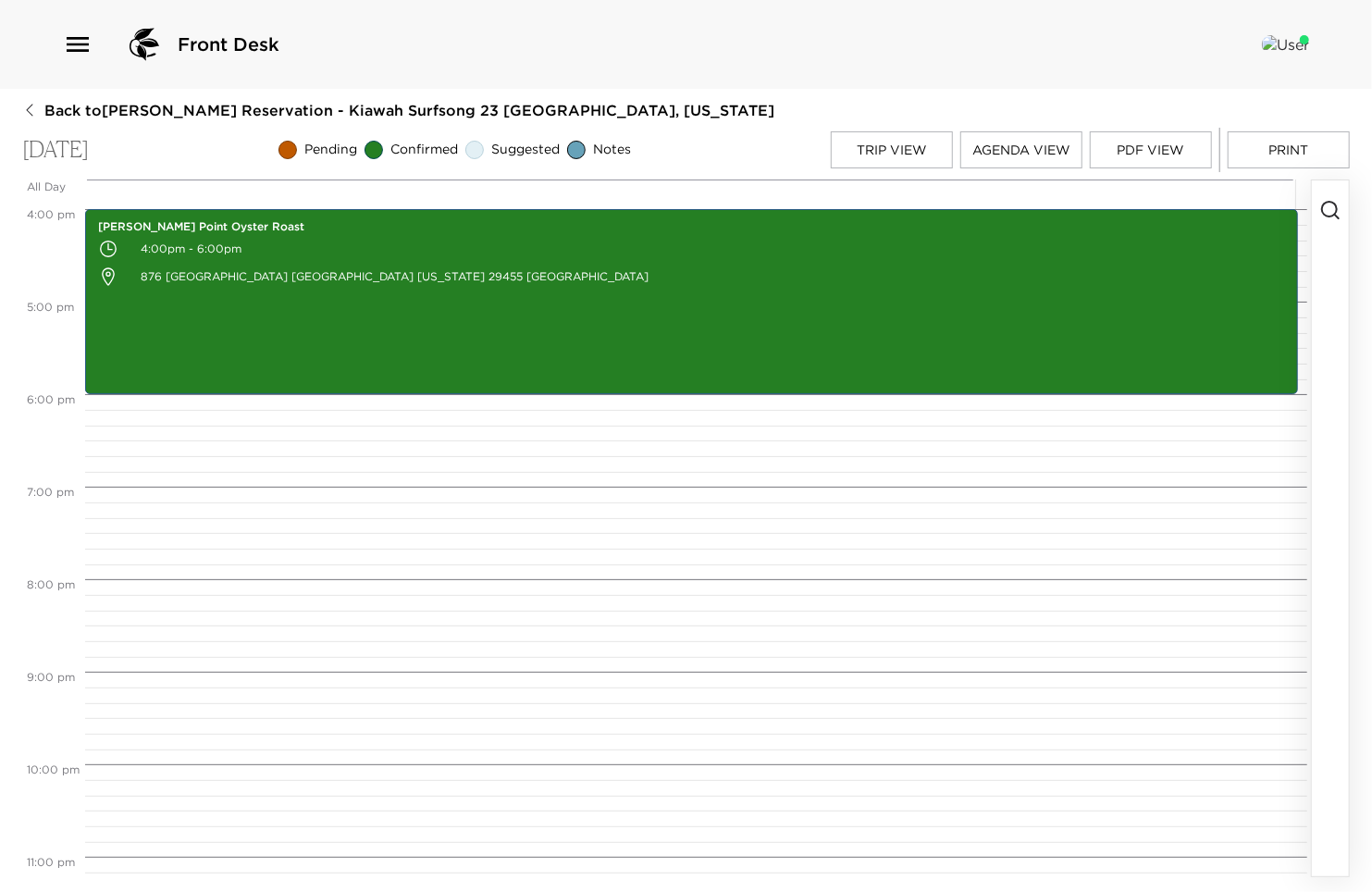 click on "Trip View" at bounding box center (892, 150) 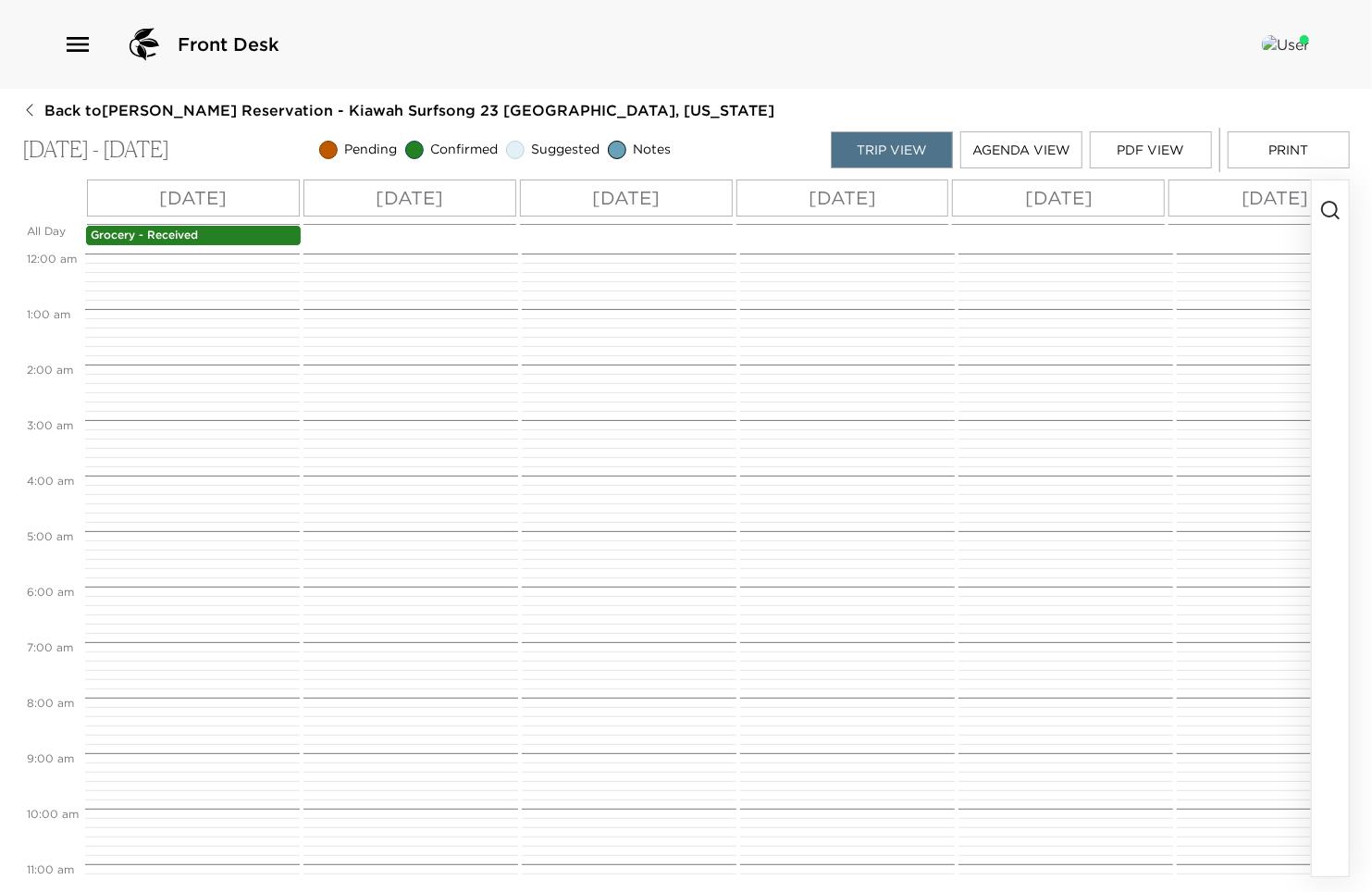 scroll, scrollTop: 725, scrollLeft: 0, axis: vertical 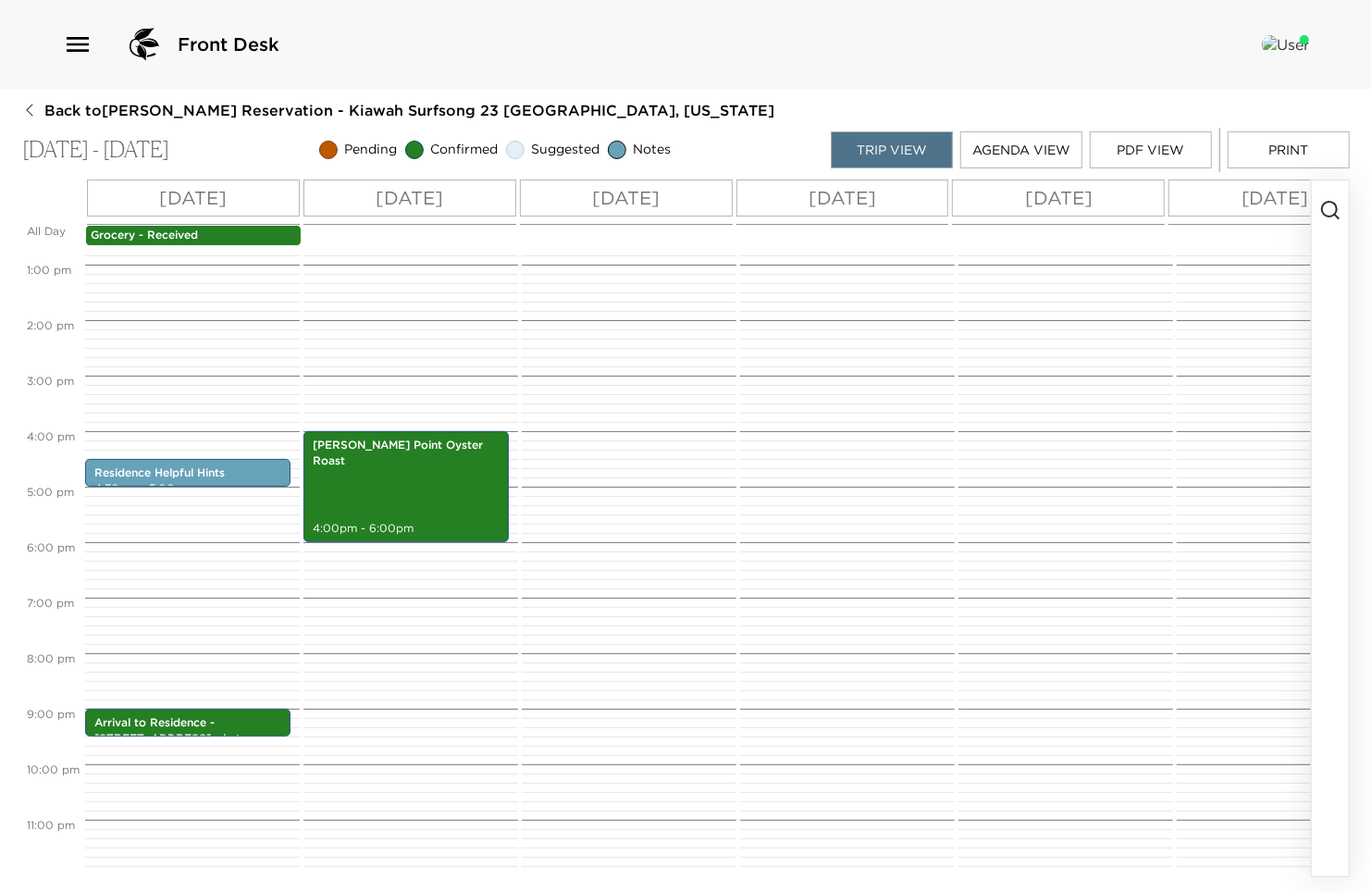 click on "[DATE]" at bounding box center (842, 198) 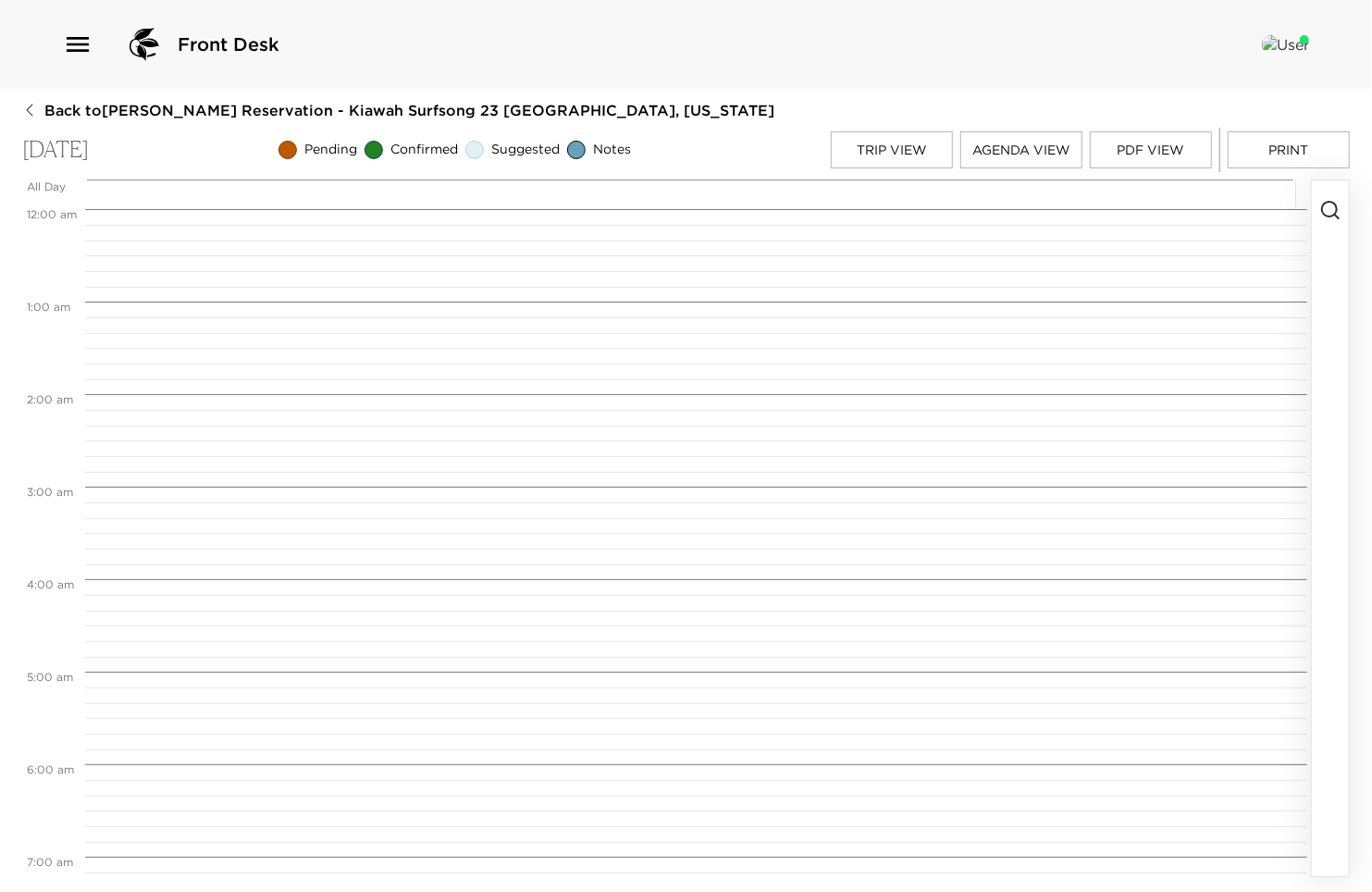scroll, scrollTop: 740, scrollLeft: 0, axis: vertical 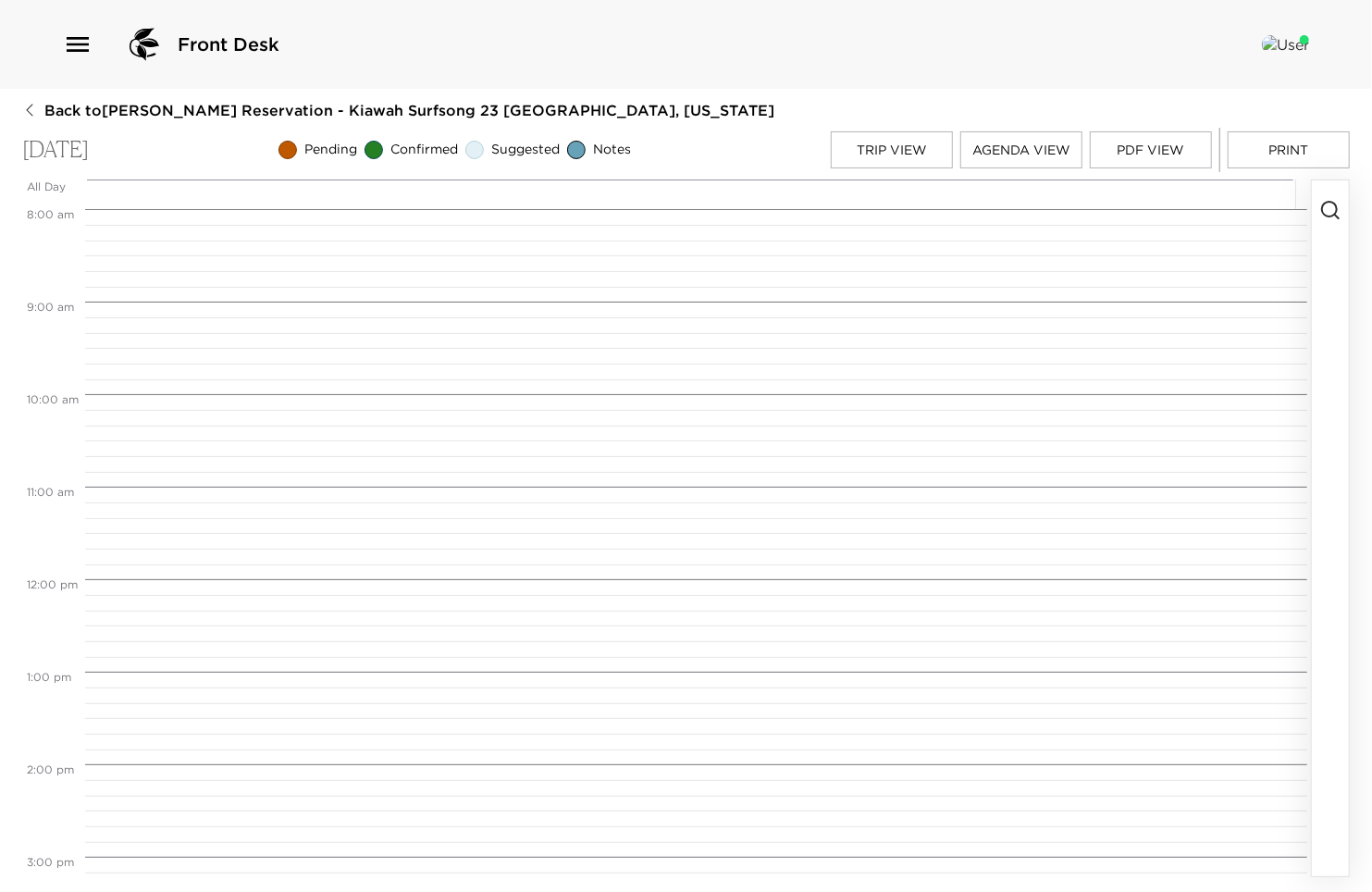 click 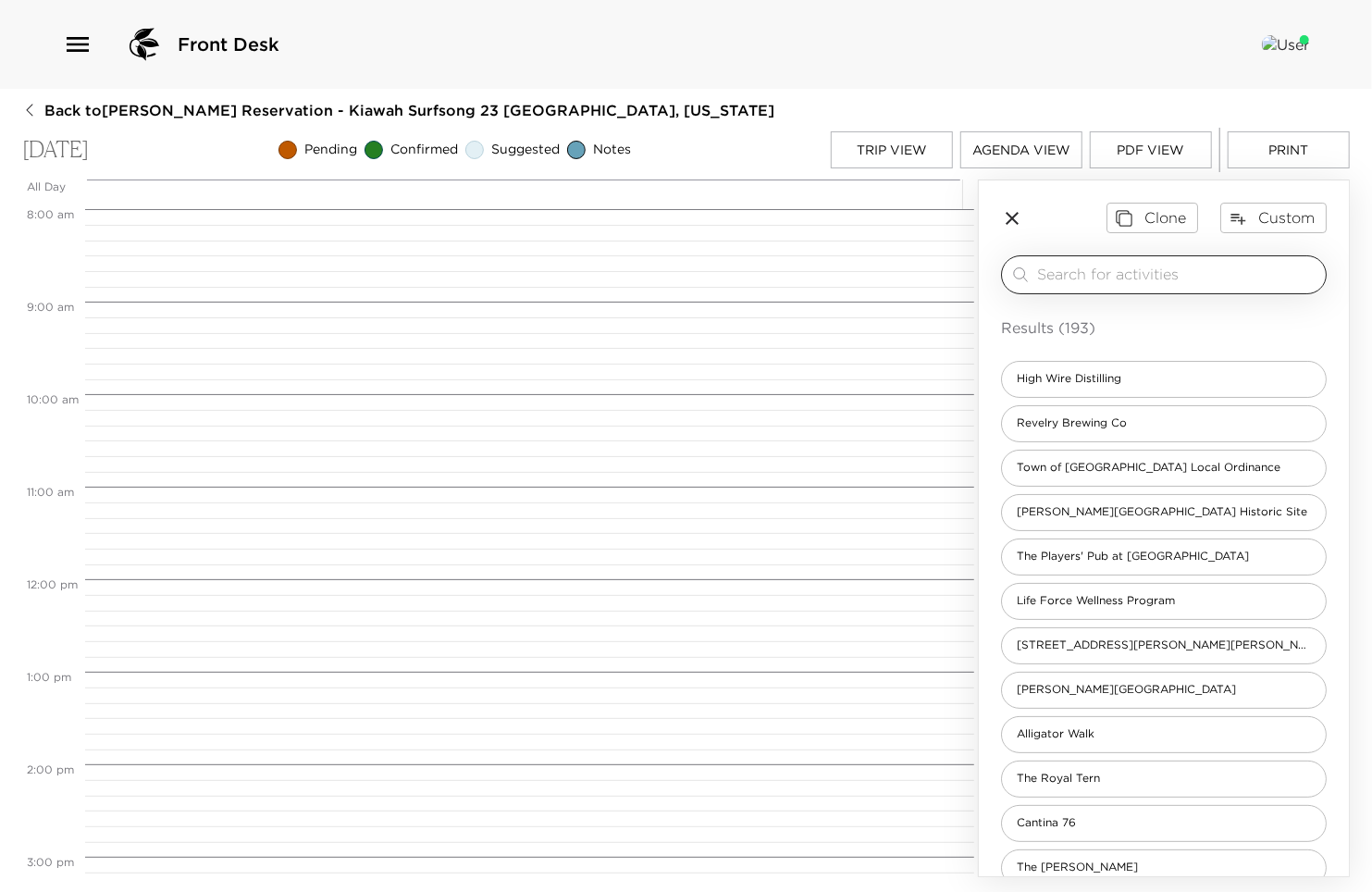click at bounding box center (1178, 274) 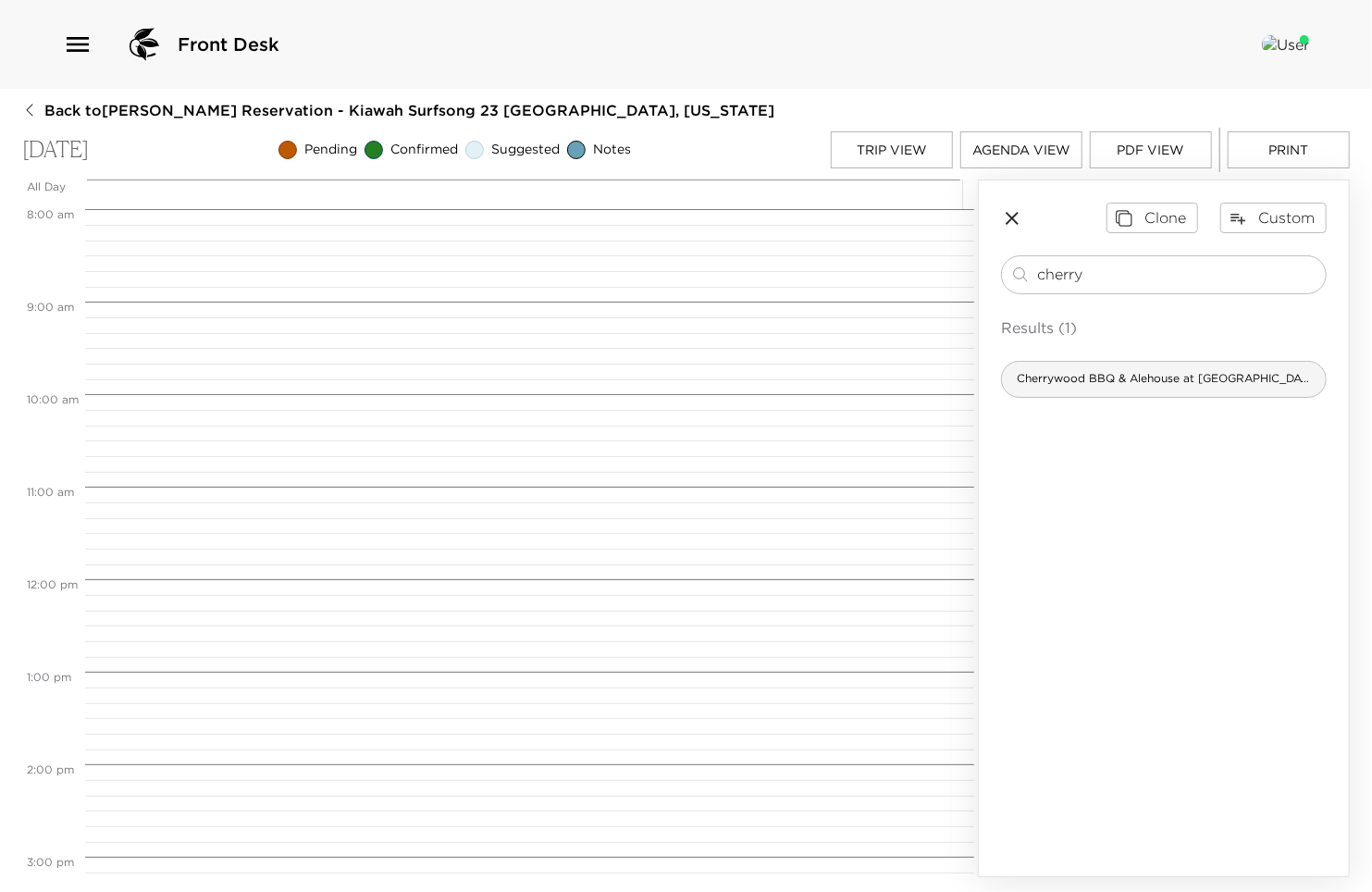 type on "cherry" 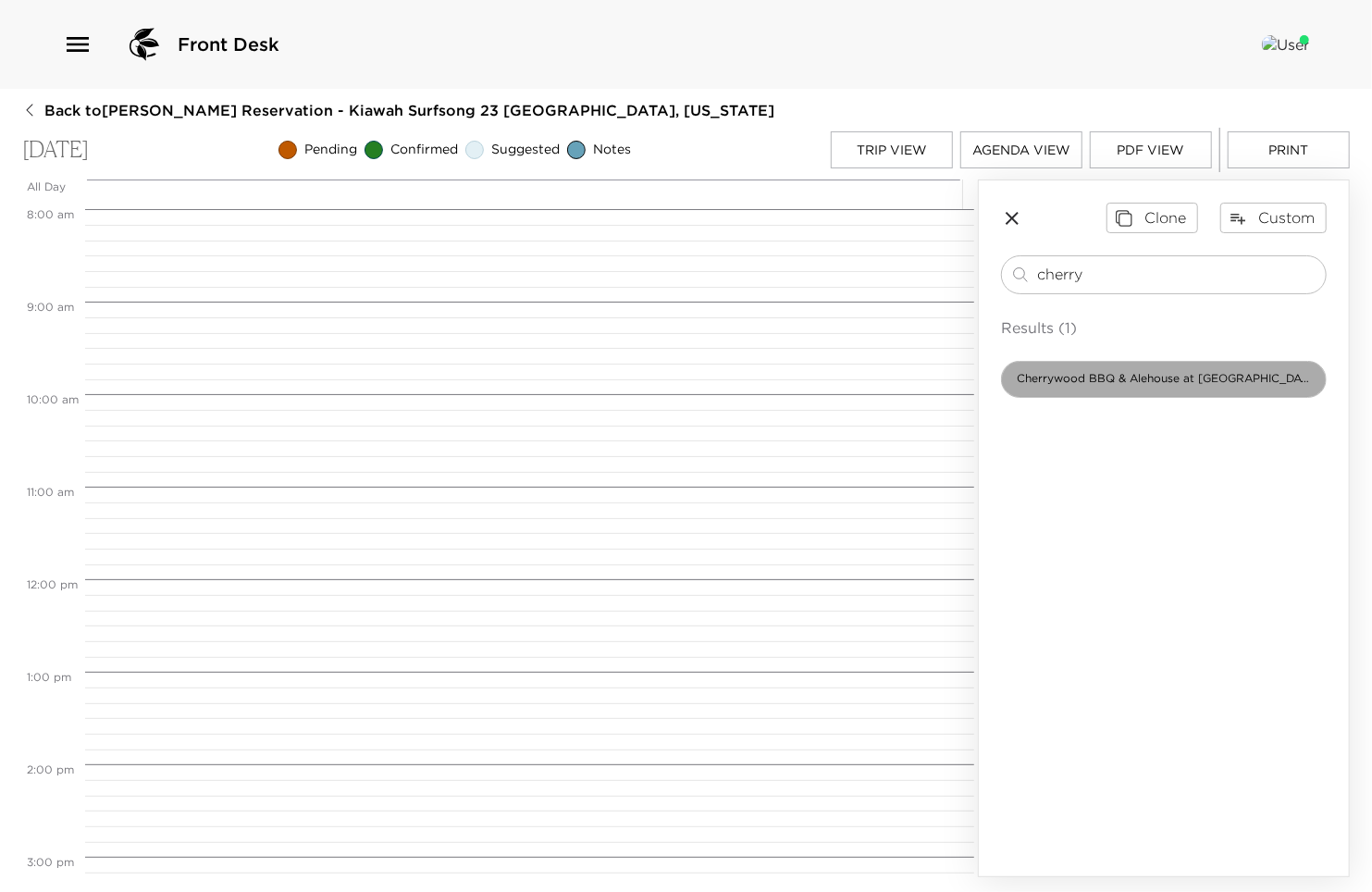 click on "Cherrywood BBQ & Alehouse at [GEOGRAPHIC_DATA]" at bounding box center [1164, 378] 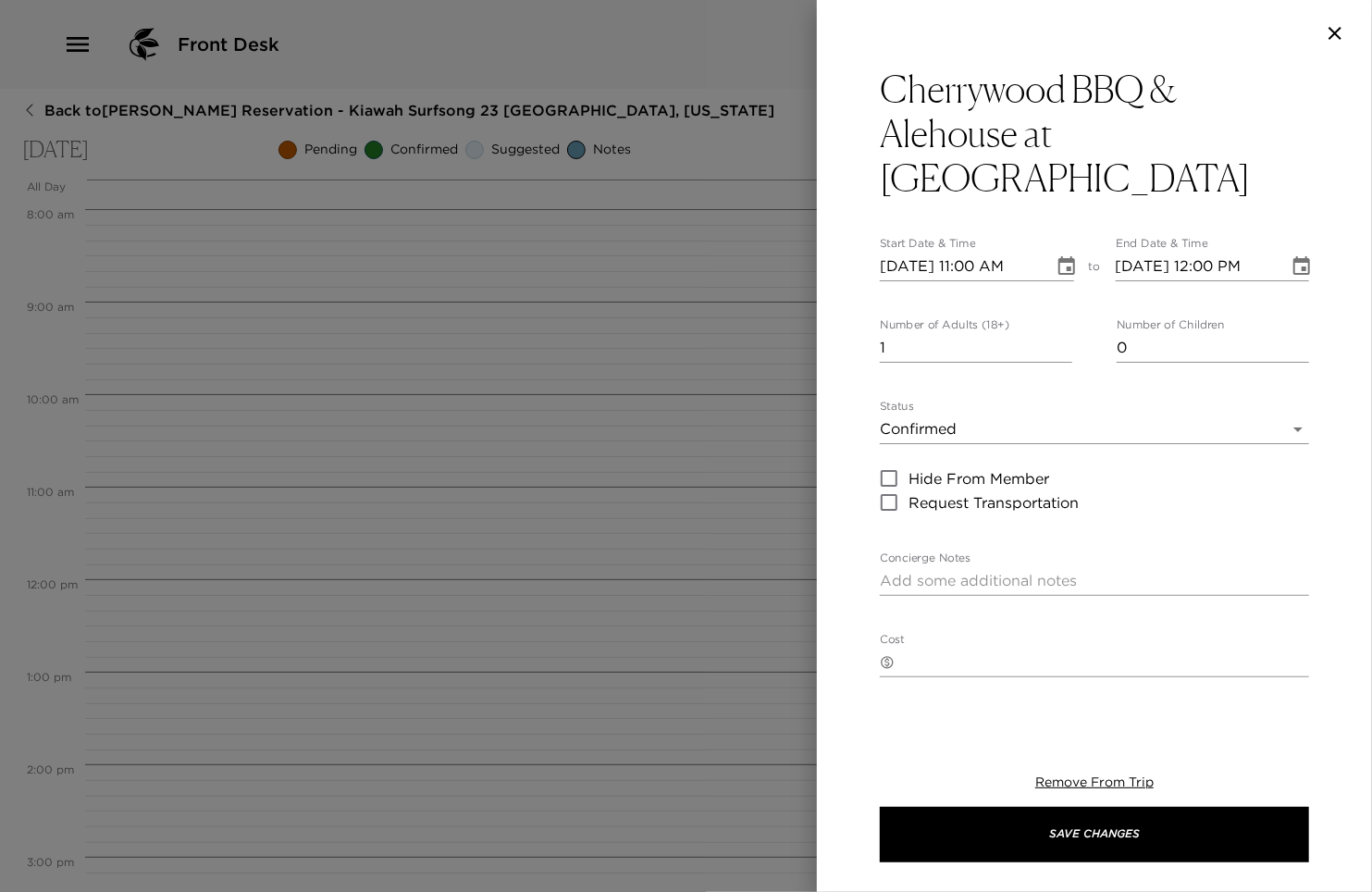 type on "Your reservation has been confirmed.
Proud to be a stop on the [US_STATE] BBQ Trail in the state that invented the slow-and-low cooking method, Cherrywood BBQ & Ale House serves up top-quality meats smoked over local hardwoods, rubbed with signature seasonings and dripping with tangy, house-made sauces. The restaurant’s selection of more than 60 local, imported, draft and craft beers are the perfect complement to the authentic BBQ dishes. Rounding out the menu are hearty appetizers, soups, salads and desserts." 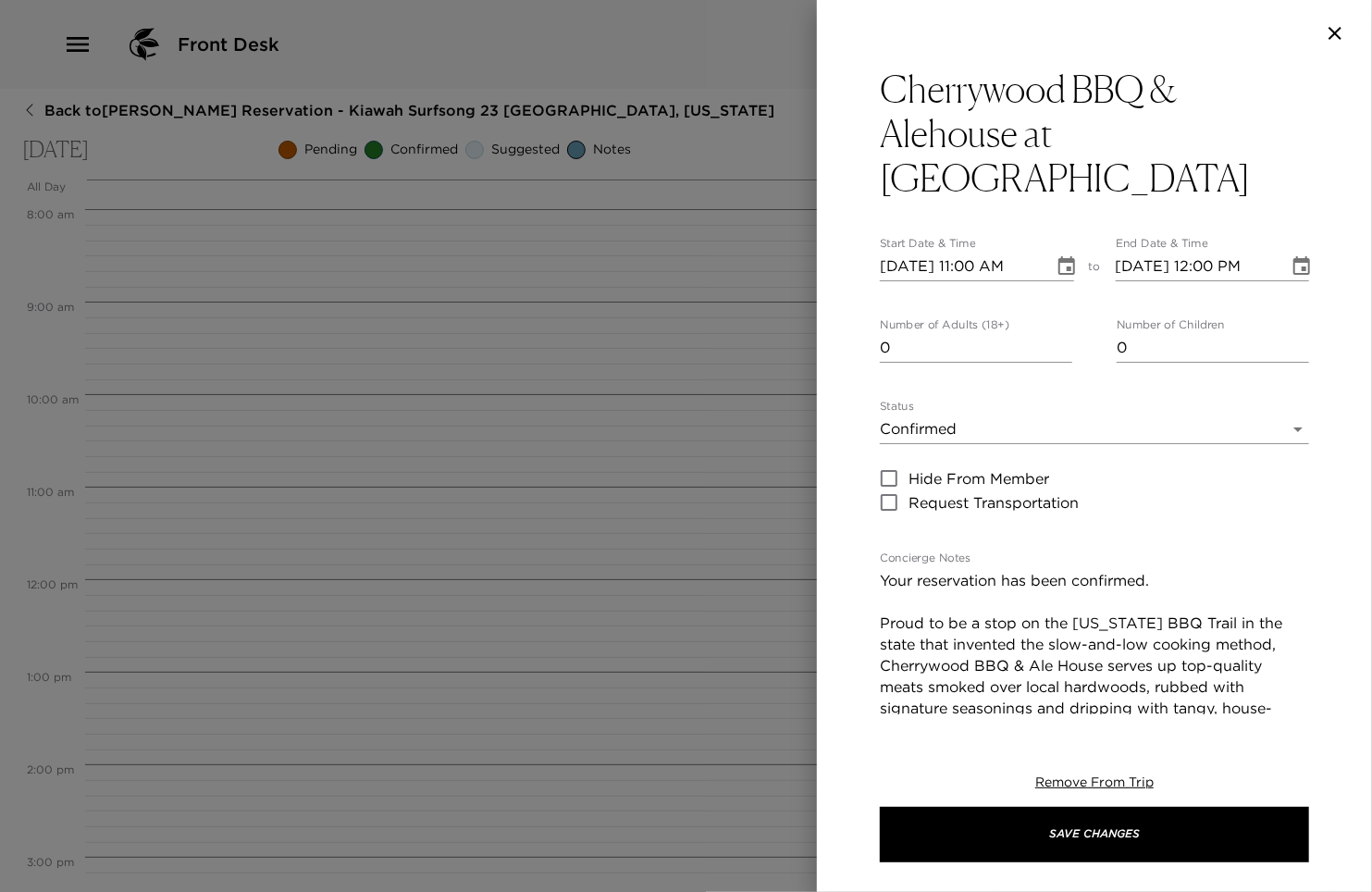 click on "0" at bounding box center (976, 348) 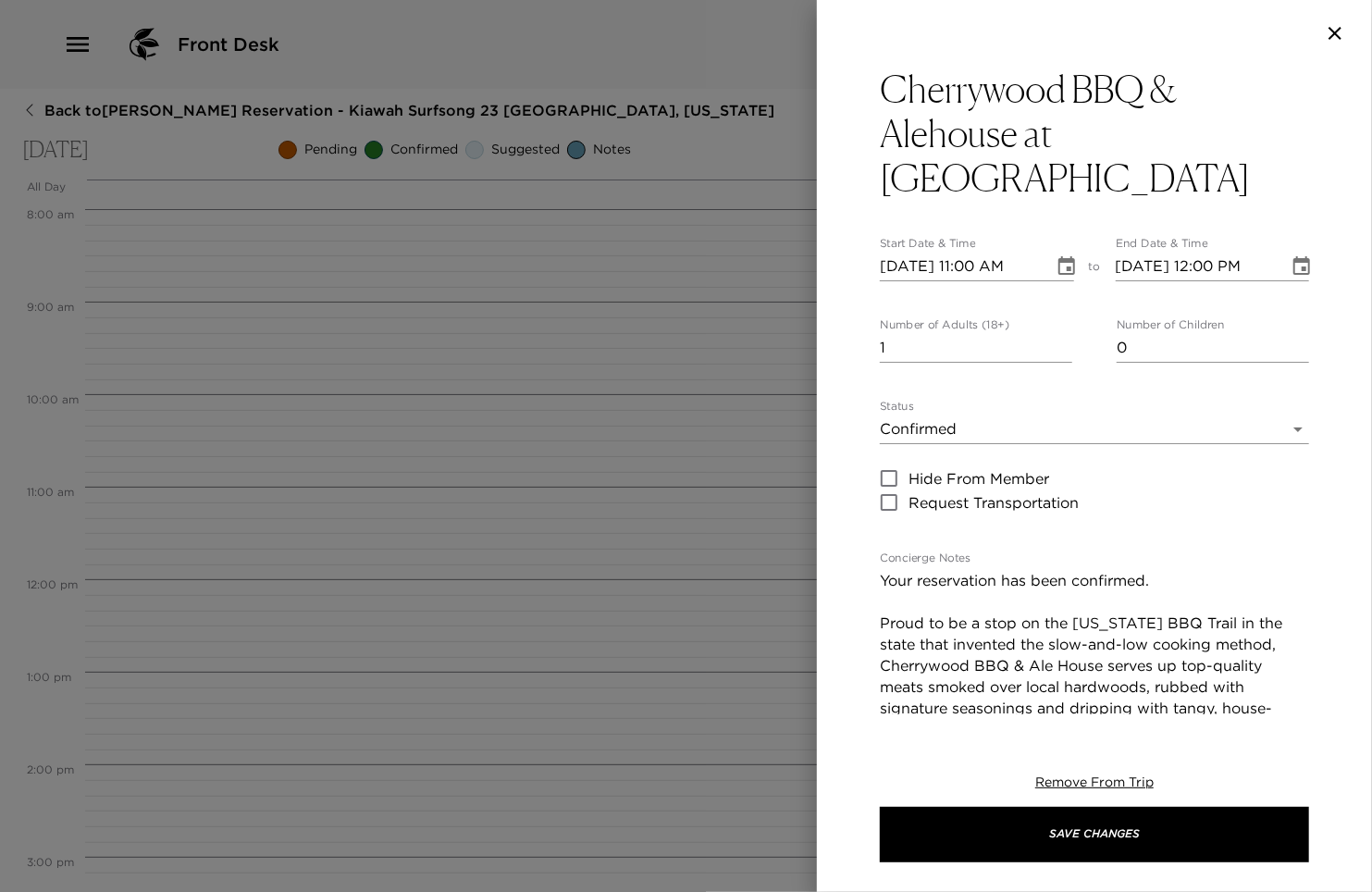 click on "1" at bounding box center (976, 348) 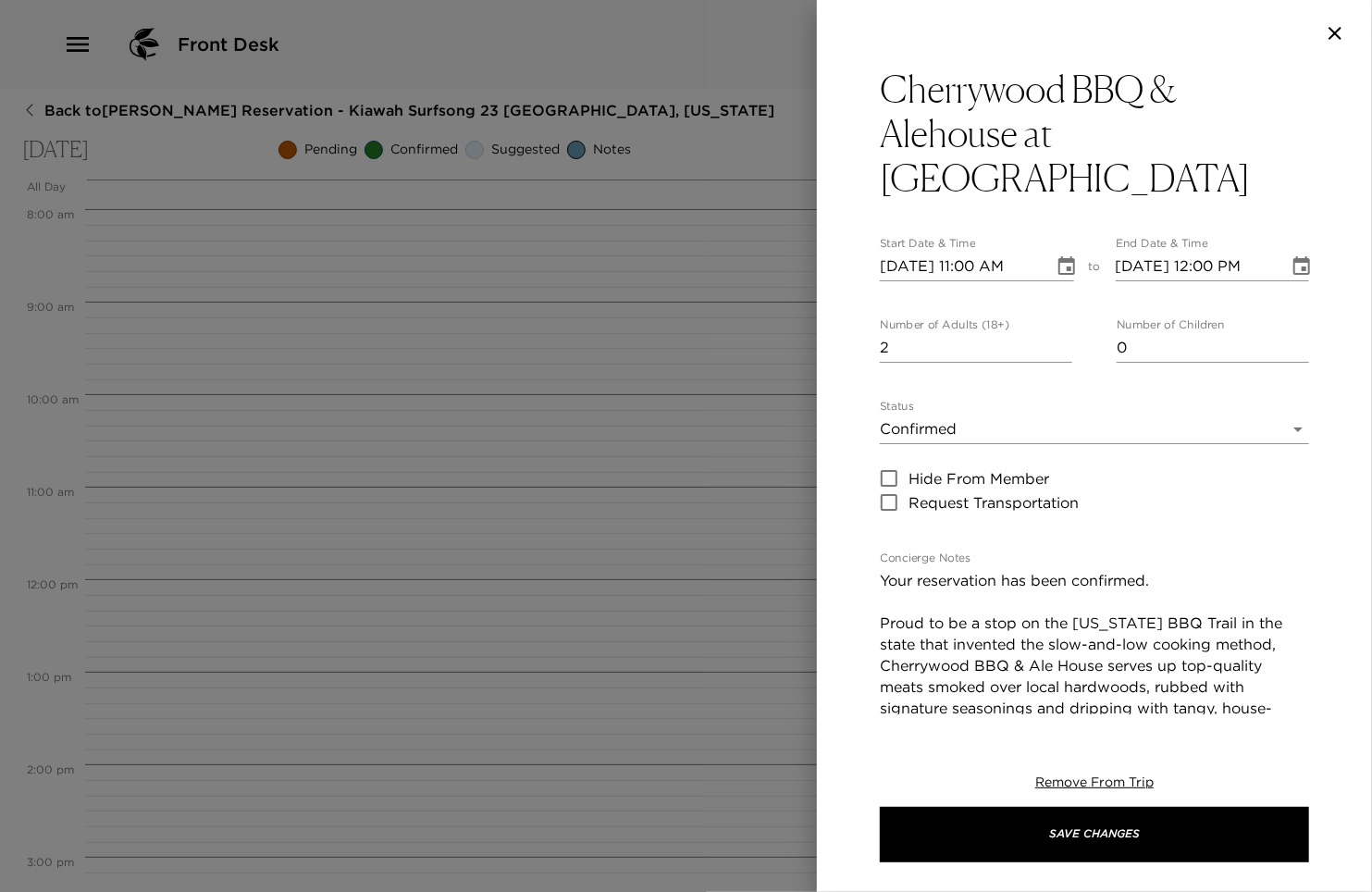 click on "2" at bounding box center [976, 348] 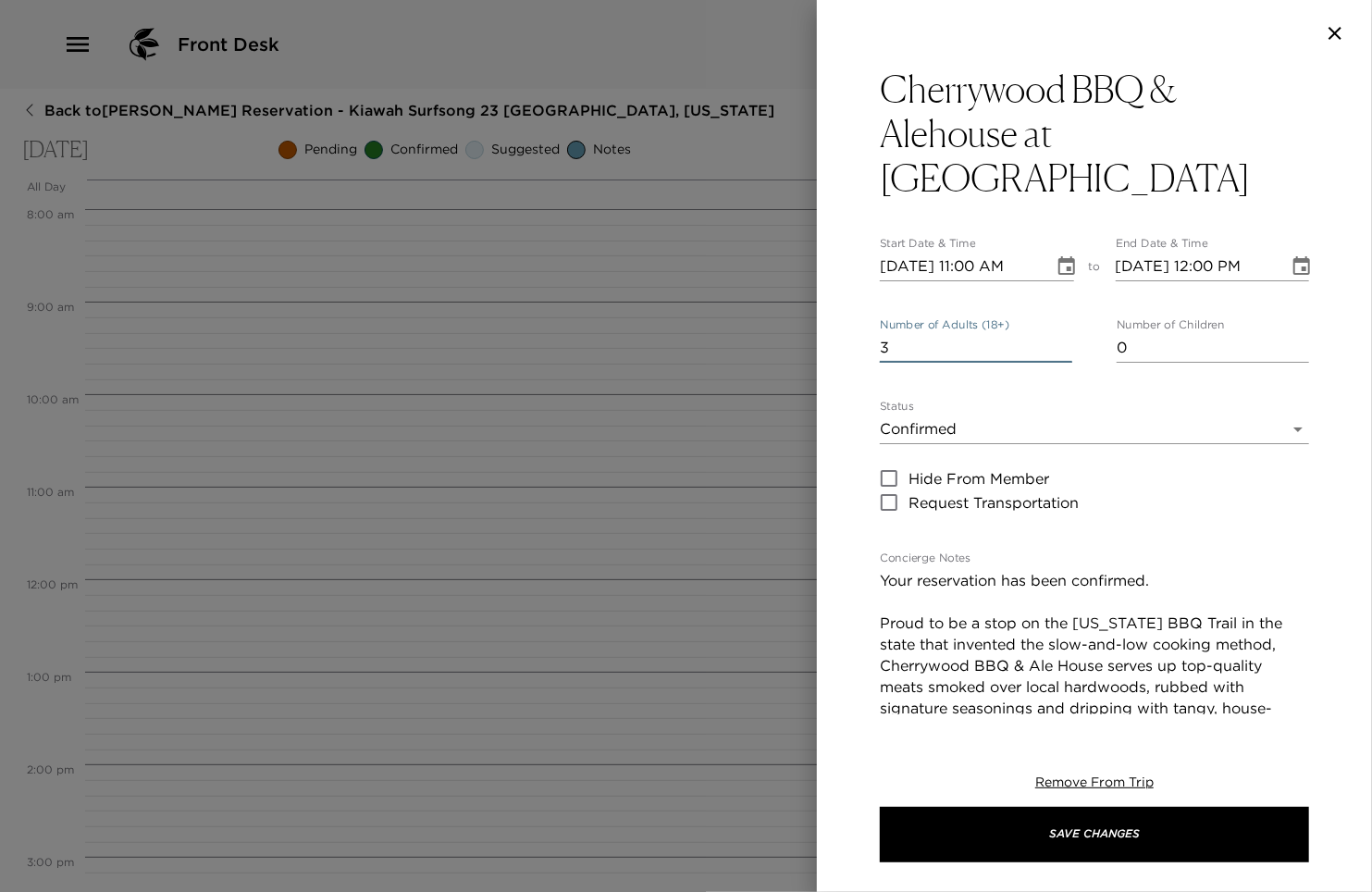 click on "3" at bounding box center [976, 348] 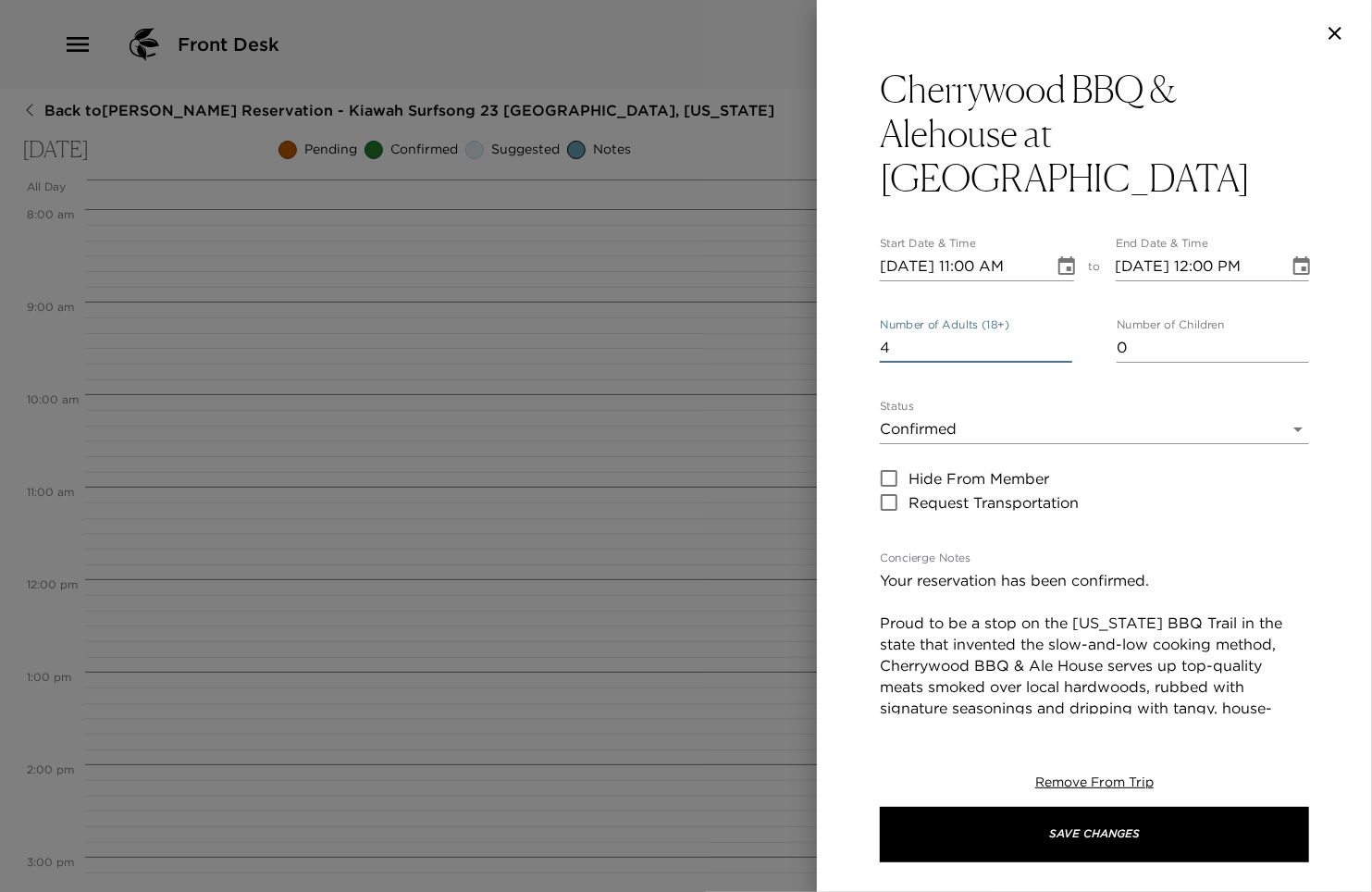 click on "4" at bounding box center [976, 348] 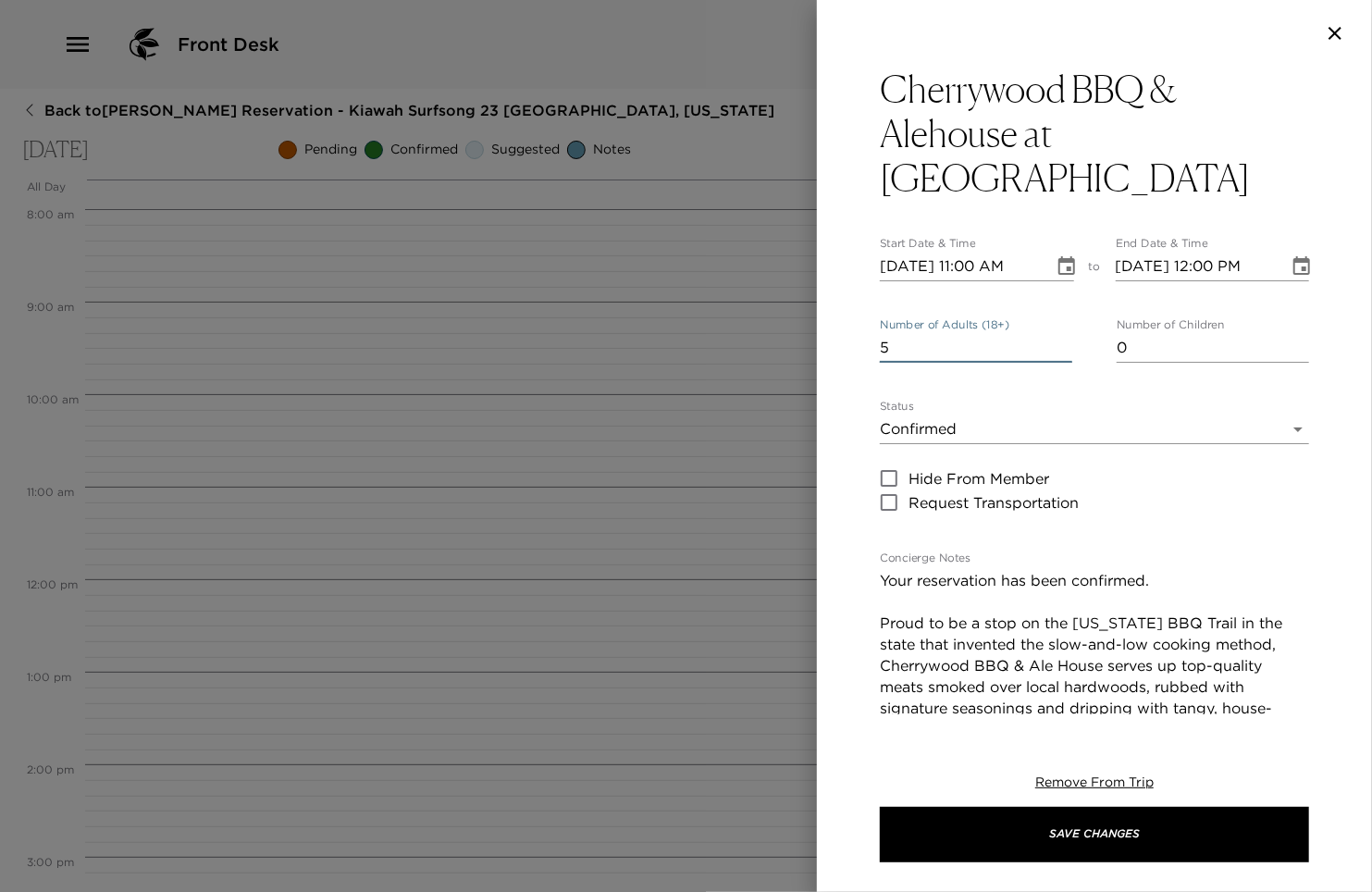 click on "5" at bounding box center (976, 348) 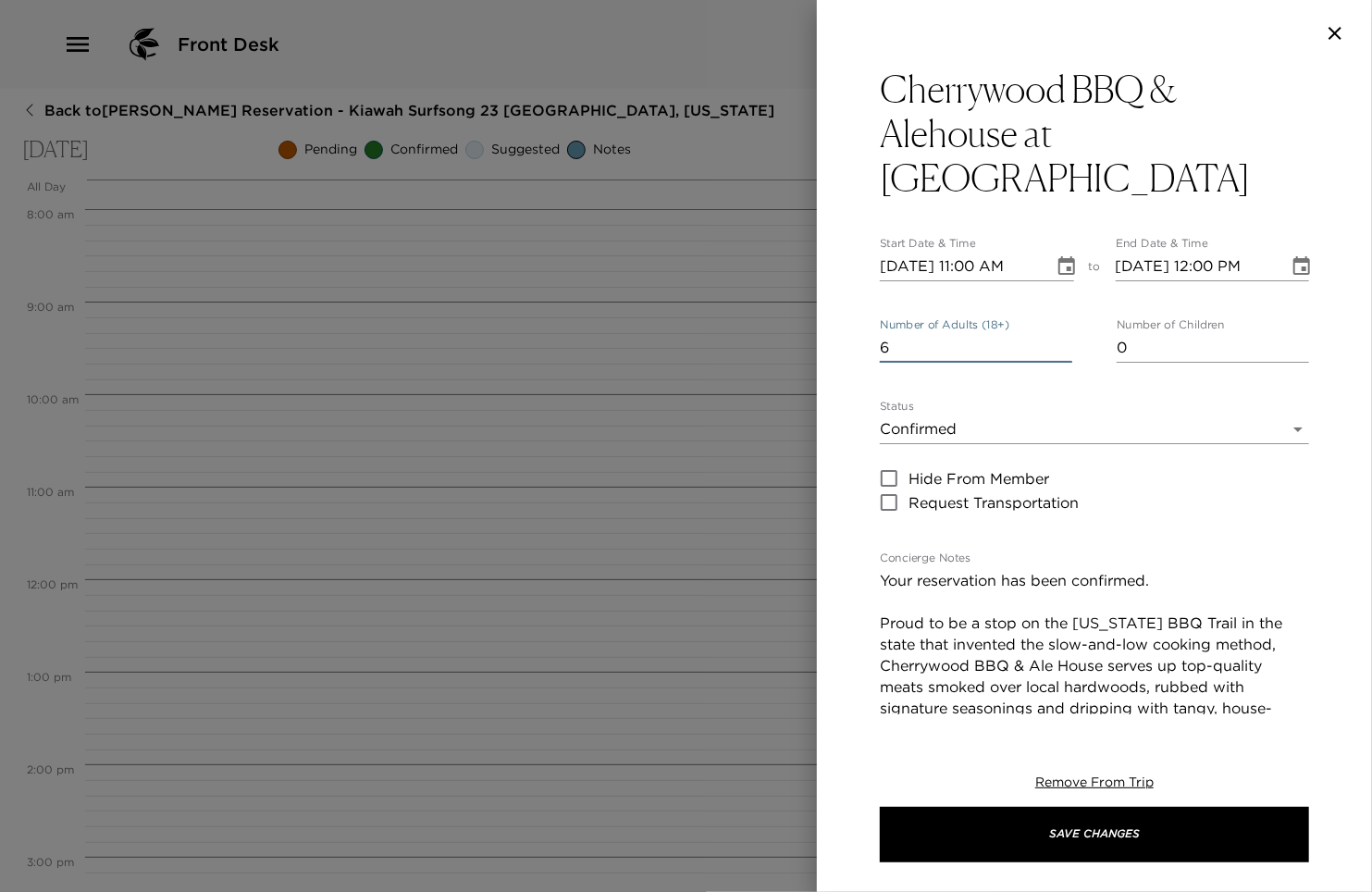 click on "6" at bounding box center (976, 348) 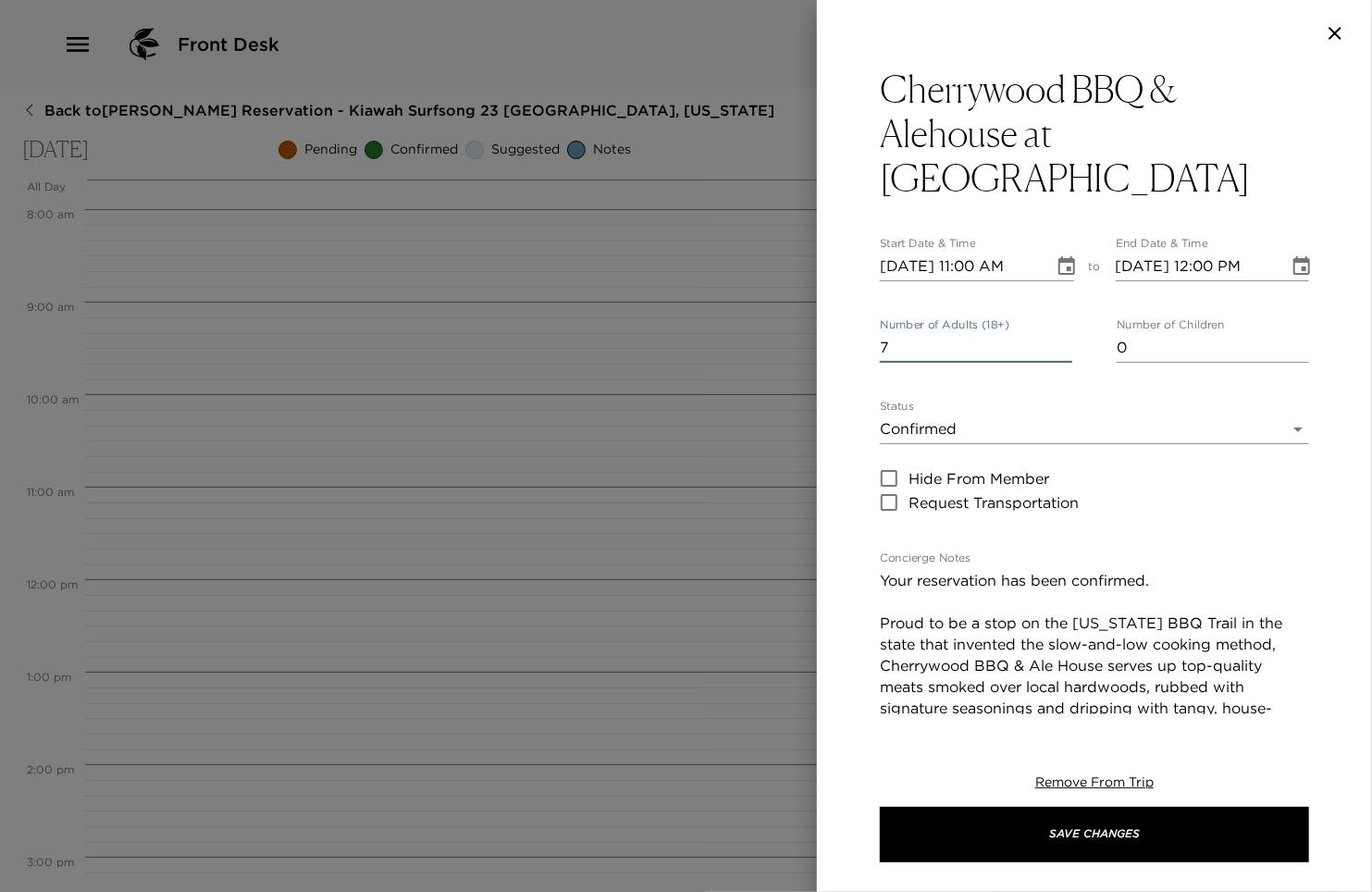 click on "7" at bounding box center [976, 348] 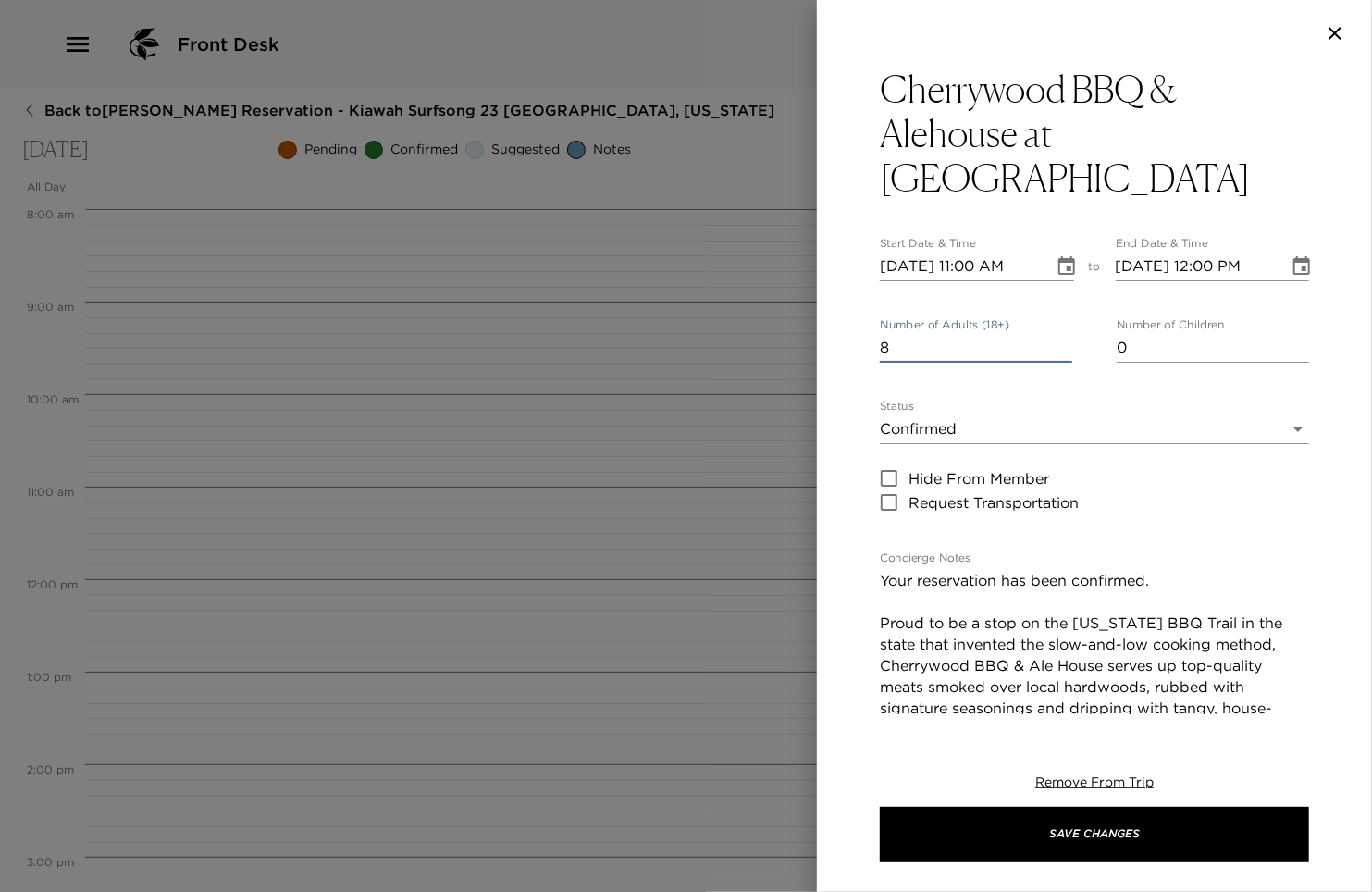 click on "8" at bounding box center (976, 348) 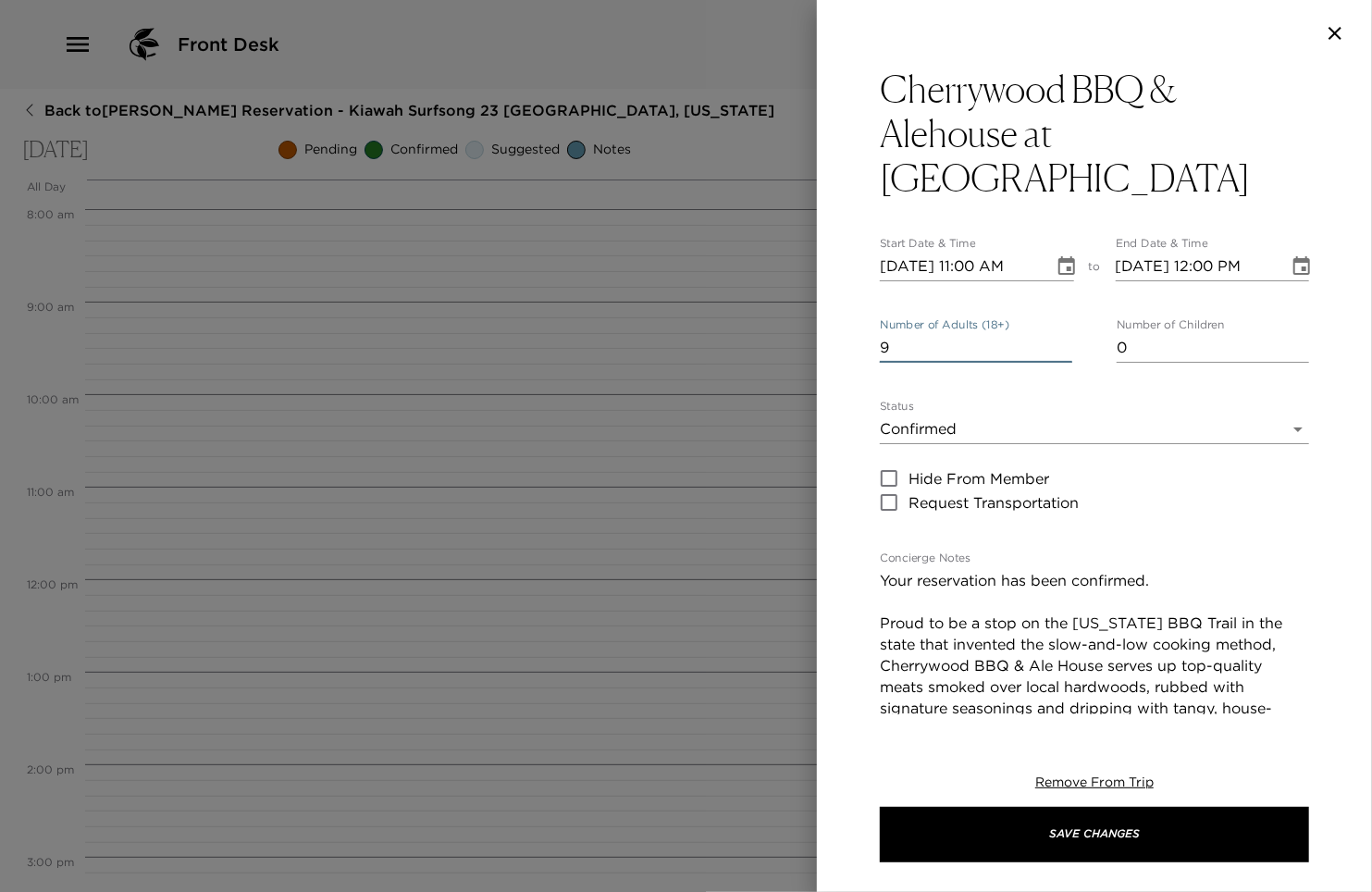 type on "9" 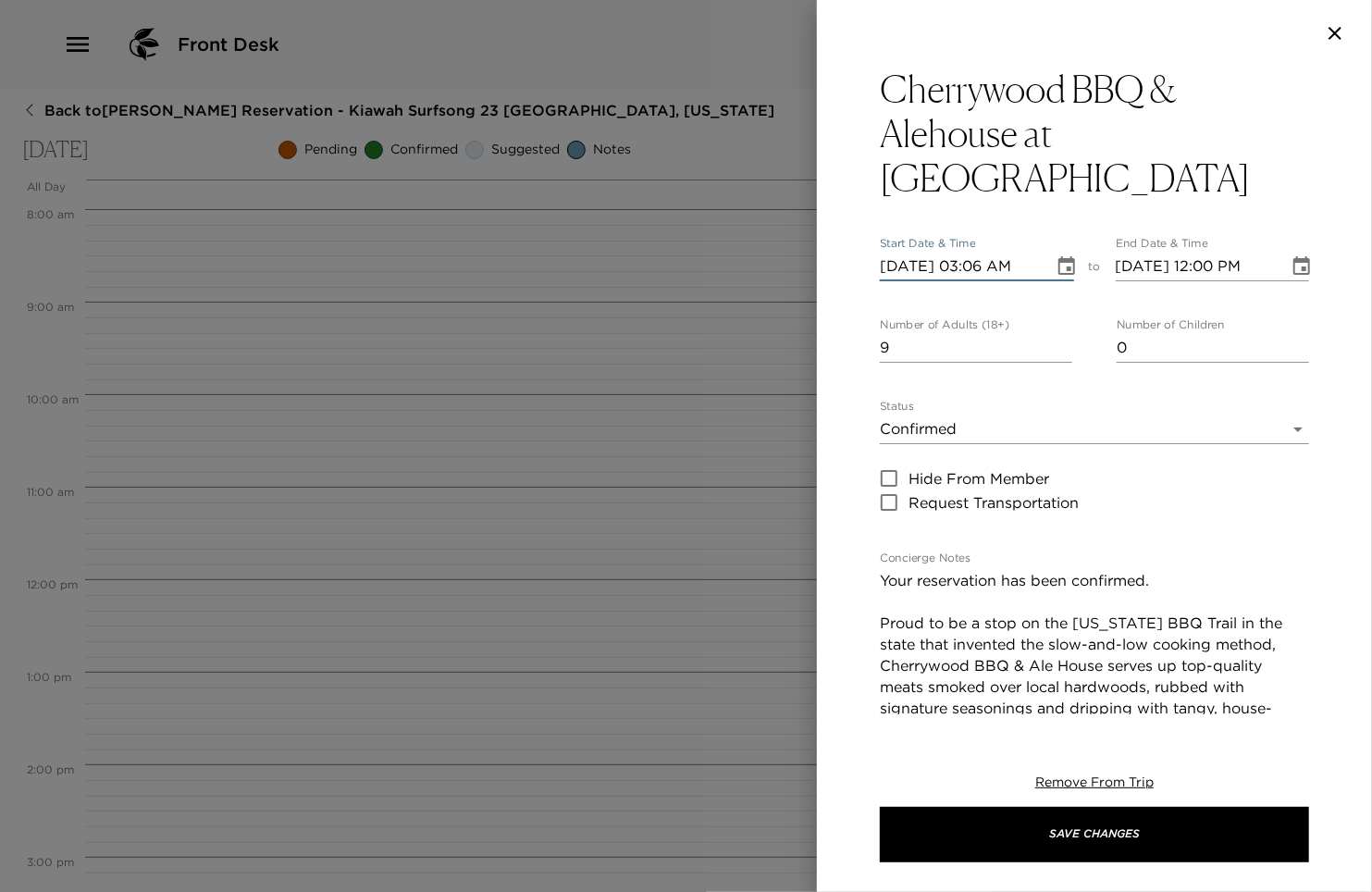 scroll, scrollTop: 0, scrollLeft: 1, axis: horizontal 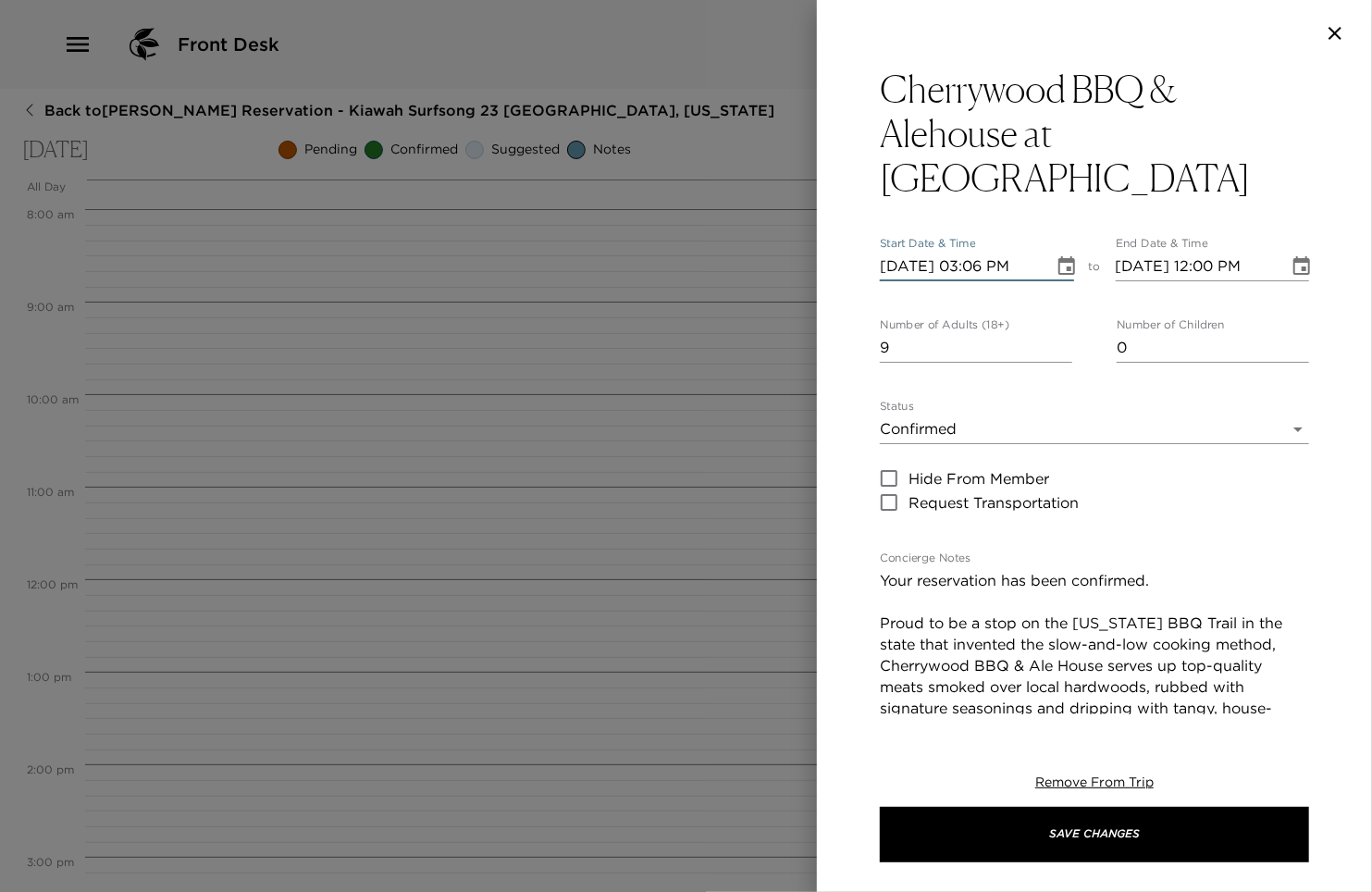 type on "[DATE] 04:06 PM" 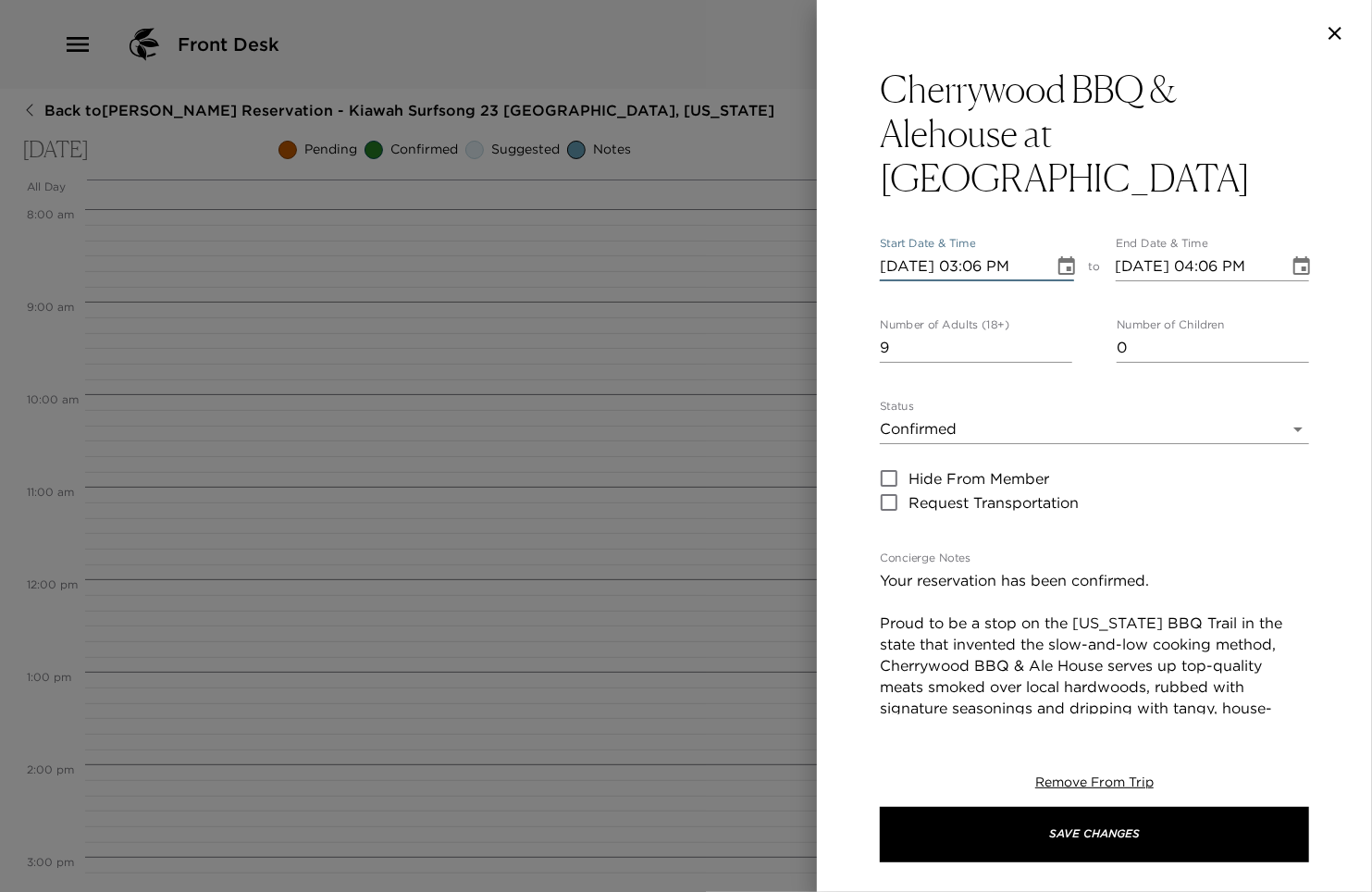type on "[DATE] 03:06 PM" 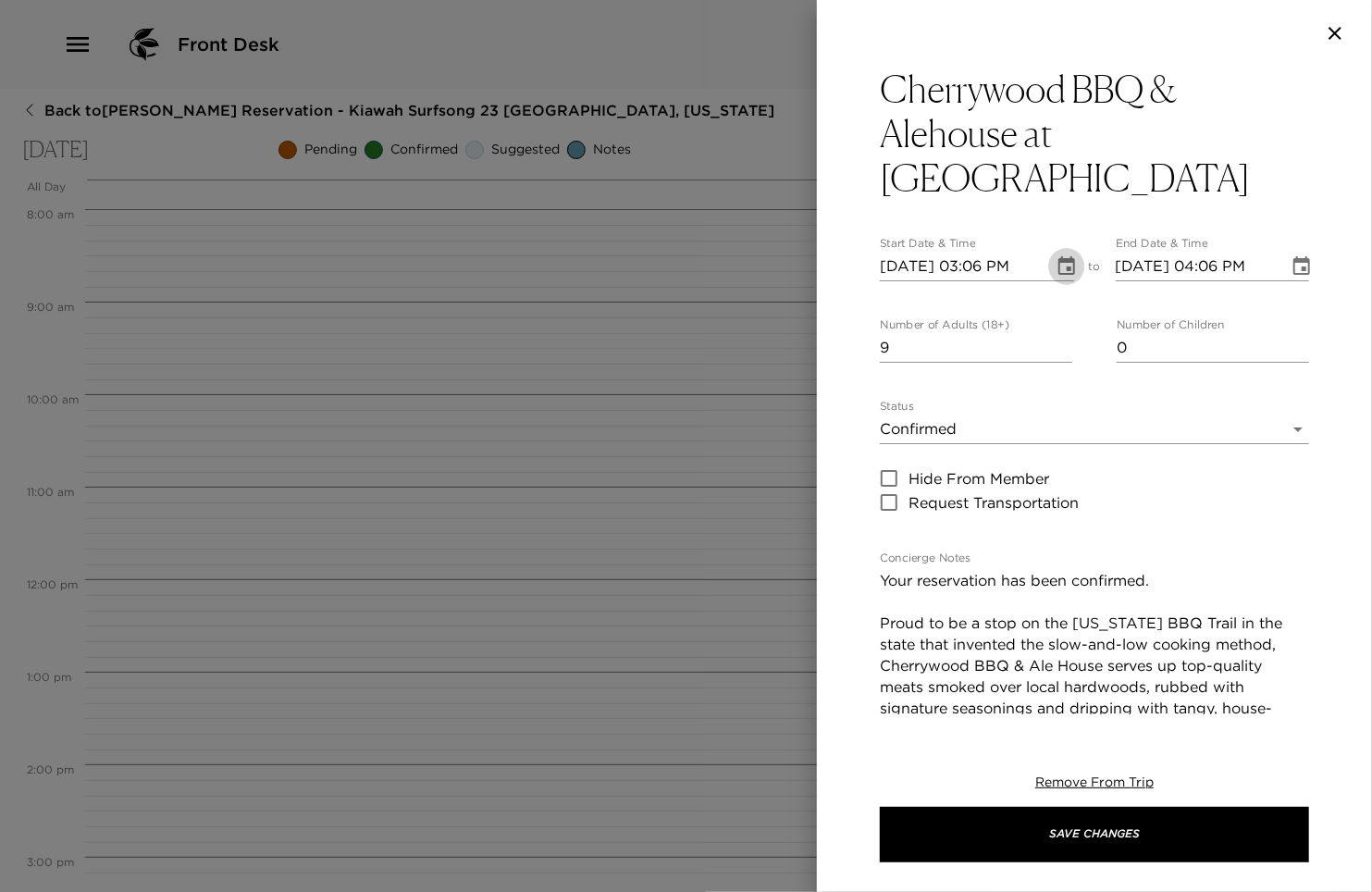 scroll, scrollTop: 0, scrollLeft: 0, axis: both 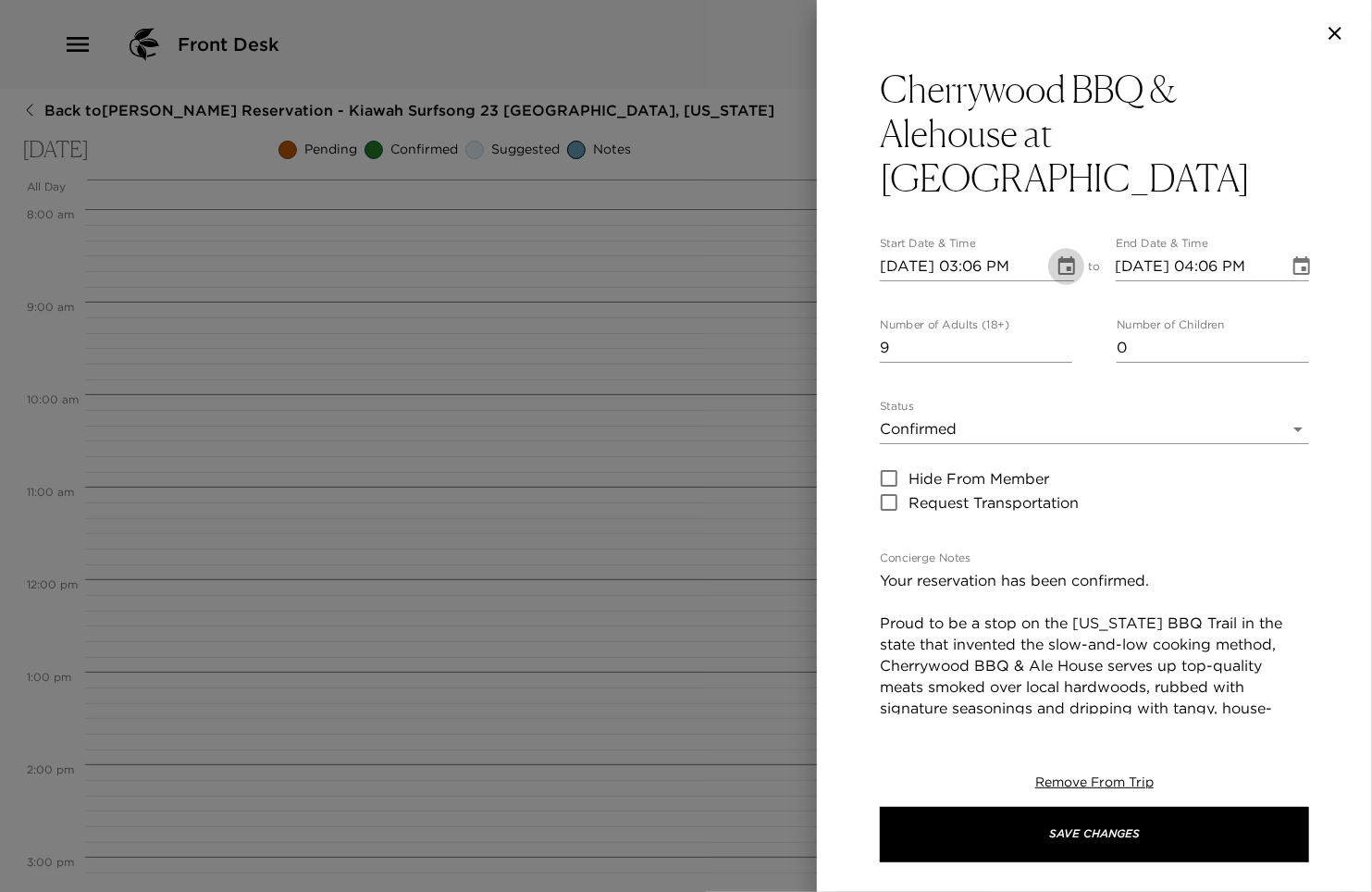 type 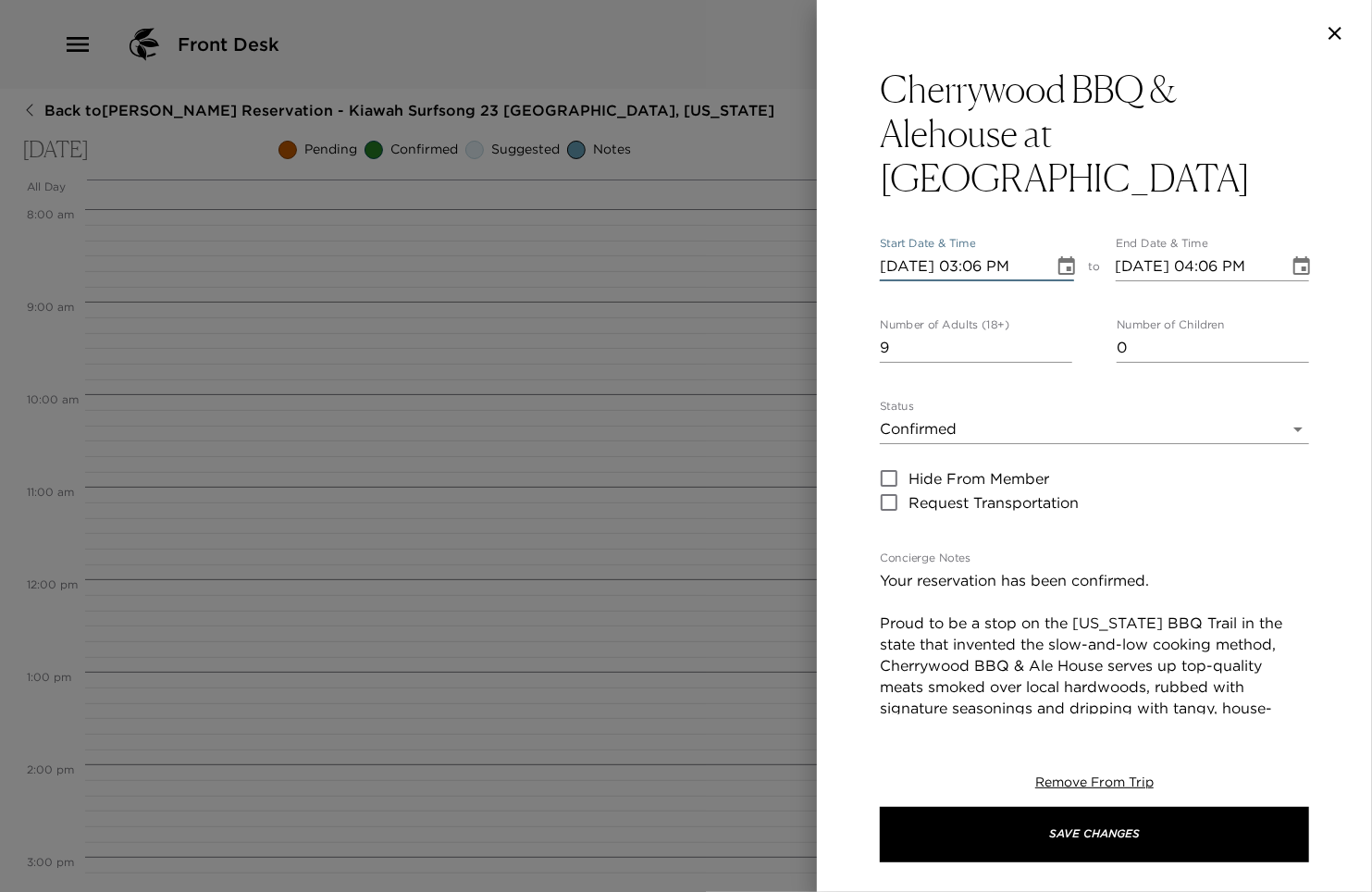 type on "[DATE] 06:06 PM" 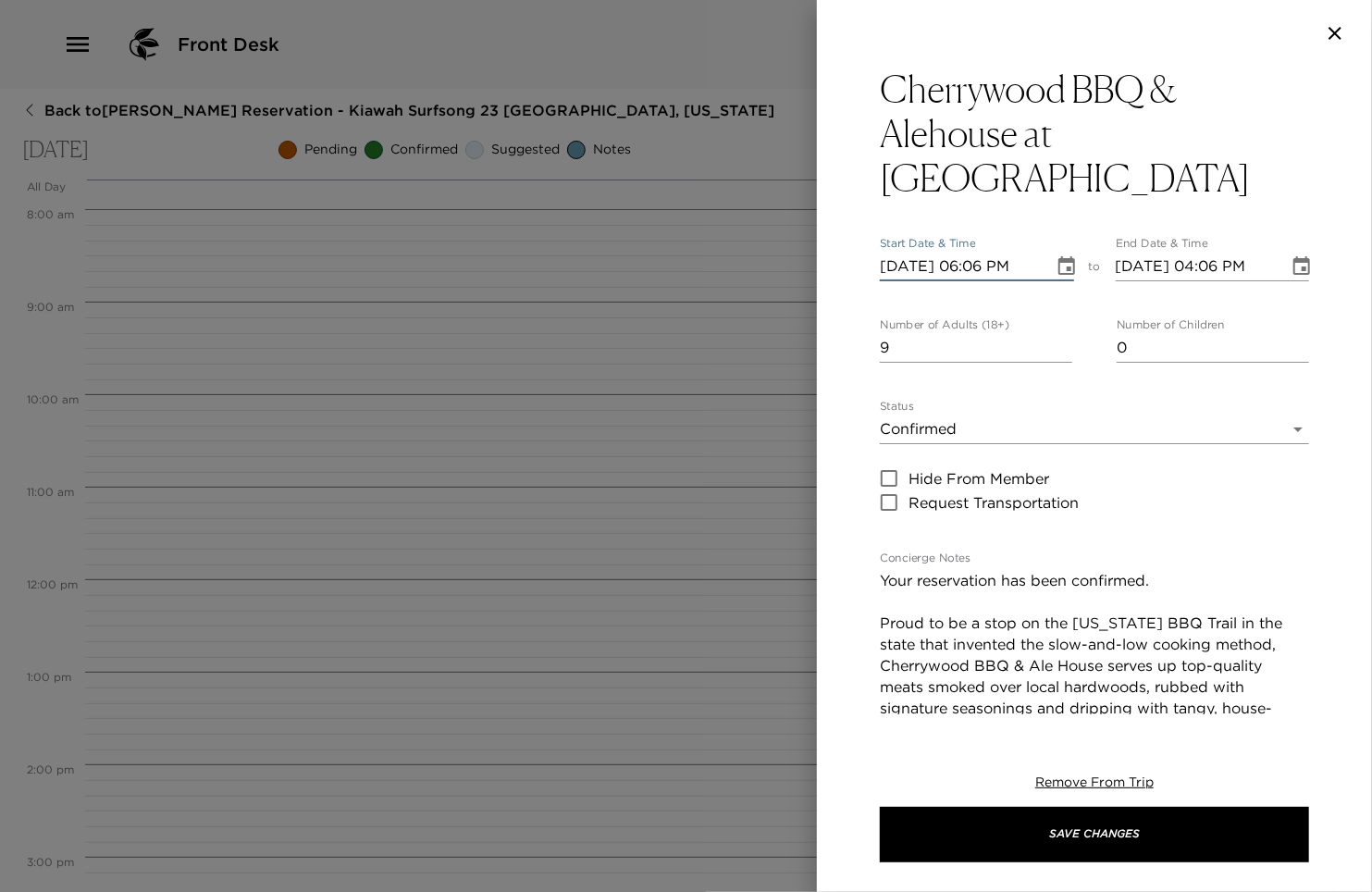 type on "[DATE] 07:06 PM" 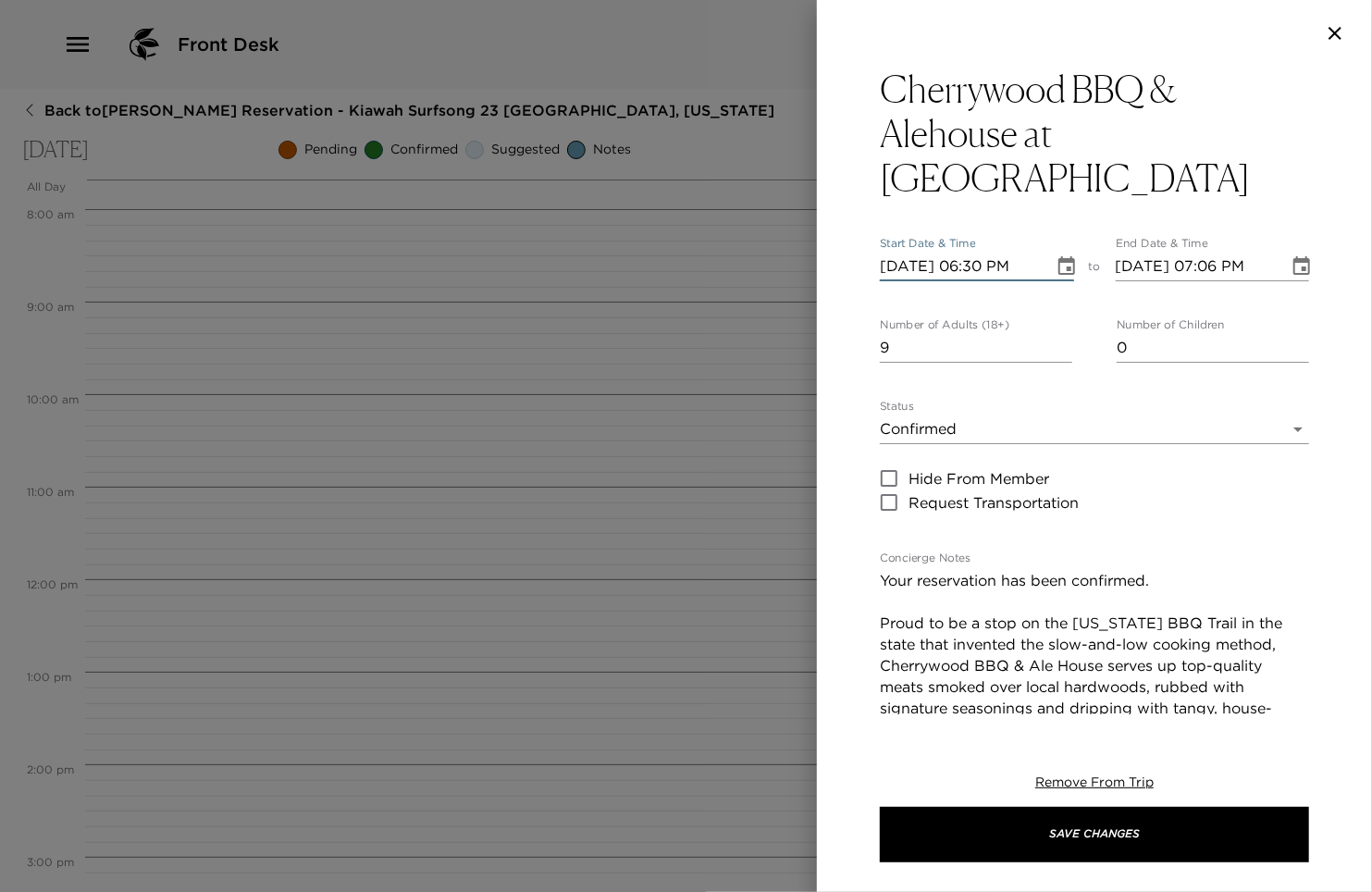 scroll, scrollTop: 0, scrollLeft: 1, axis: horizontal 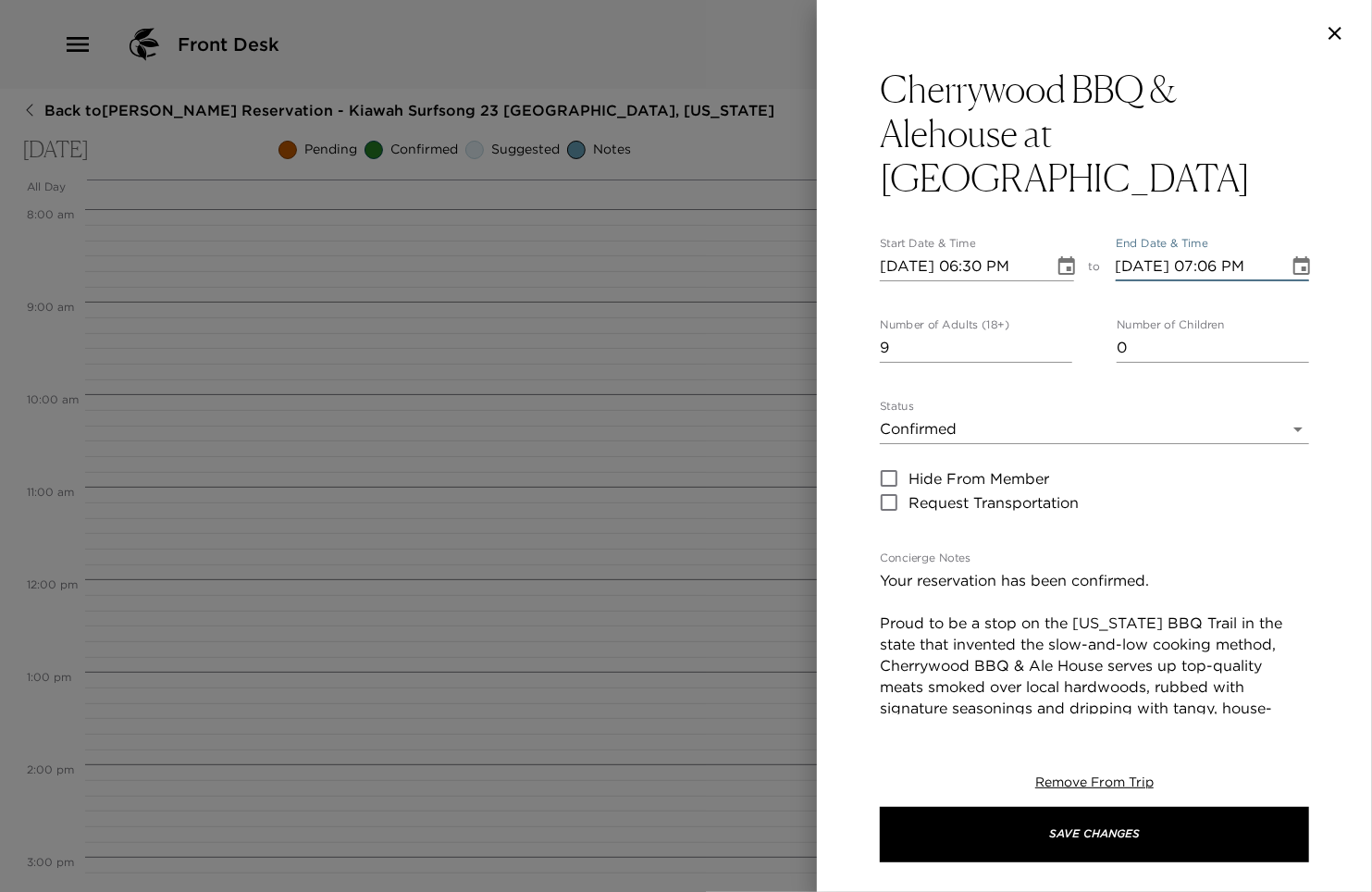 click on "[DATE] 07:06 PM" at bounding box center [1196, 266] 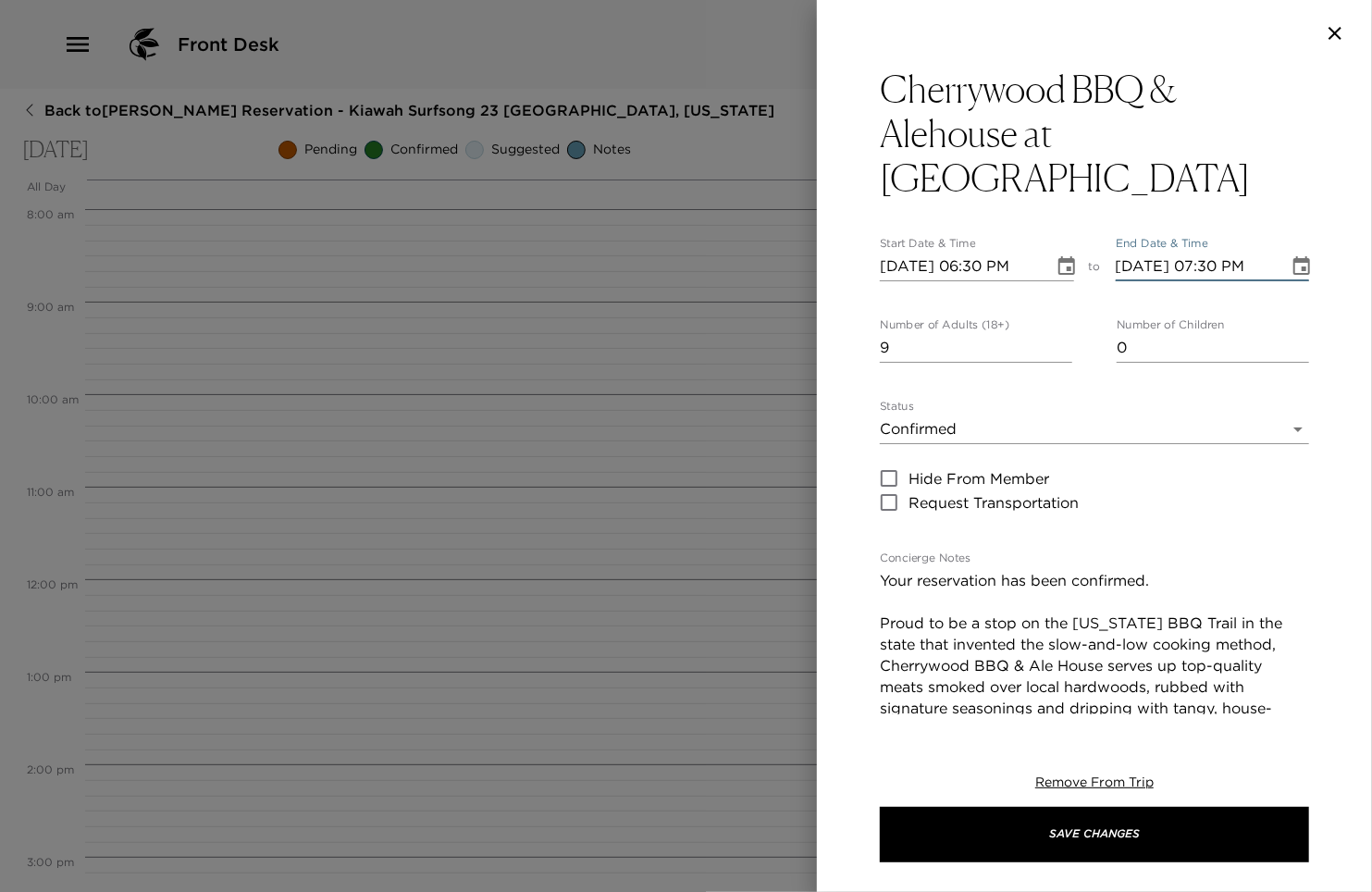 scroll, scrollTop: 0, scrollLeft: 1, axis: horizontal 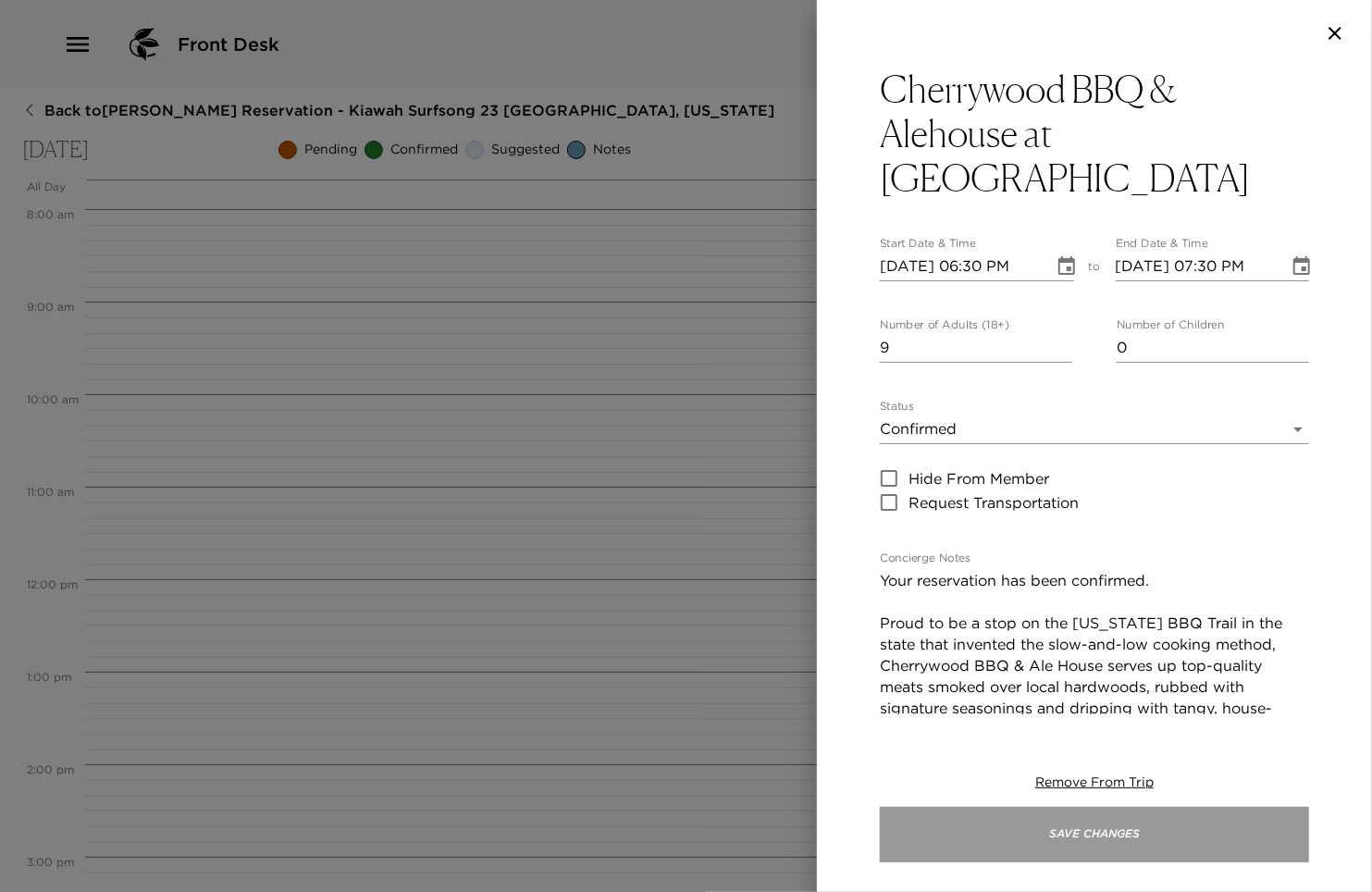 click on "Save Changes" at bounding box center [1094, 835] 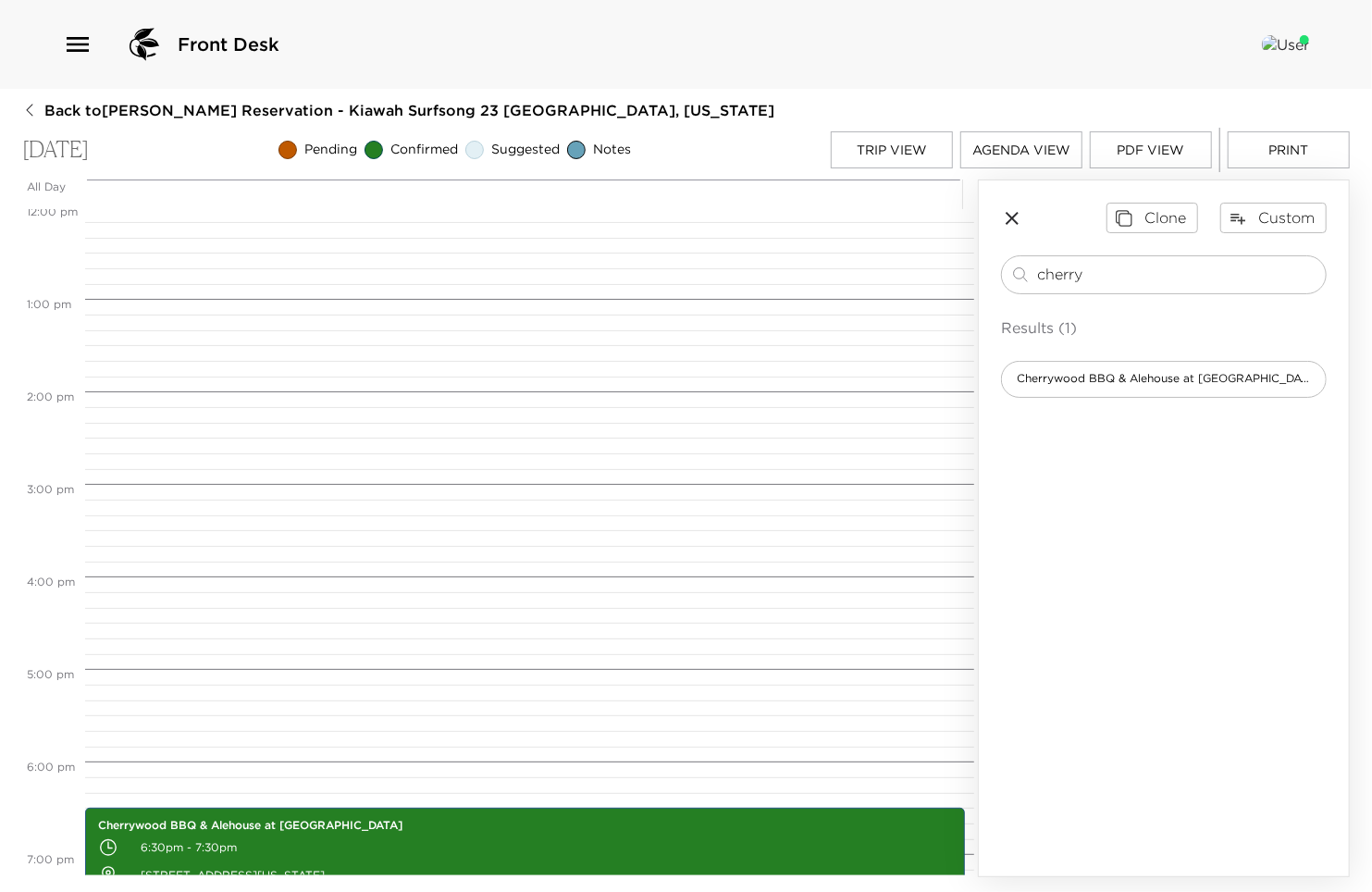 scroll, scrollTop: 1048, scrollLeft: 0, axis: vertical 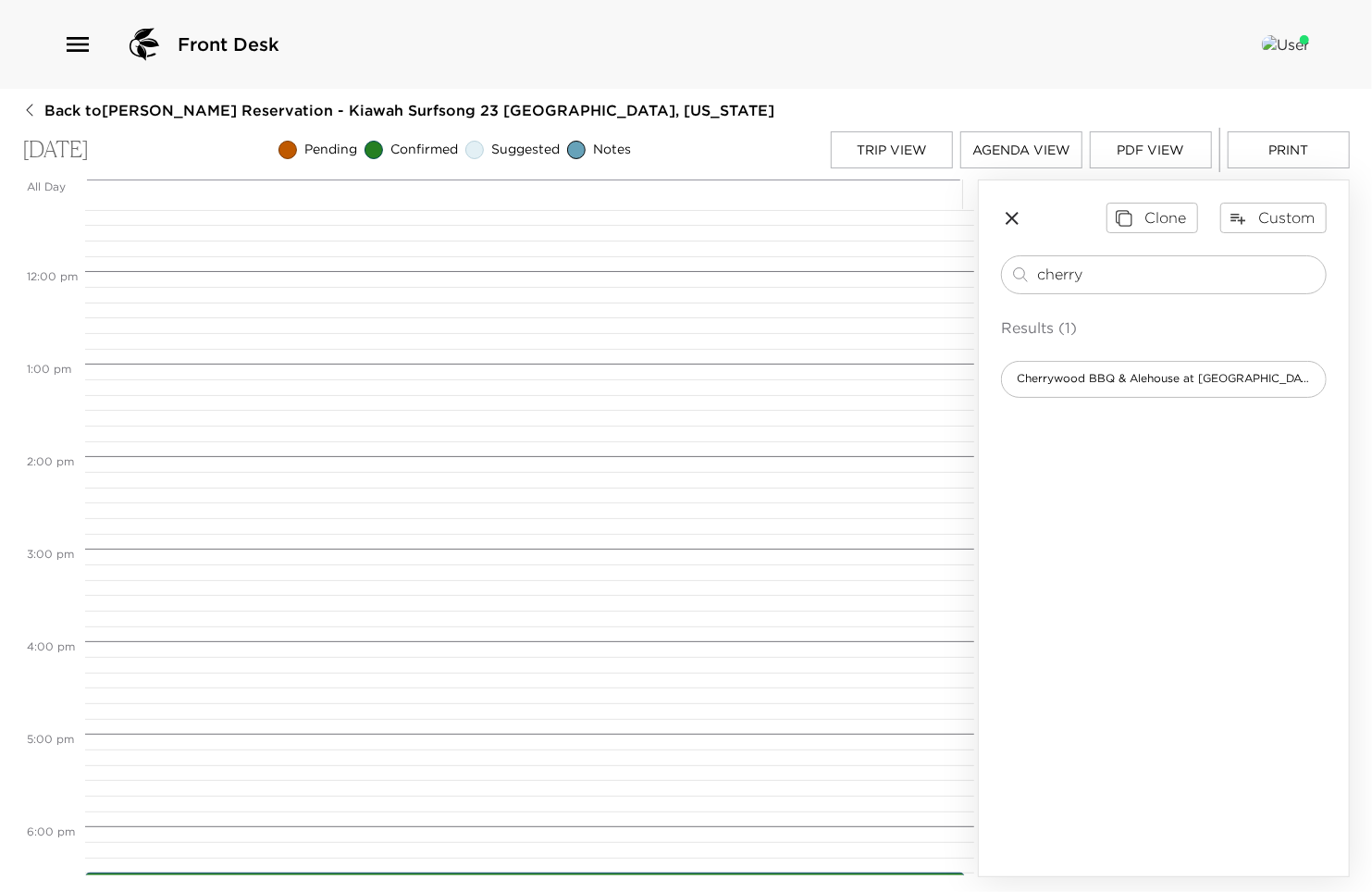 click on "[DATE]" at bounding box center (56, 150) 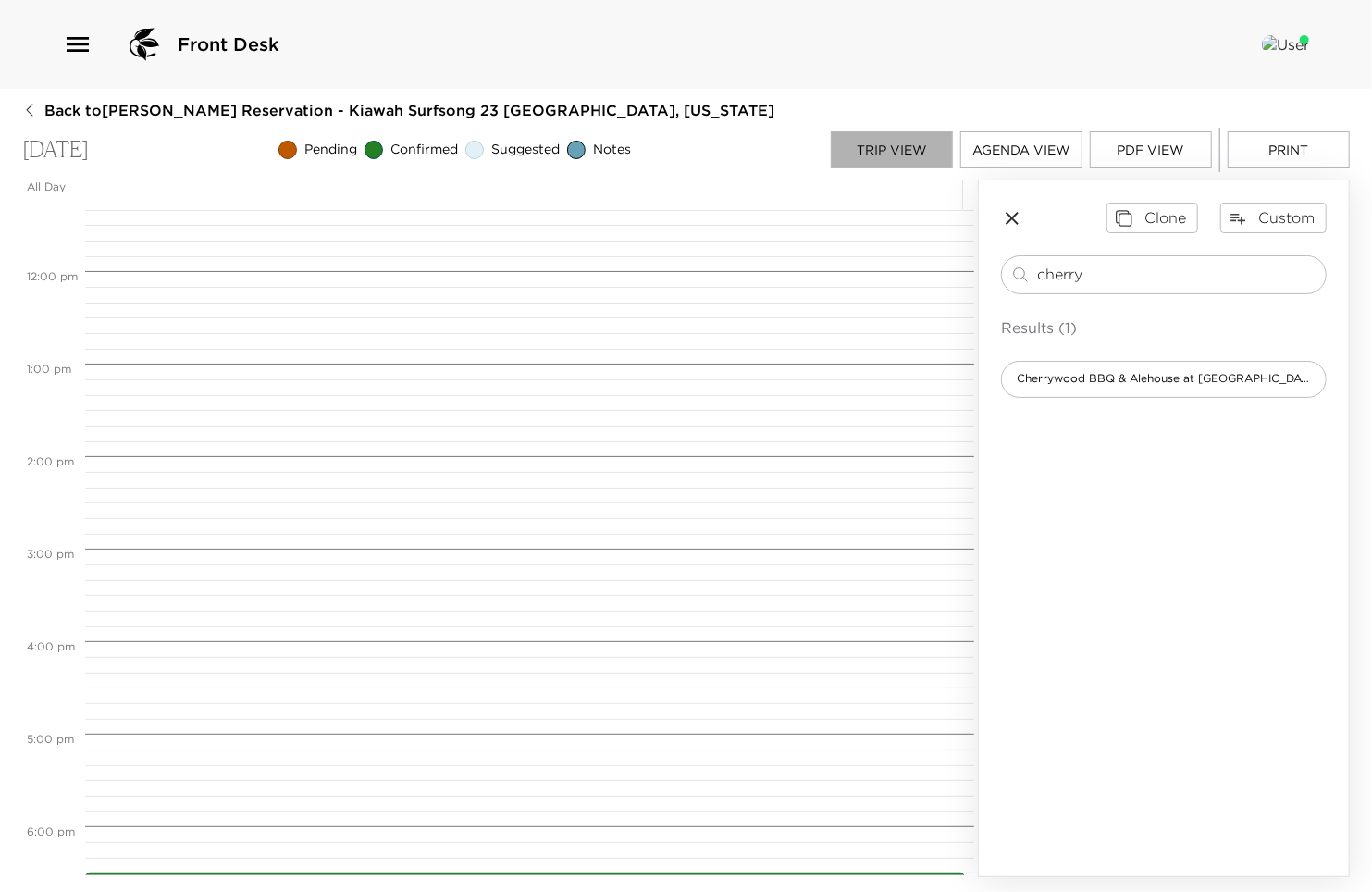 click on "Trip View" at bounding box center [892, 150] 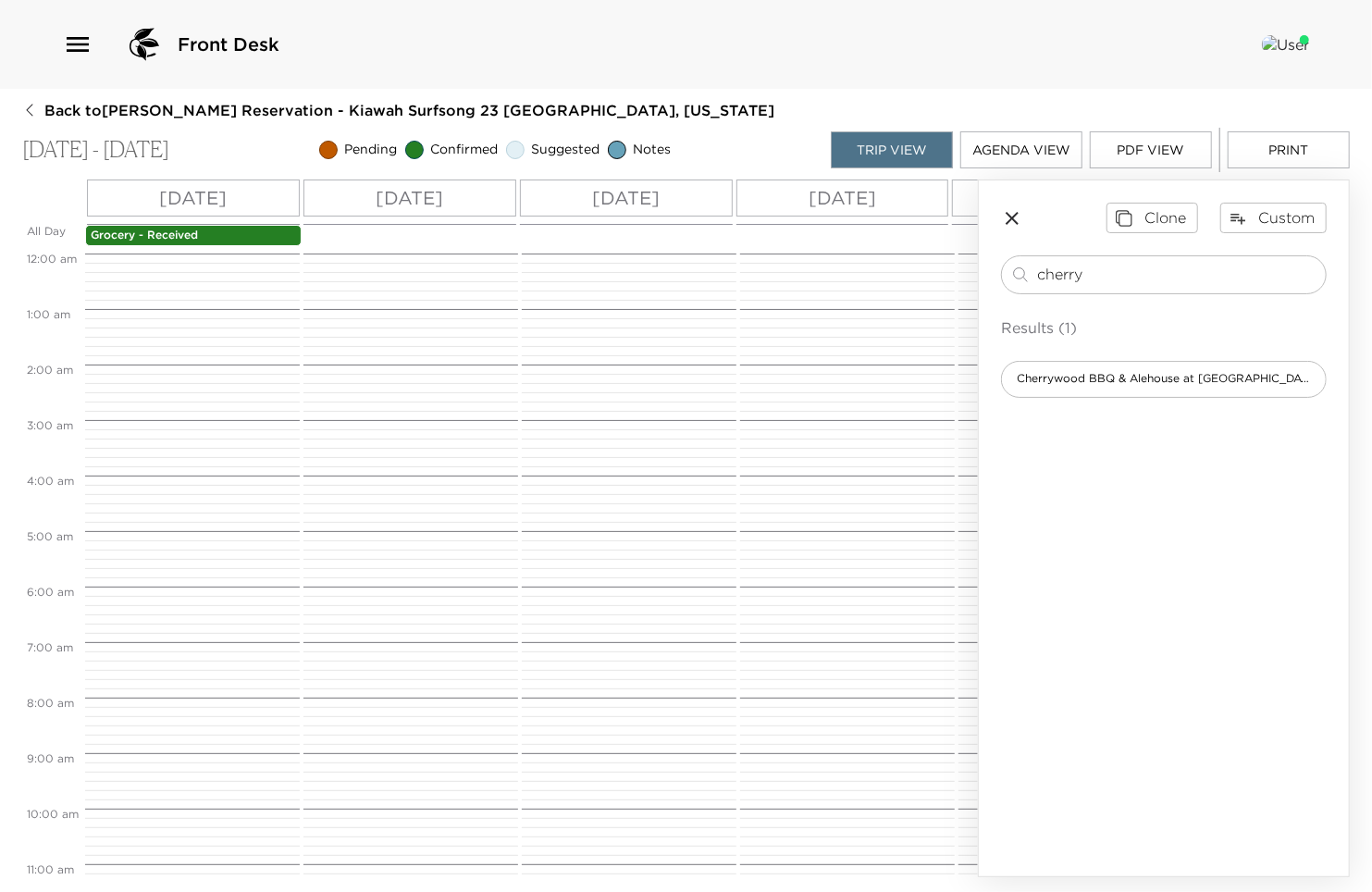 scroll, scrollTop: 725, scrollLeft: 0, axis: vertical 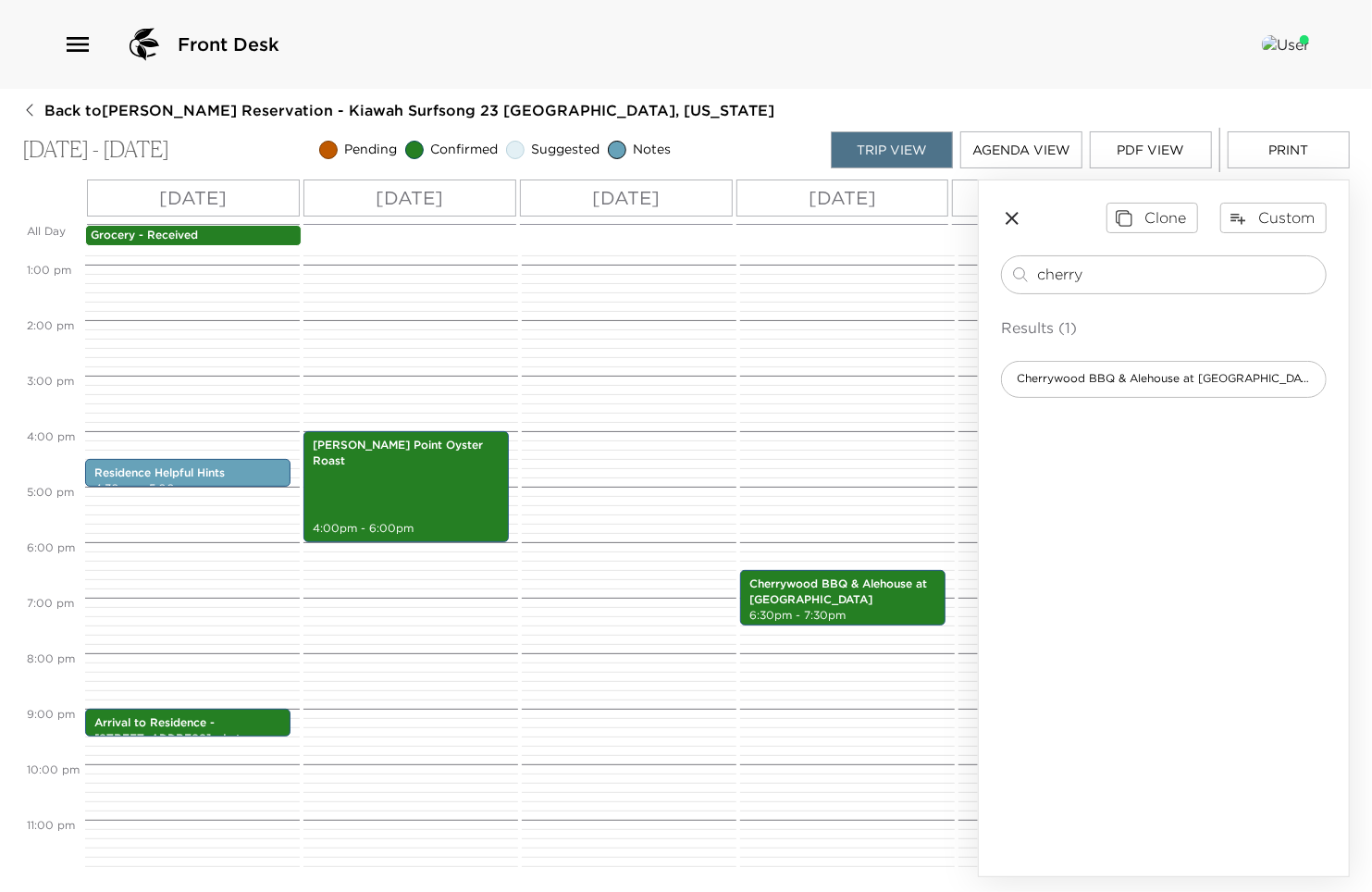 drag, startPoint x: 929, startPoint y: 206, endPoint x: 629, endPoint y: 224, distance: 300.5395 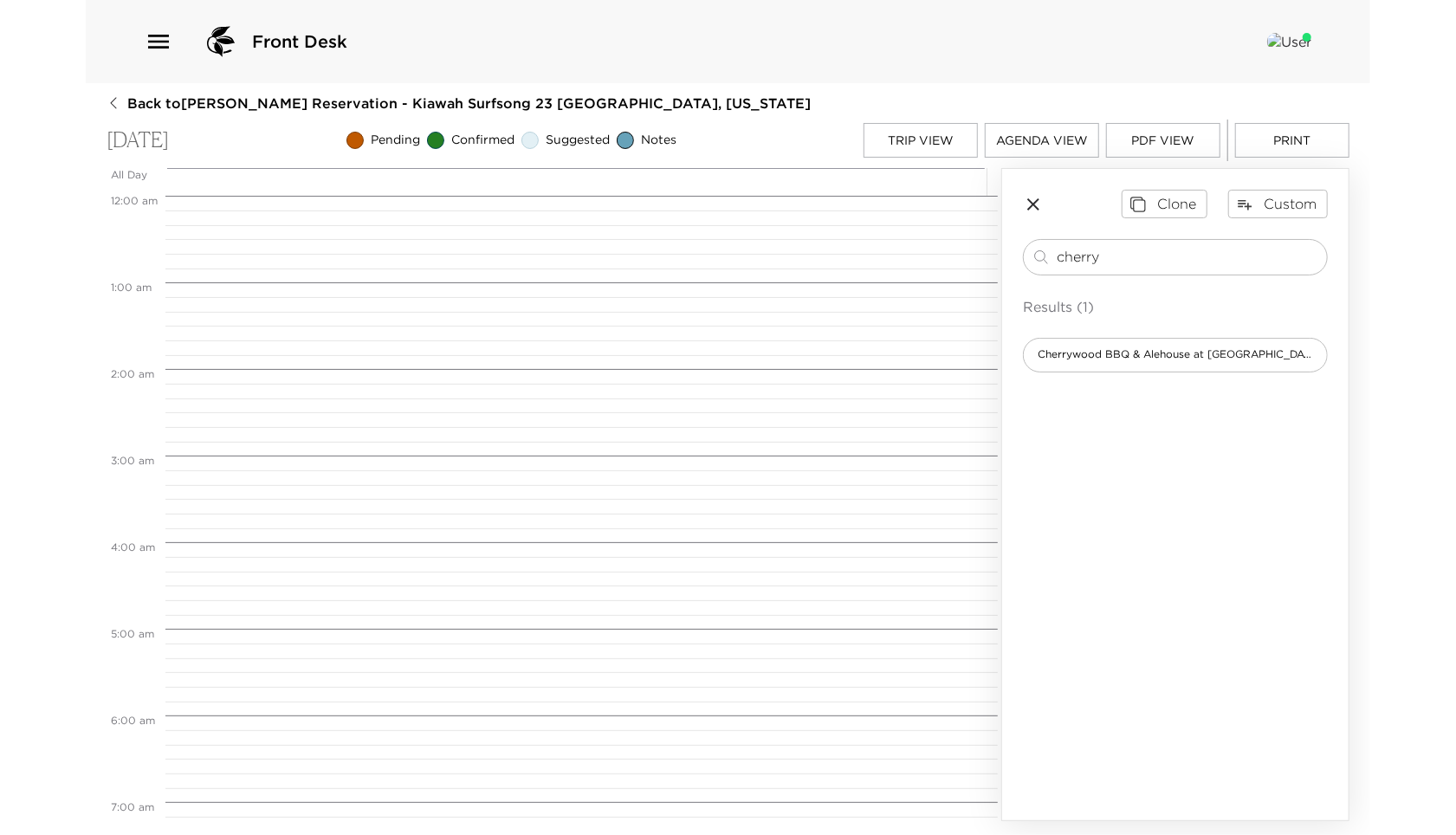 scroll, scrollTop: 693, scrollLeft: 0, axis: vertical 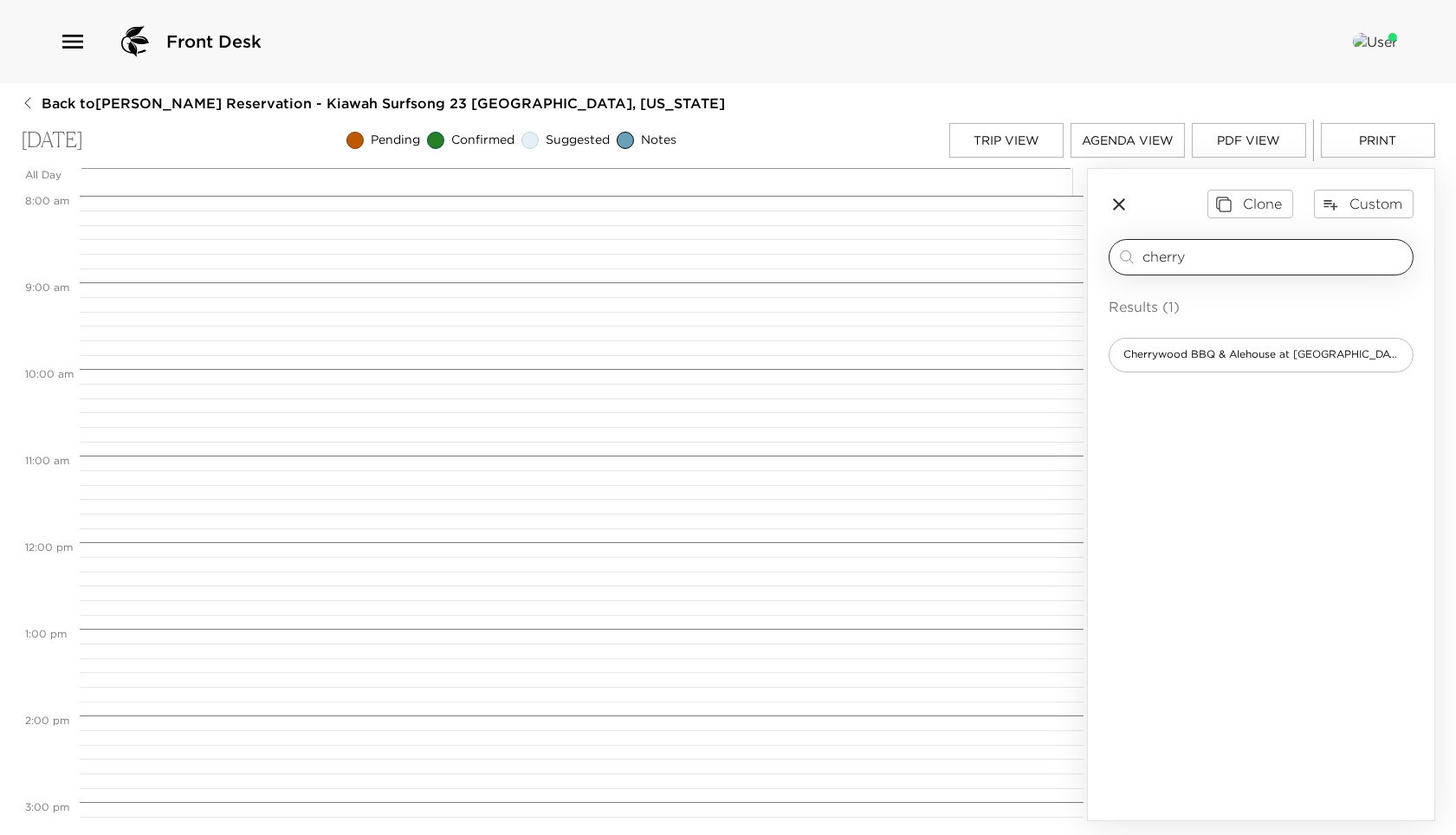 drag, startPoint x: 1200, startPoint y: 255, endPoint x: 1117, endPoint y: 260, distance: 83.150466 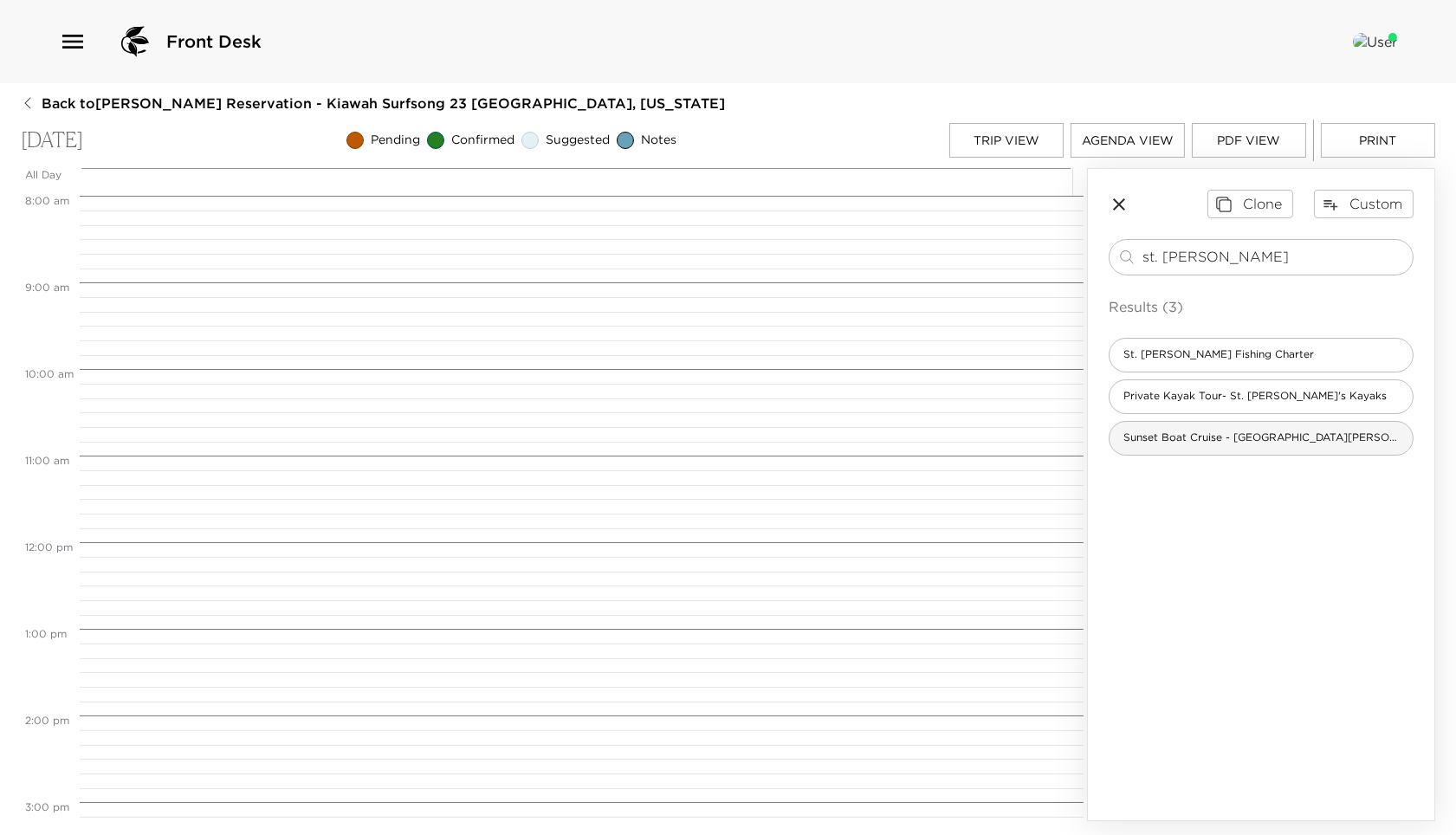 type on "st. [PERSON_NAME]" 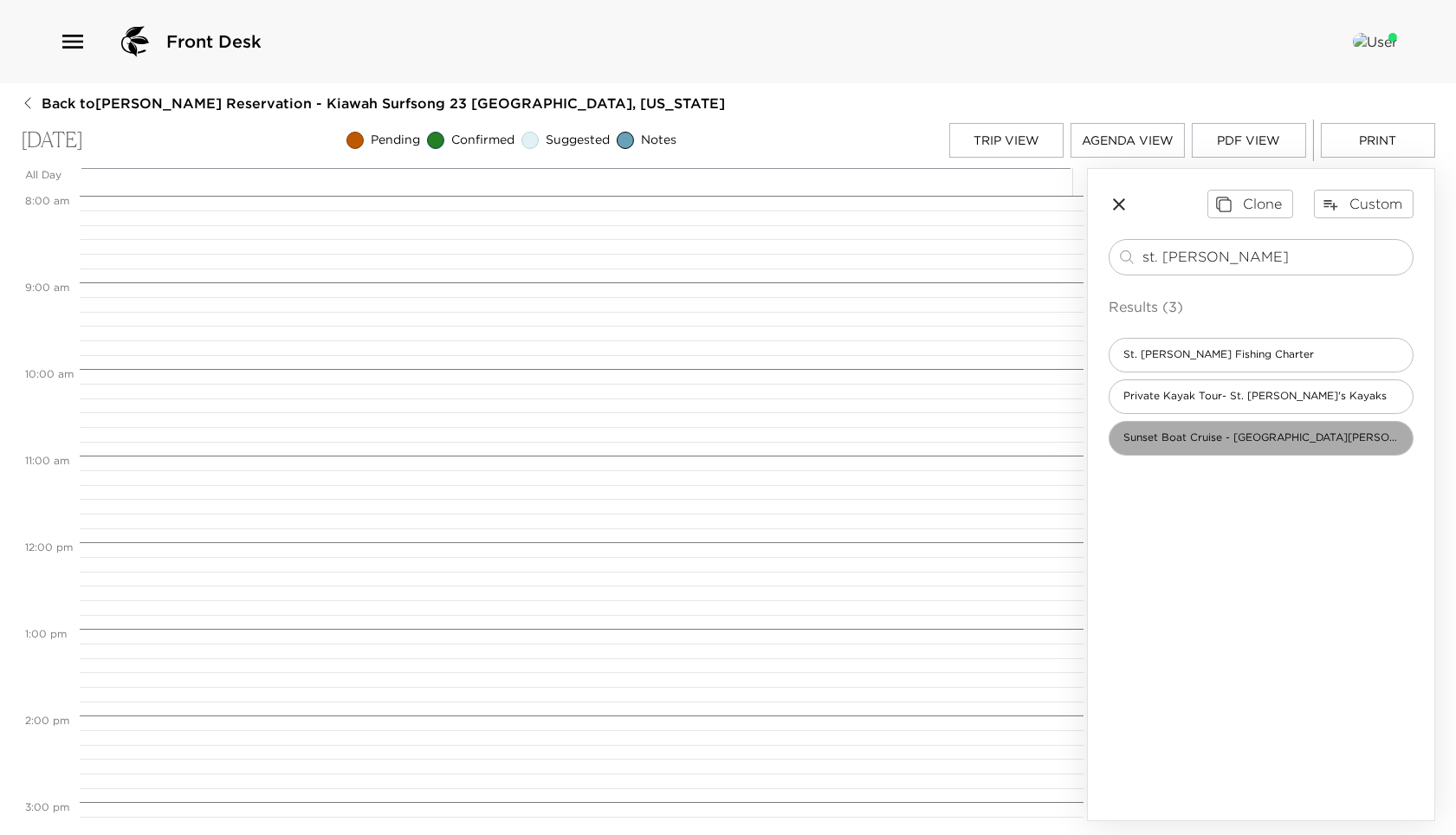click on "Sunset Boat Cruise - [GEOGRAPHIC_DATA][PERSON_NAME]" at bounding box center [1261, 437] 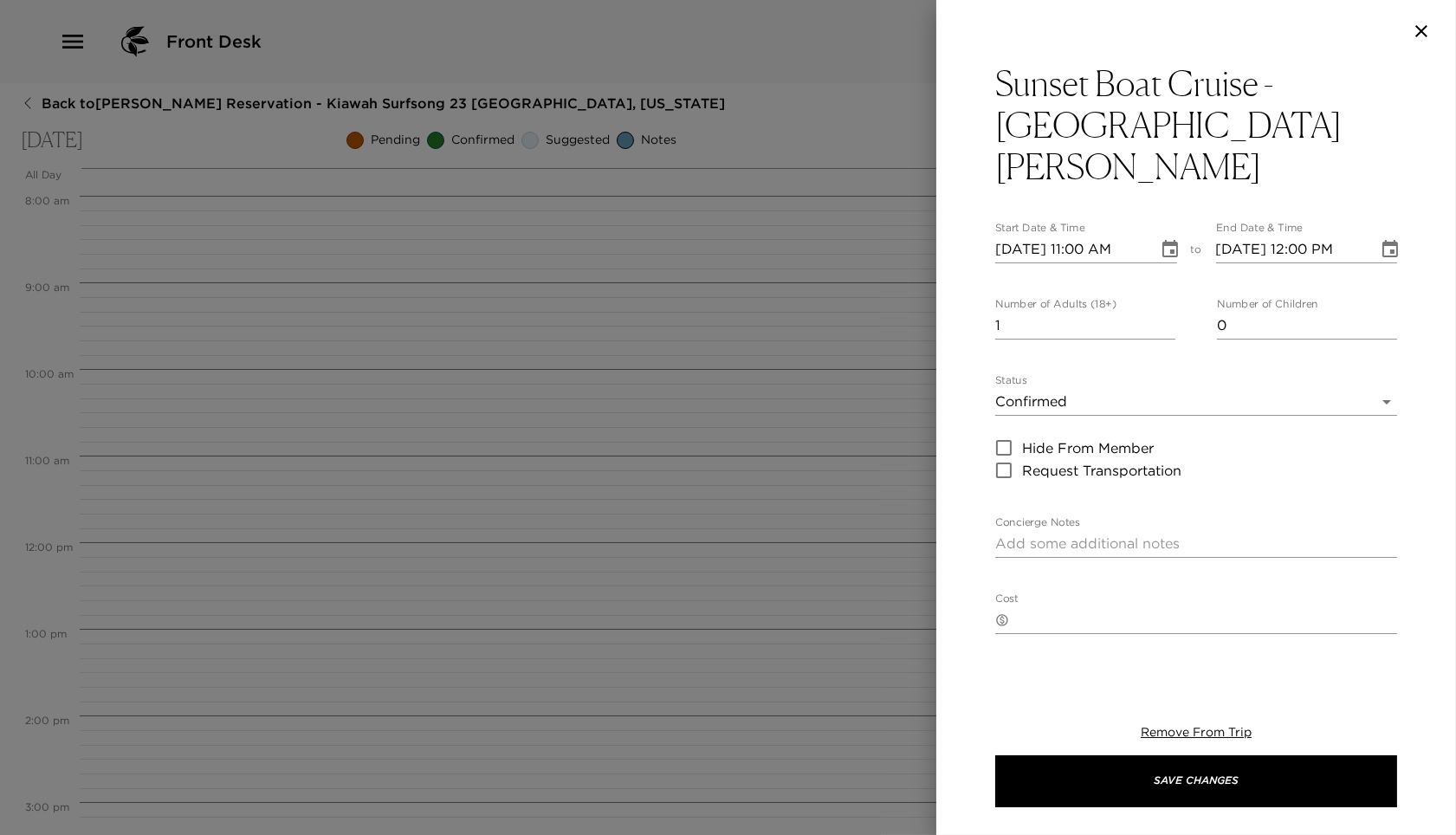 type on "Activity Reservation - Sunset Boat Cruise
Your sunset boat cruise has been confirmed for * guests. Enjoy the last few moments of the day with your family and friends while cruising the Kiawah River at sunset, Don't forget your camera and bug spray.
Please arrive 10 minutes early to meet the tour guide and sign in. All charges will be applied directly to the card on file with the concierge." 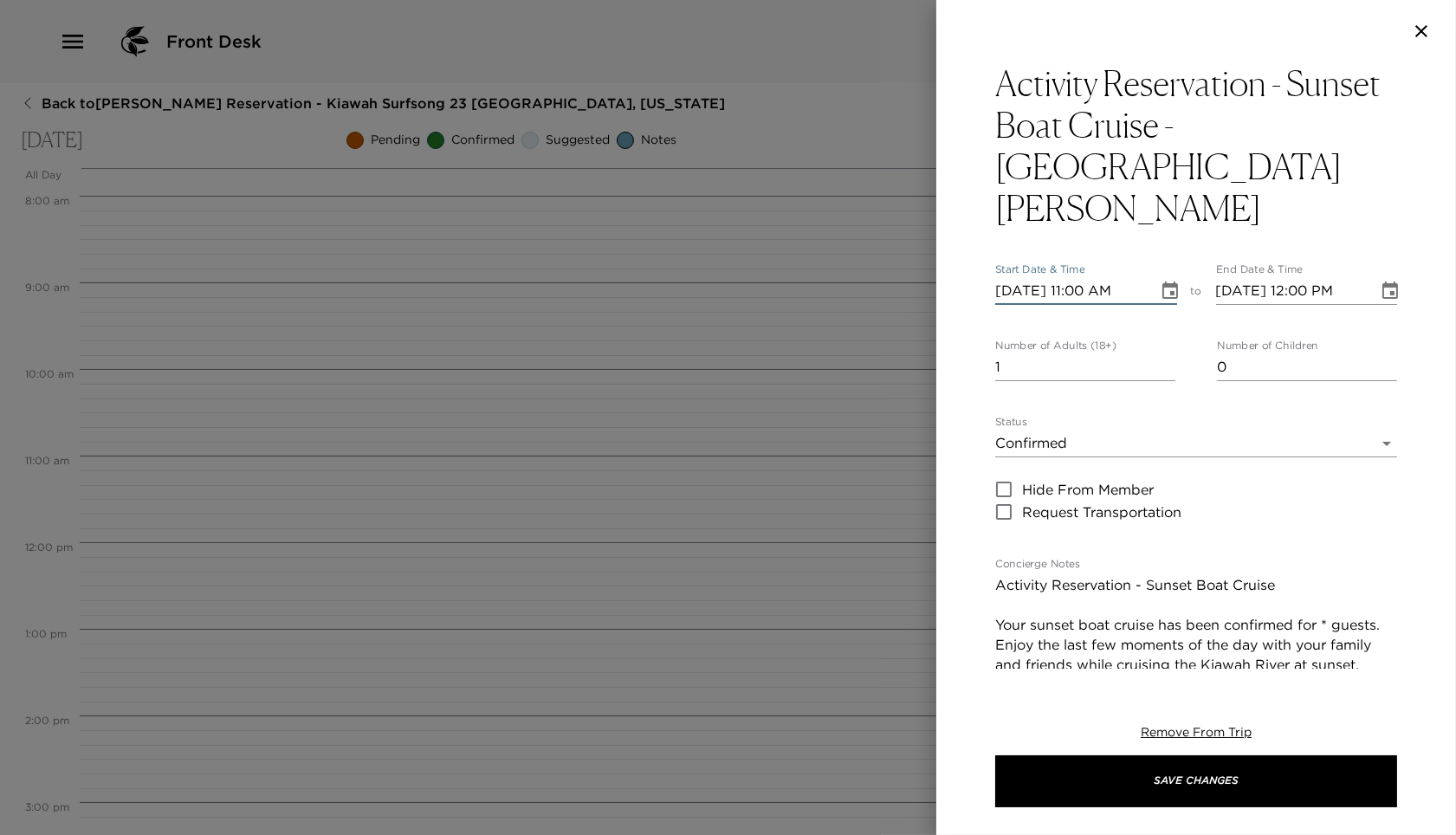 click on "[DATE] 11:00 AM" at bounding box center (1071, 291) 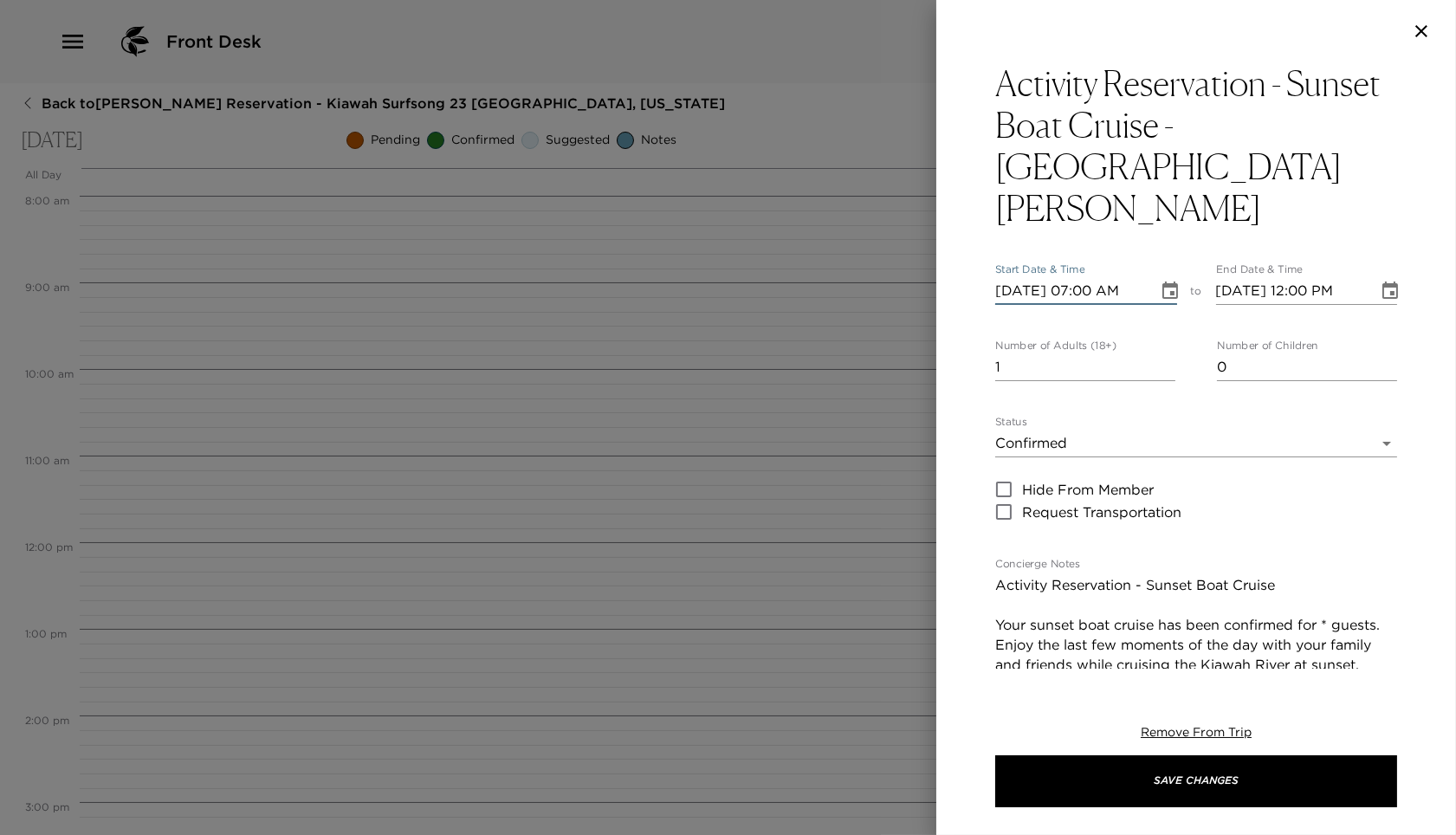 scroll, scrollTop: 0, scrollLeft: 1, axis: horizontal 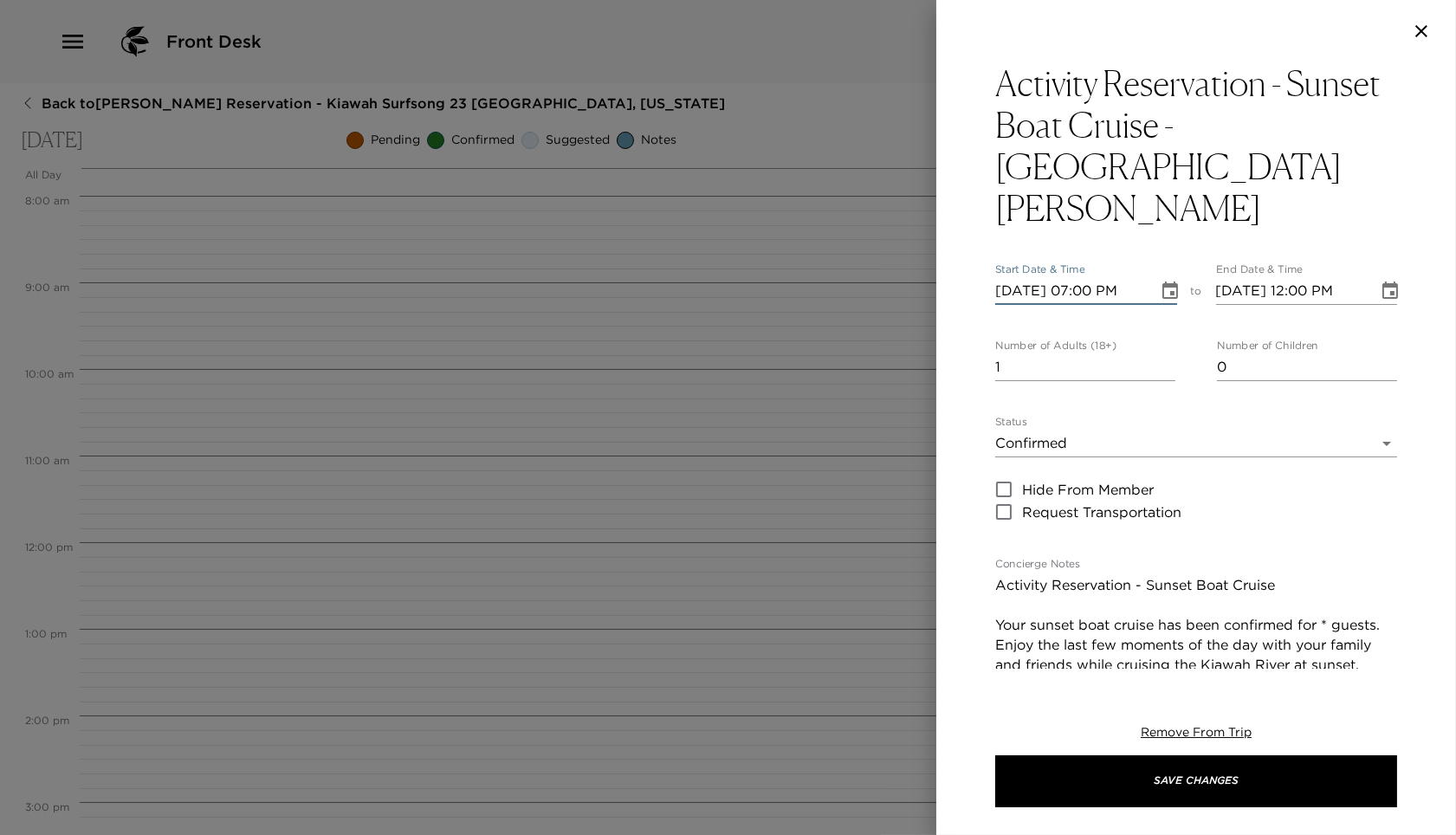 type on "[DATE] 08:00 PM" 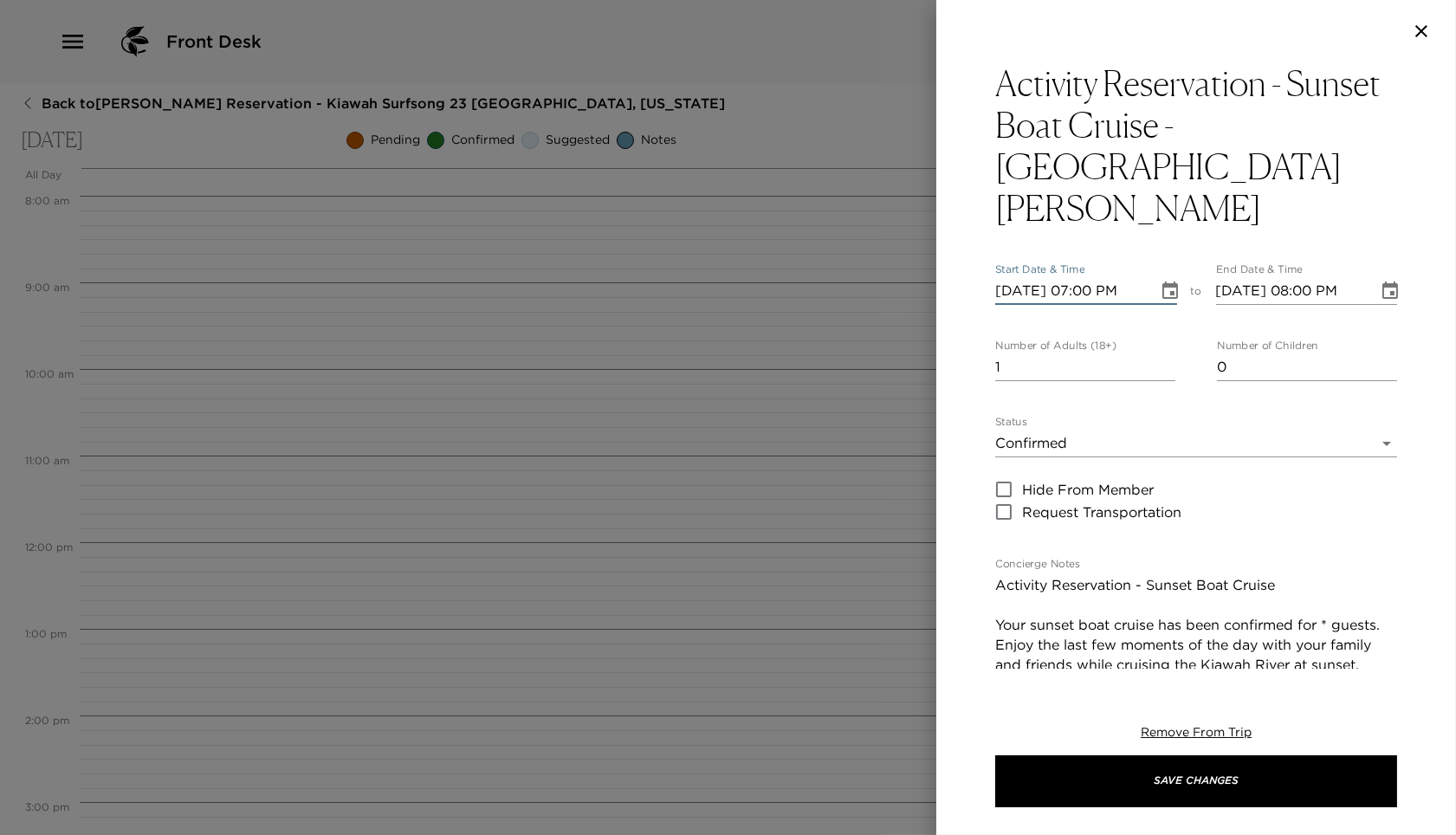 type on "[DATE] 07:00 PM" 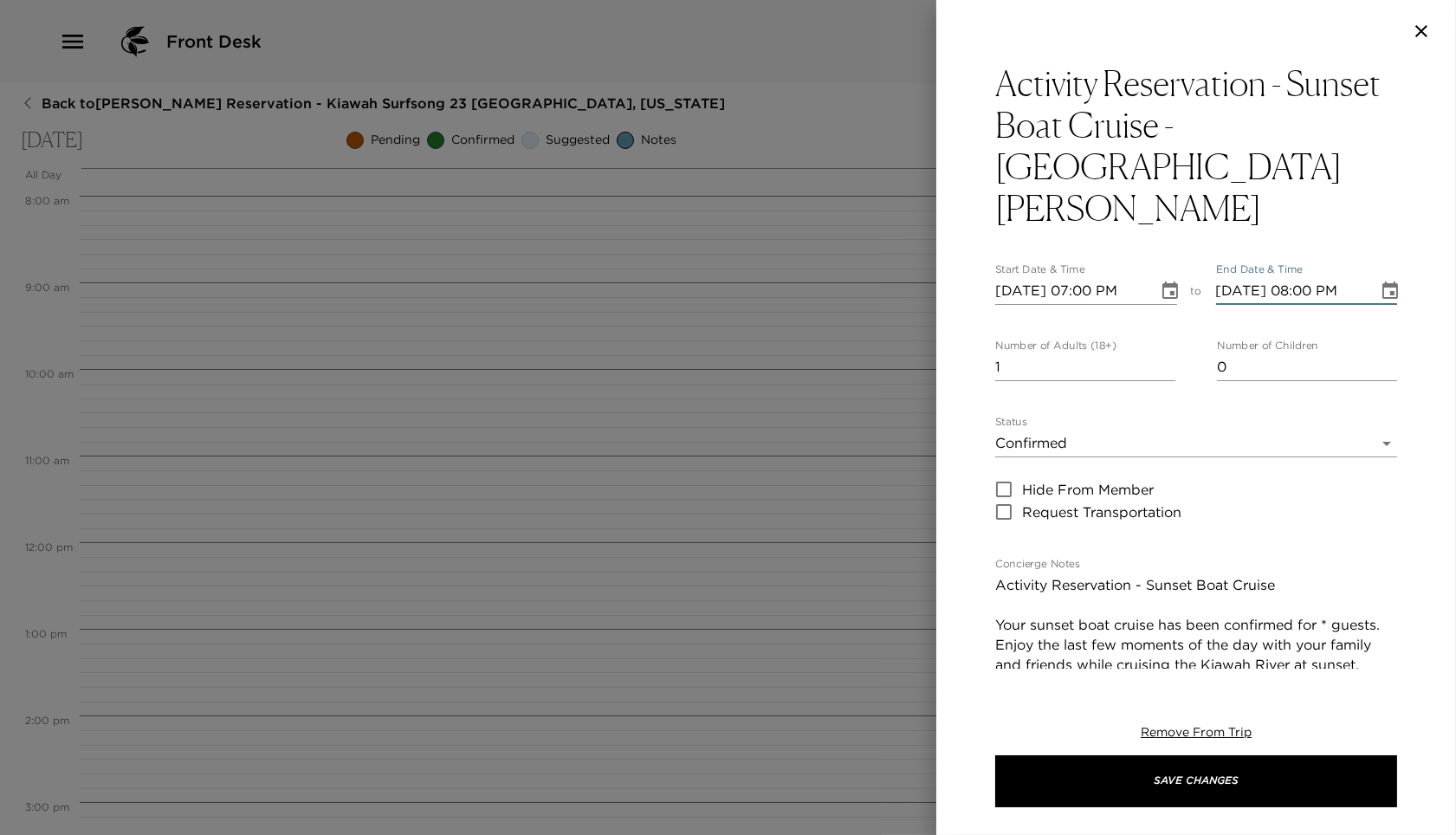 scroll, scrollTop: 0, scrollLeft: 0, axis: both 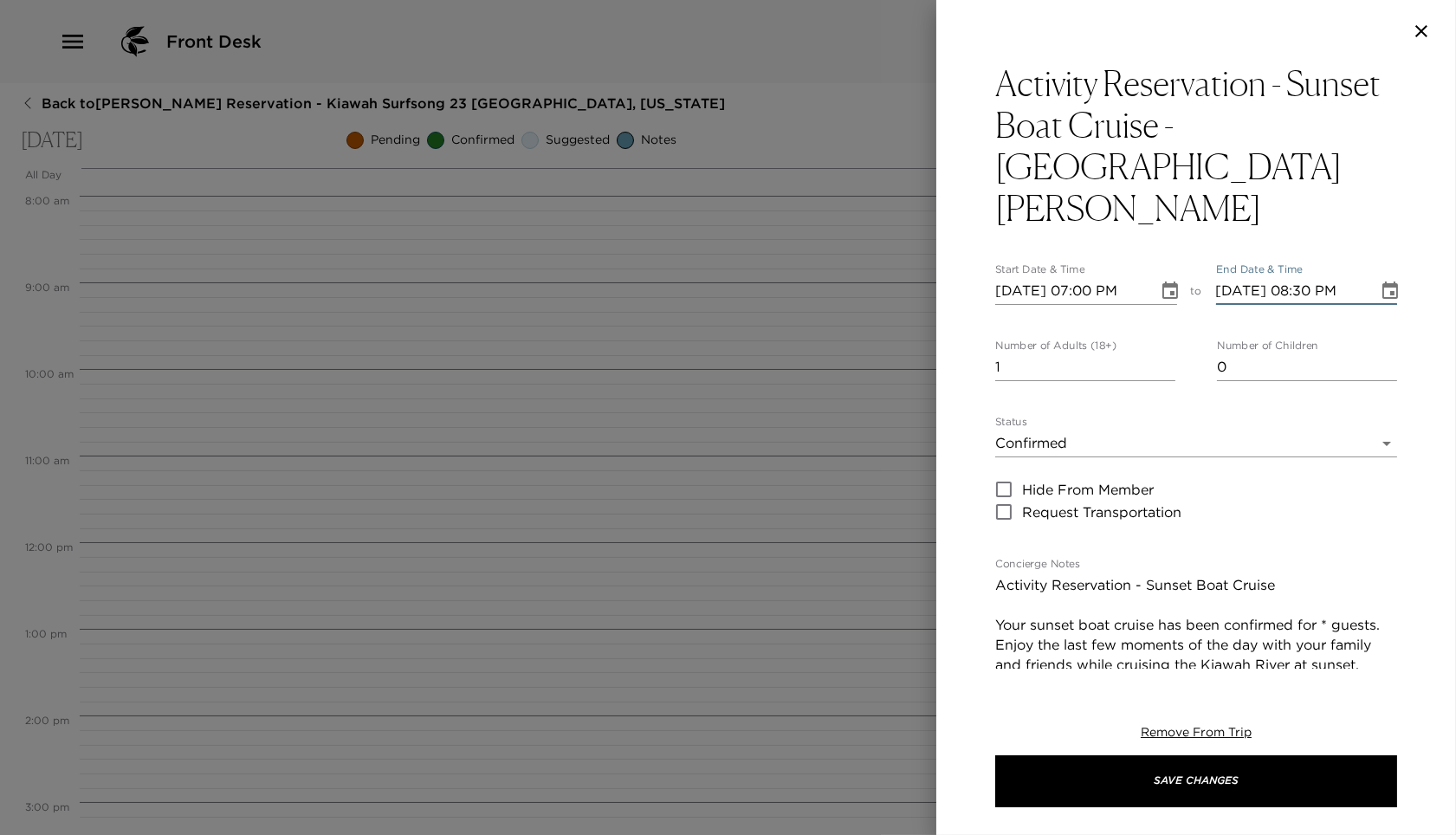 type on "[DATE] 08:30 PM" 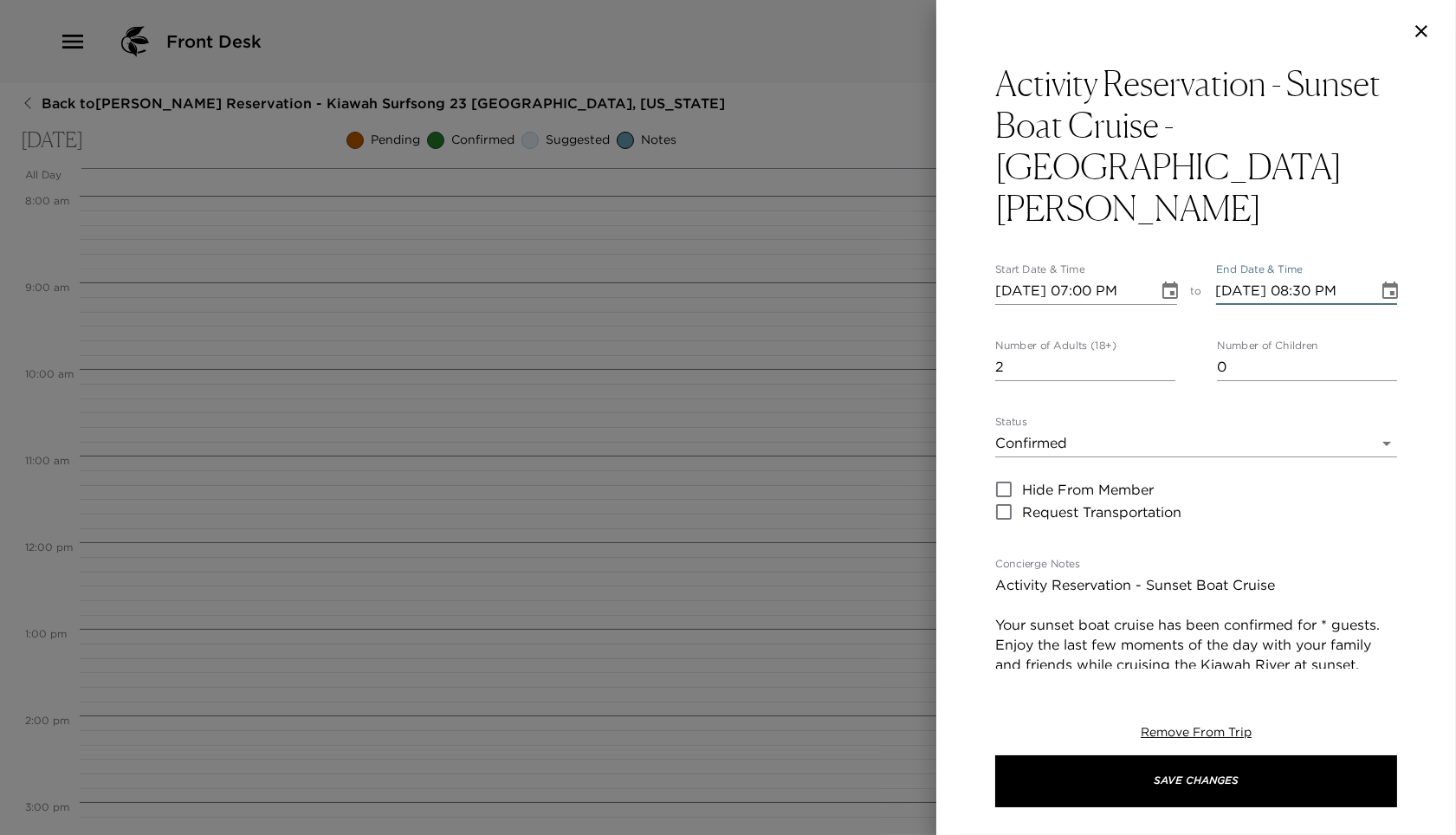 click on "2" at bounding box center [1085, 367] 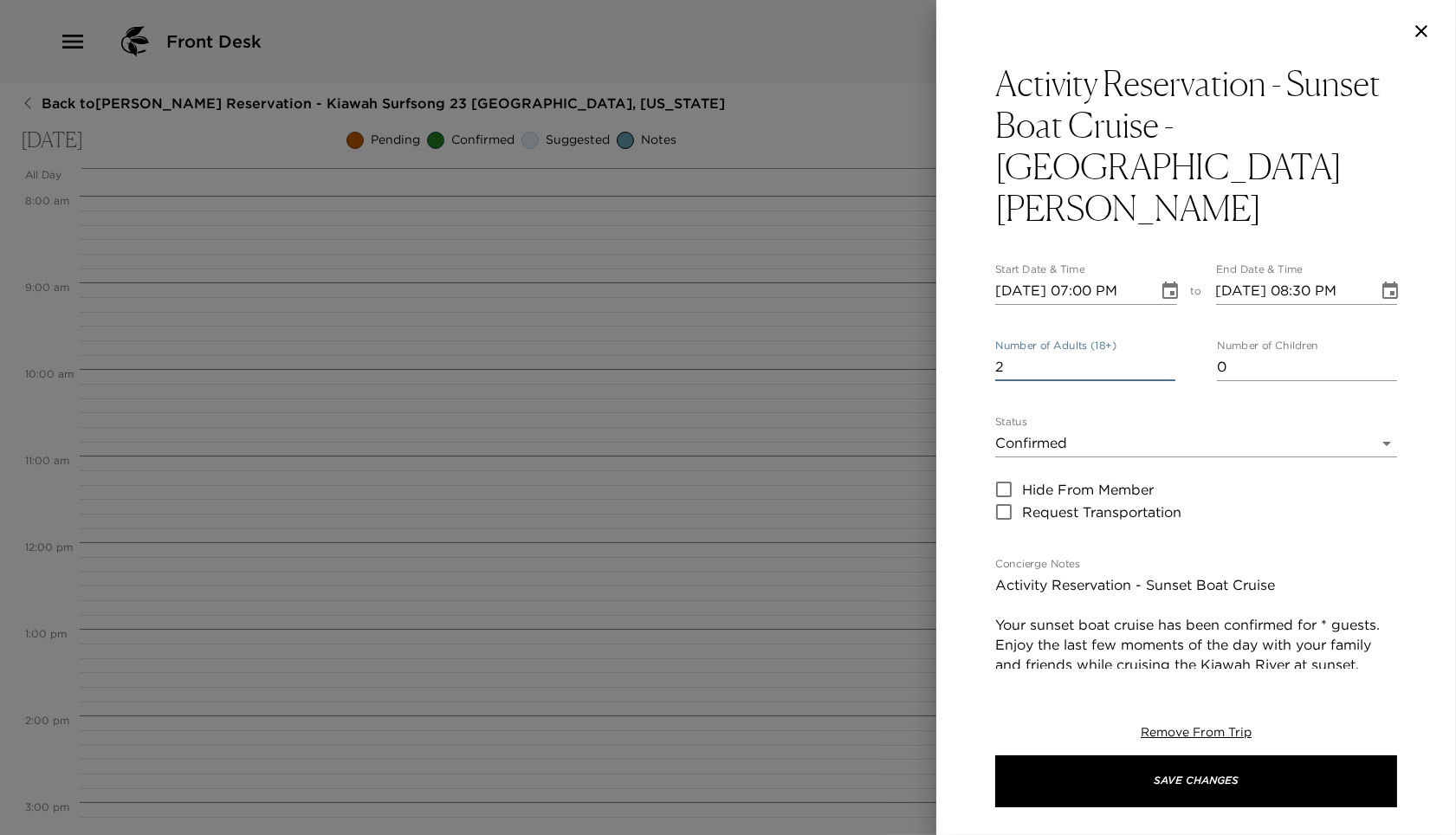 scroll, scrollTop: 0, scrollLeft: 0, axis: both 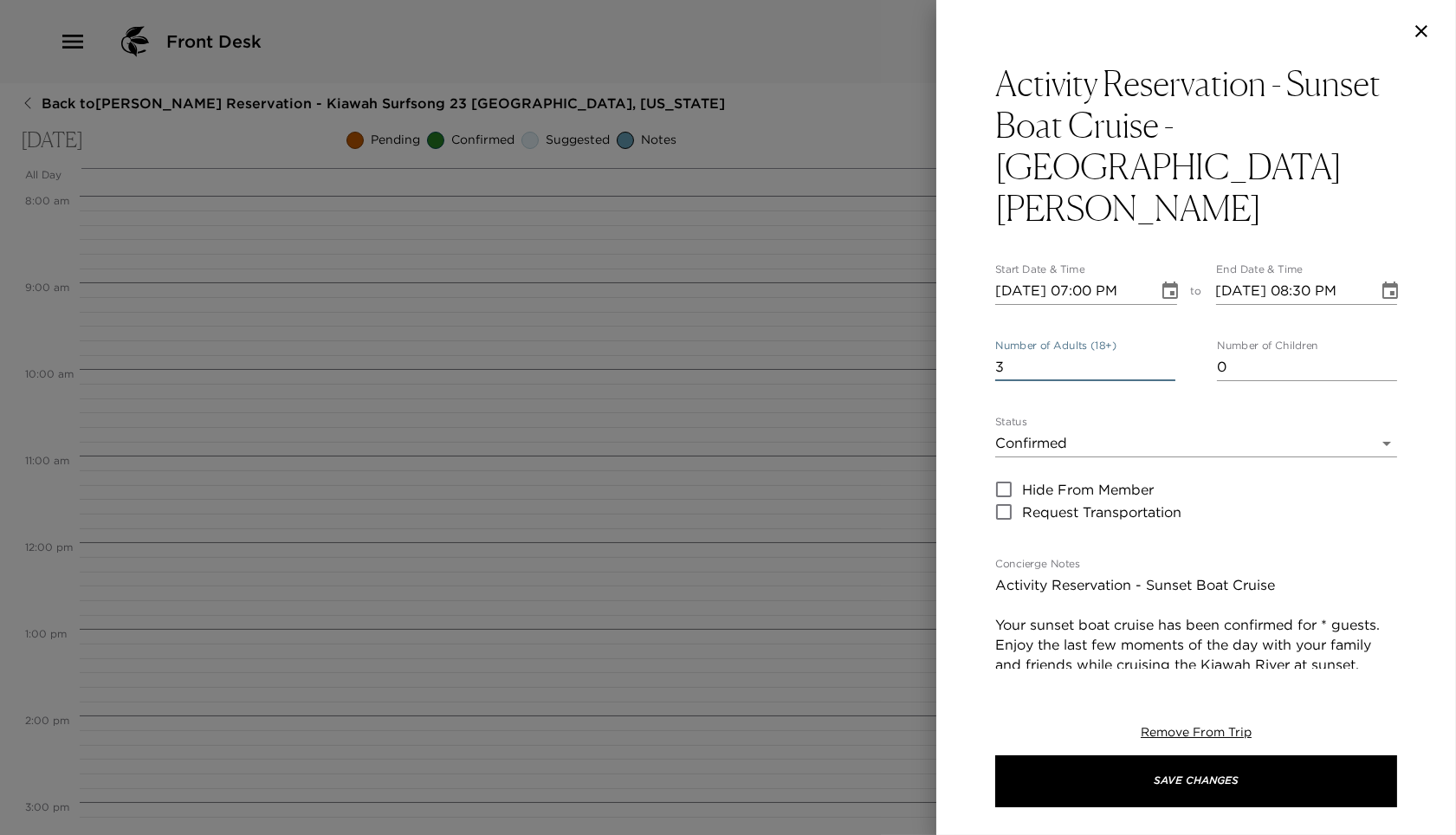 click on "3" at bounding box center (1085, 367) 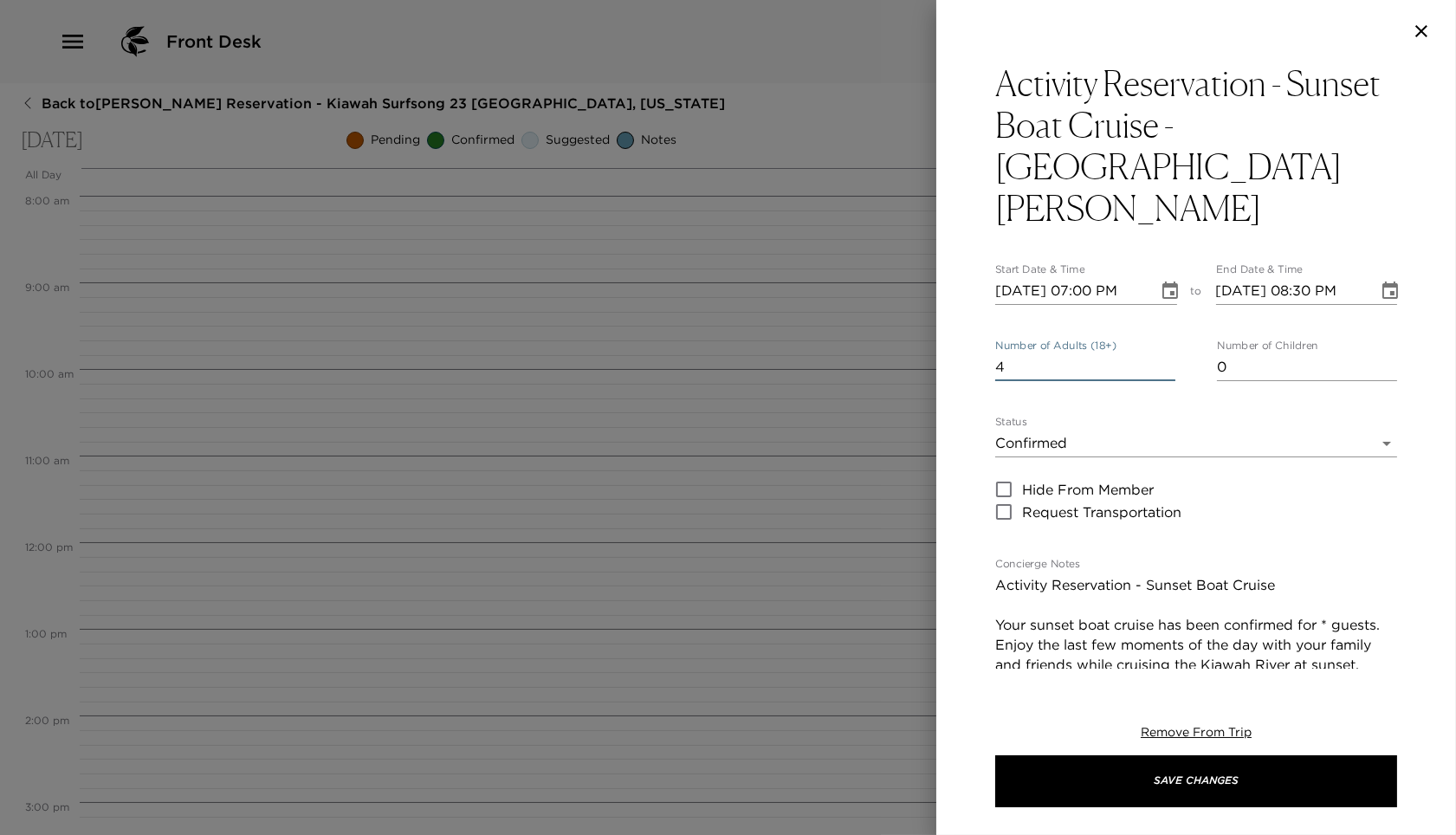 click on "4" at bounding box center (1085, 367) 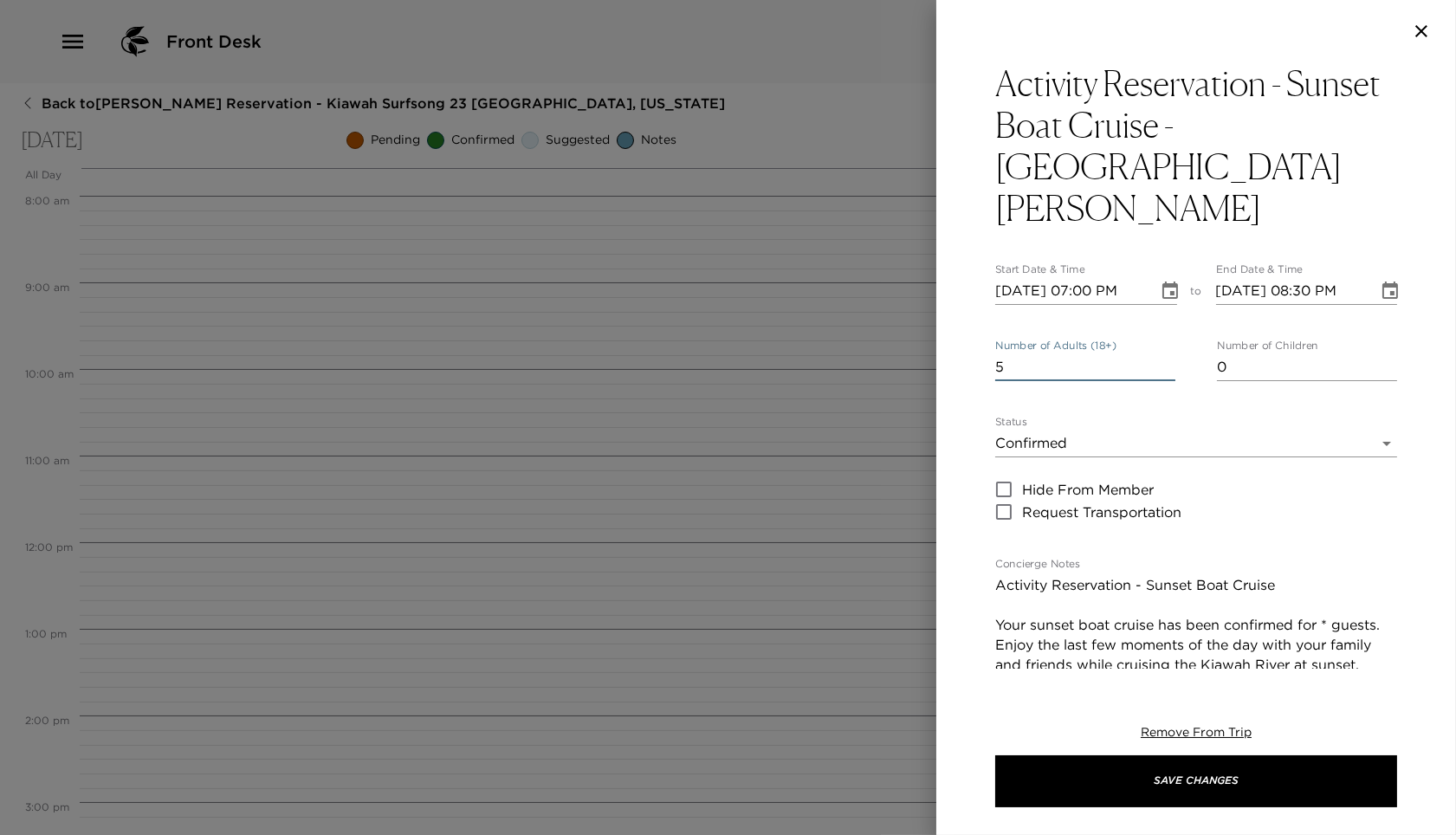 click on "5" at bounding box center [1085, 367] 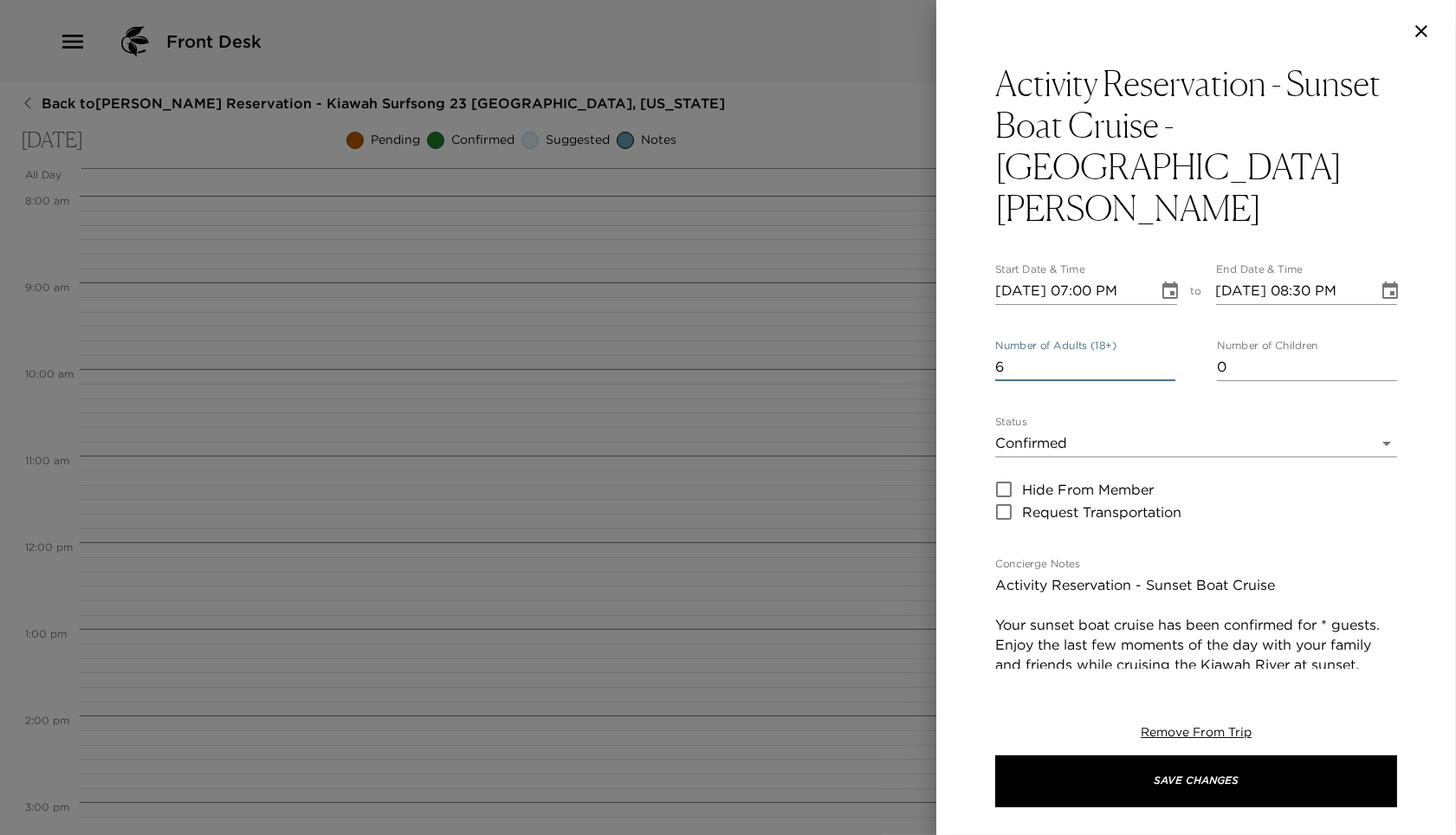 click on "6" at bounding box center [1085, 367] 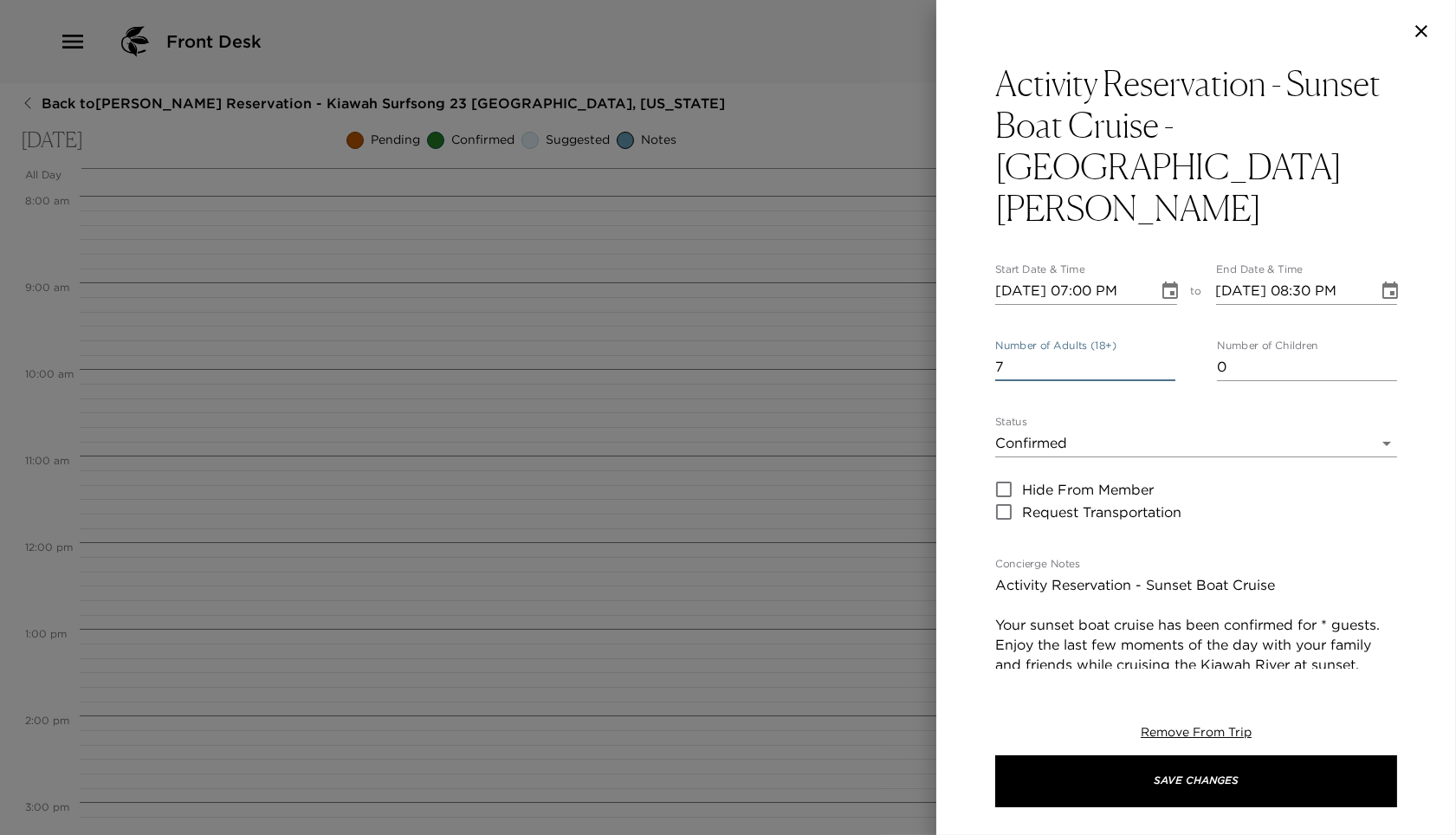 click on "7" at bounding box center (1085, 367) 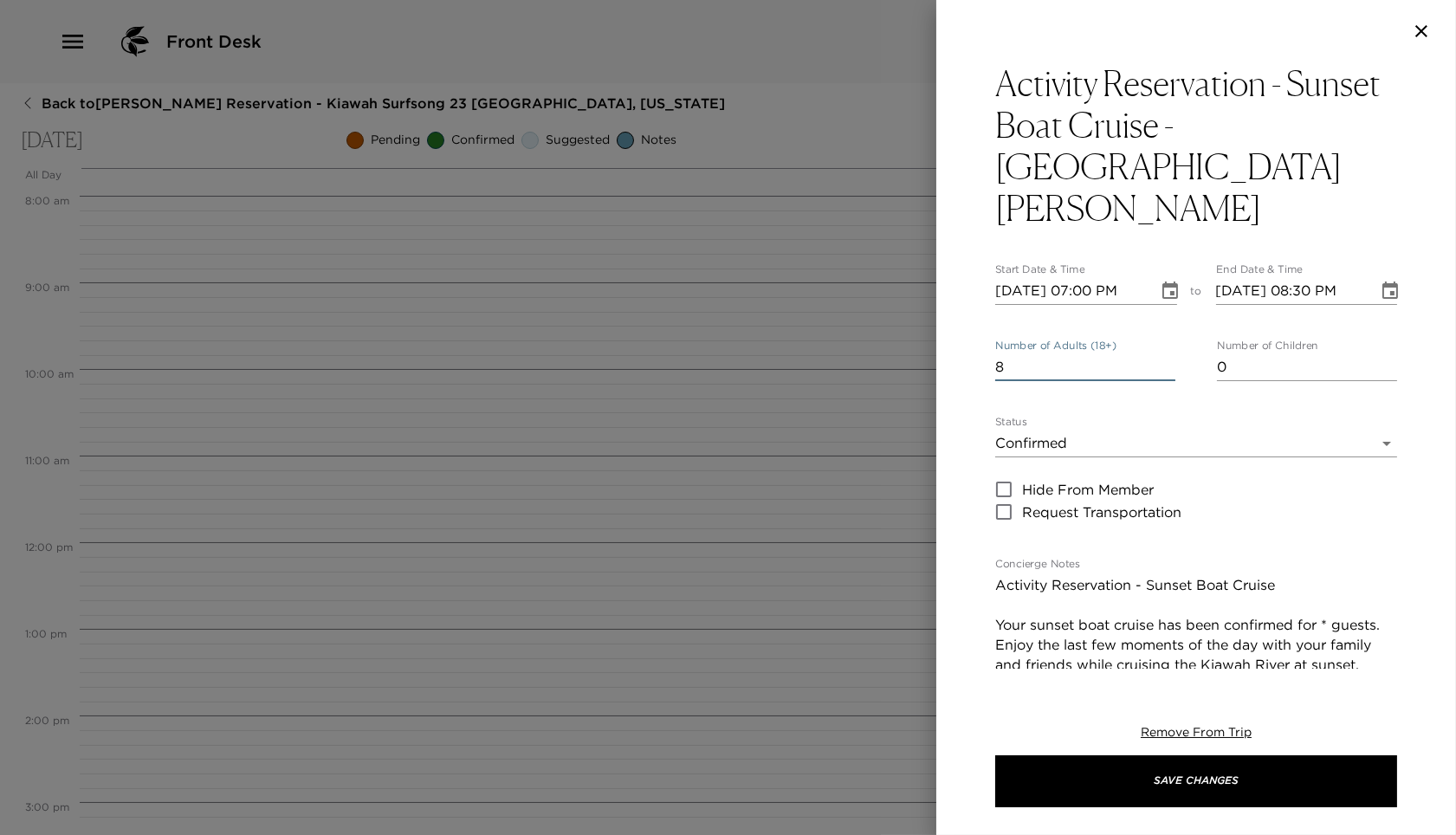click on "8" at bounding box center (1085, 367) 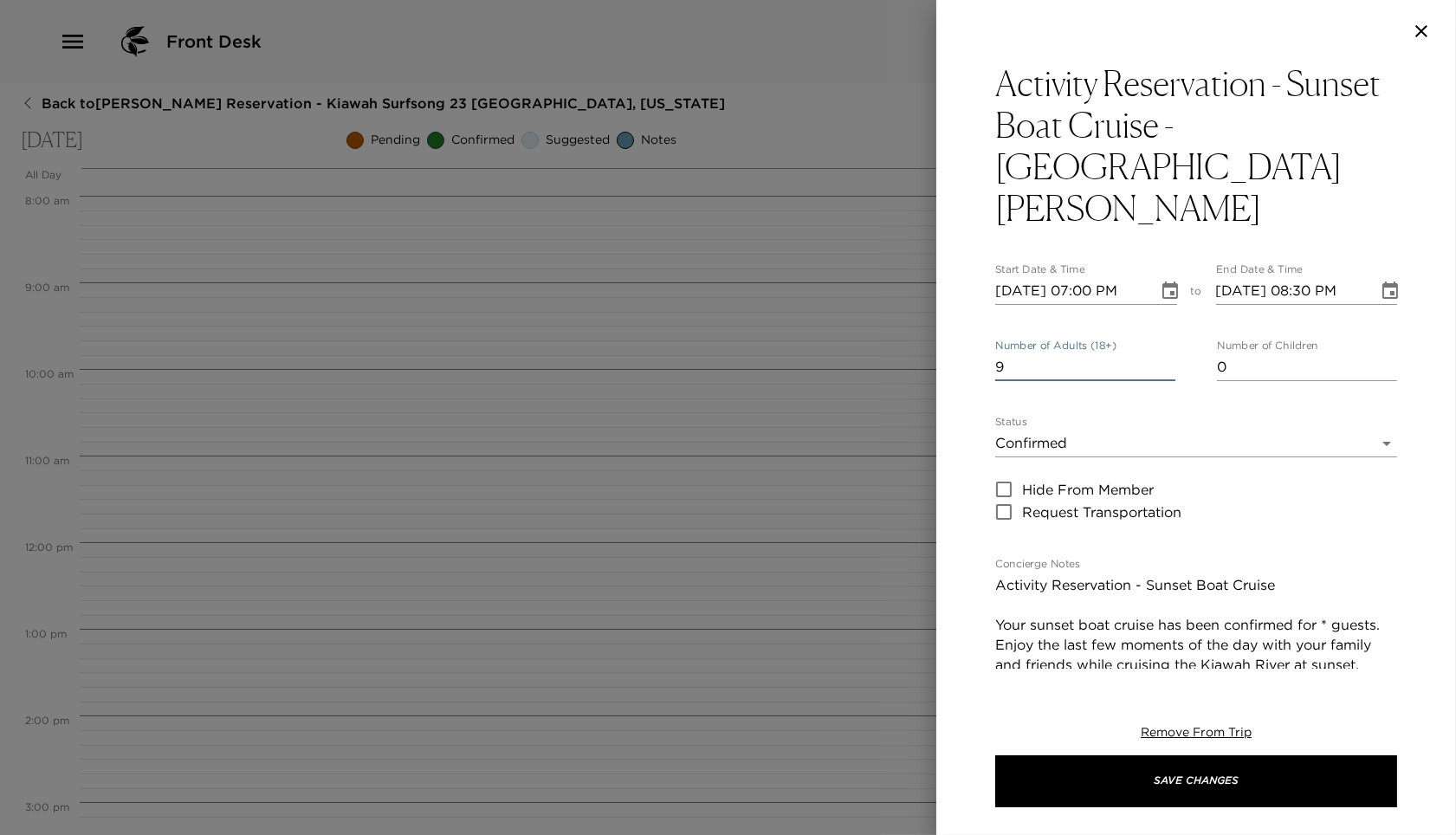 type on "9" 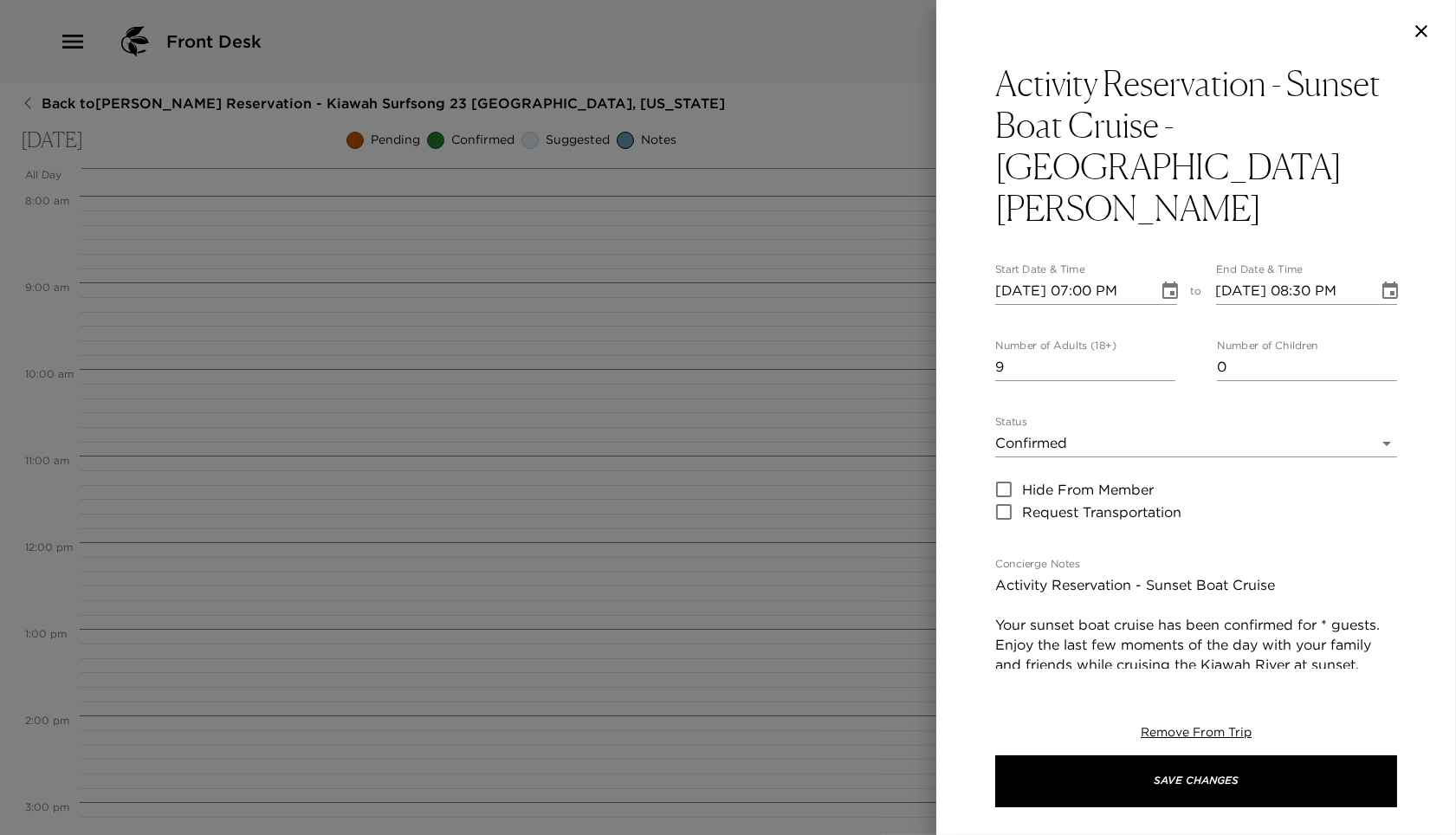 click on "Activity Reservation - Sunset Boat Cruise
Your sunset boat cruise has been confirmed for * guests. Enjoy the last few moments of the day with your family and friends while cruising the Kiawah River at sunset, Don't forget your camera and bug spray.
Please arrive 10 minutes early to meet the tour guide and sign in. All charges will be applied directly to the card on file with the concierge." at bounding box center (1196, 675) 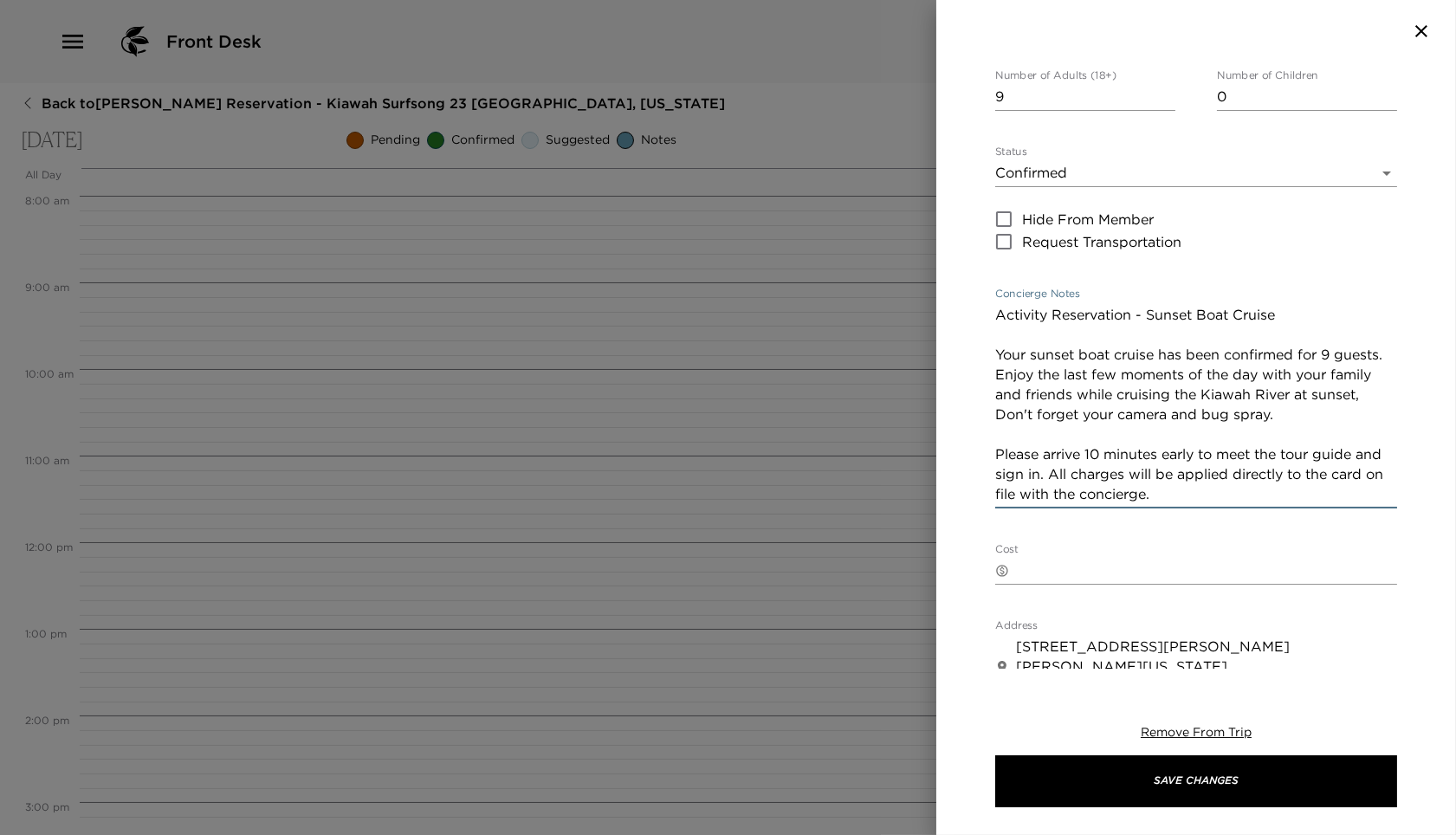 scroll, scrollTop: 202, scrollLeft: 0, axis: vertical 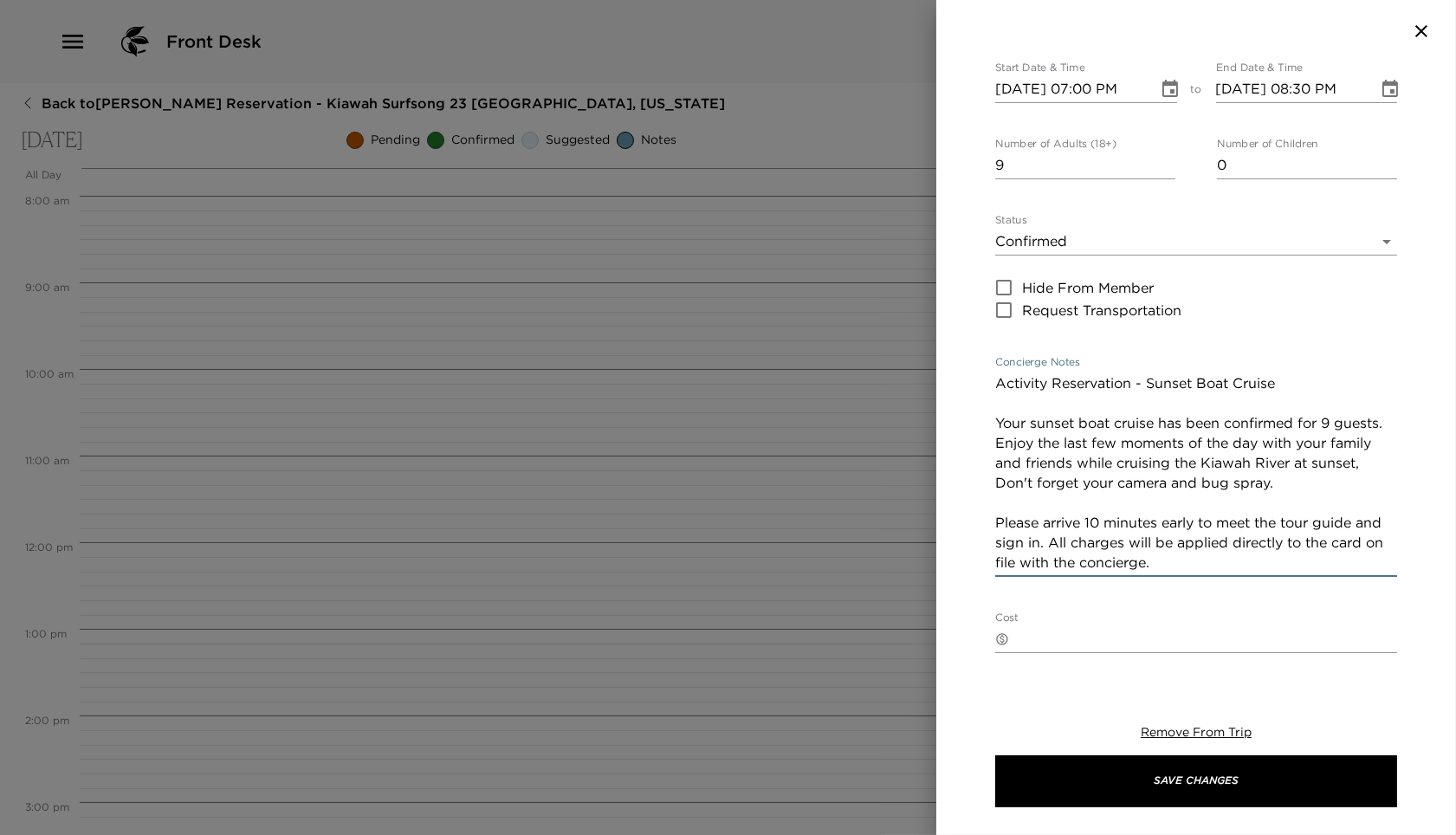 click on "Activity Reservation - Sunset Boat Cruise
Your sunset boat cruise has been confirmed for 9 guests. Enjoy the last few moments of the day with your family and friends while cruising the Kiawah River at sunset, Don't forget your camera and bug spray.
Please arrive 10 minutes early to meet the tour guide and sign in. All charges will be applied directly to the card on file with the concierge." at bounding box center [1196, 473] 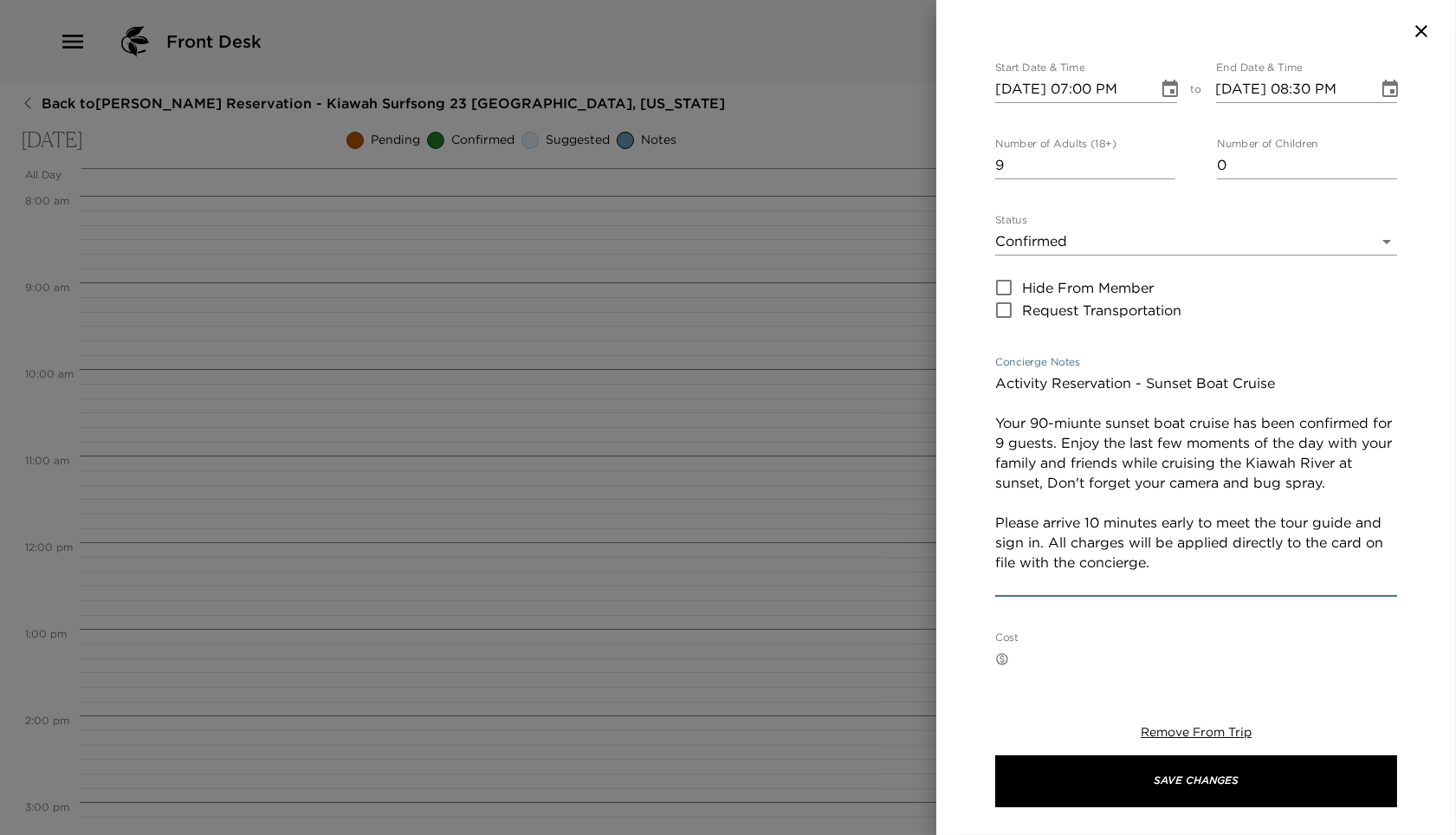 type on "Activity Reservation - Sunset Boat Cruise
Your 90-miunte sunset boat cruise has been confirmed for 9 guests. Enjoy the last few moments of the day with your family and friends while cruising the Kiawah River at sunset, Don't forget your camera and bug spray.
Please arrive 10 minutes early to meet the tour guide and sign in. All charges will be applied directly to the card on file with the concierge." 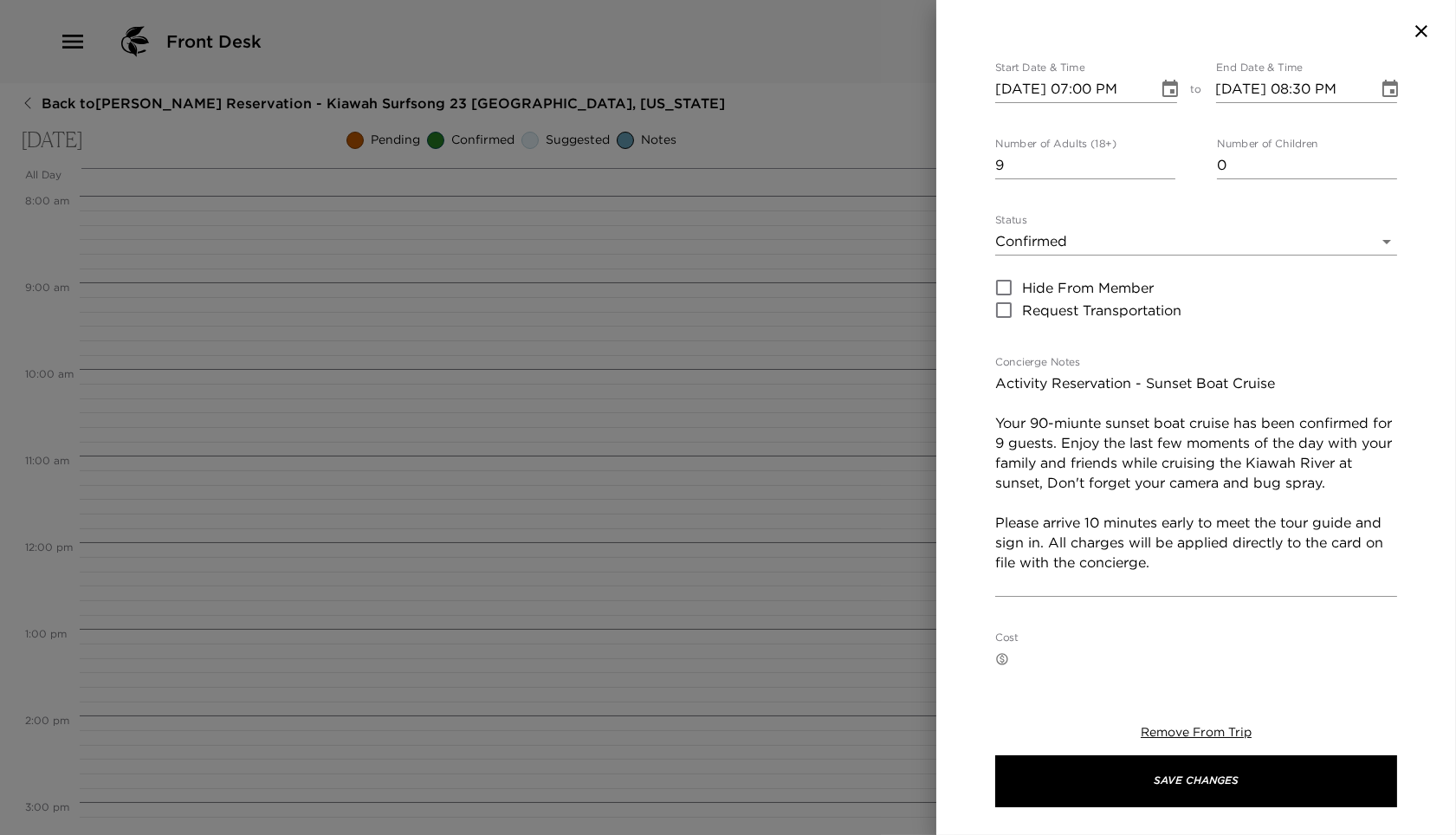 click on "Cost" at bounding box center (1207, 658) 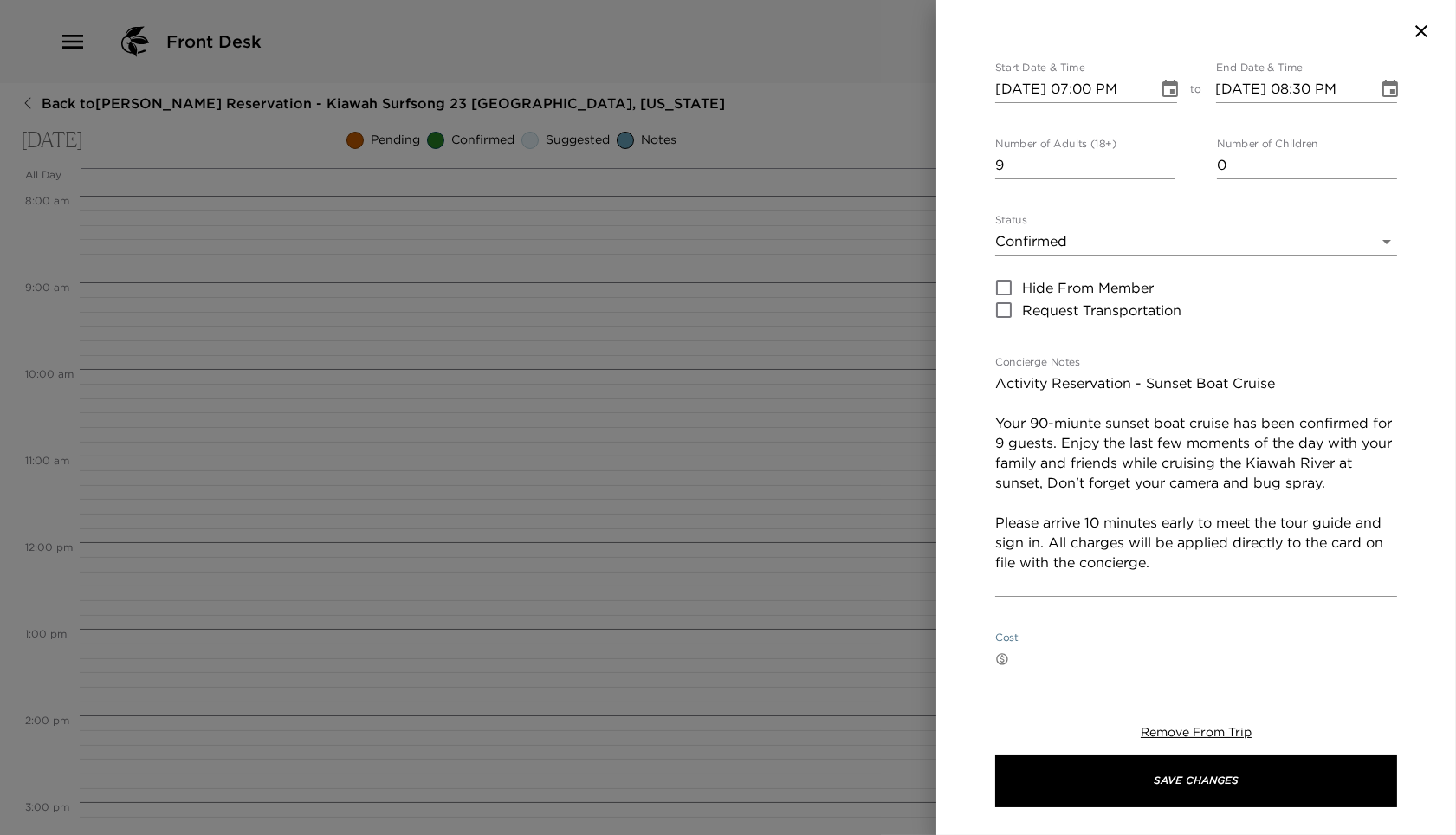 paste on "$607.55" 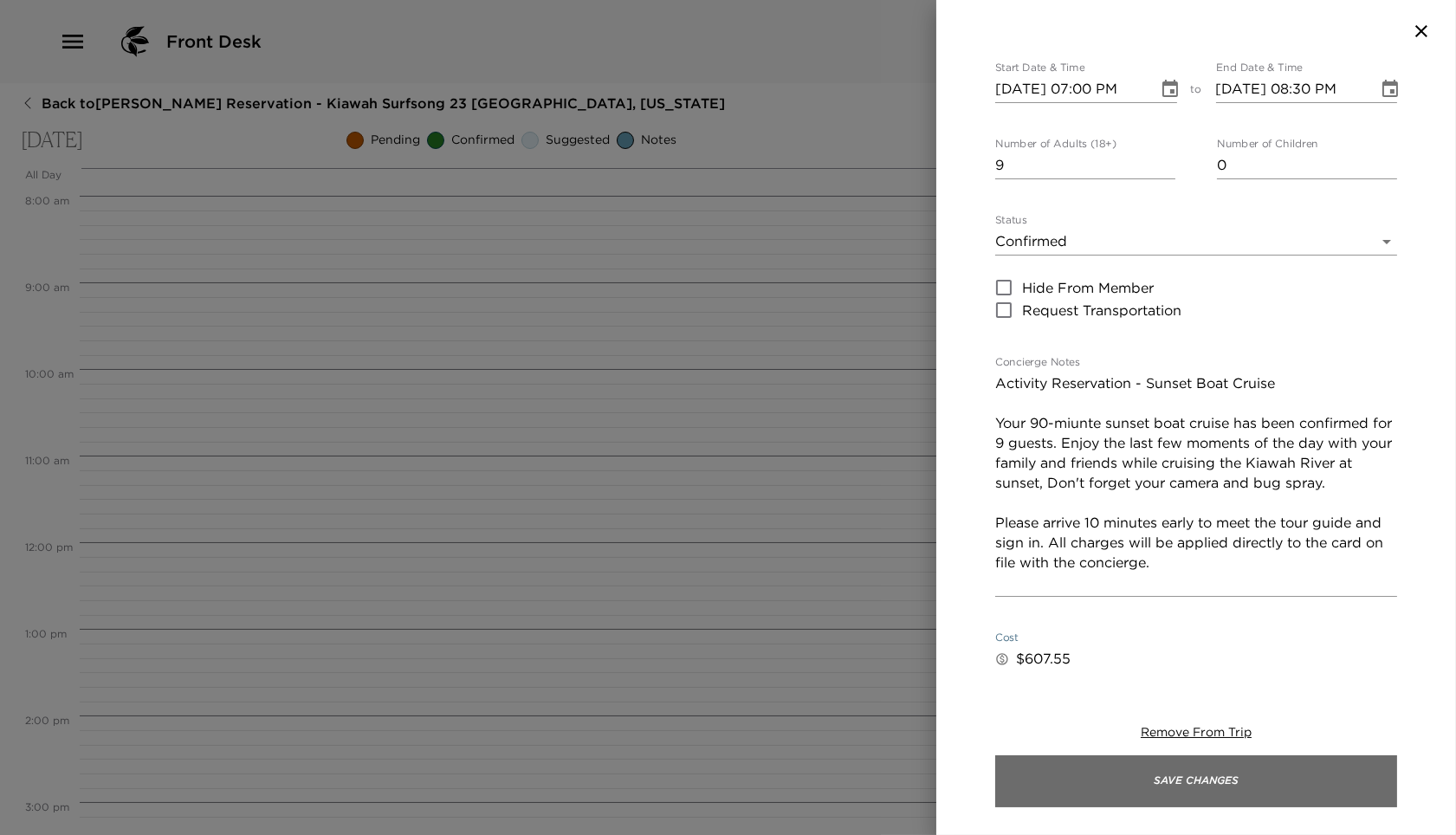 type on "$607.55" 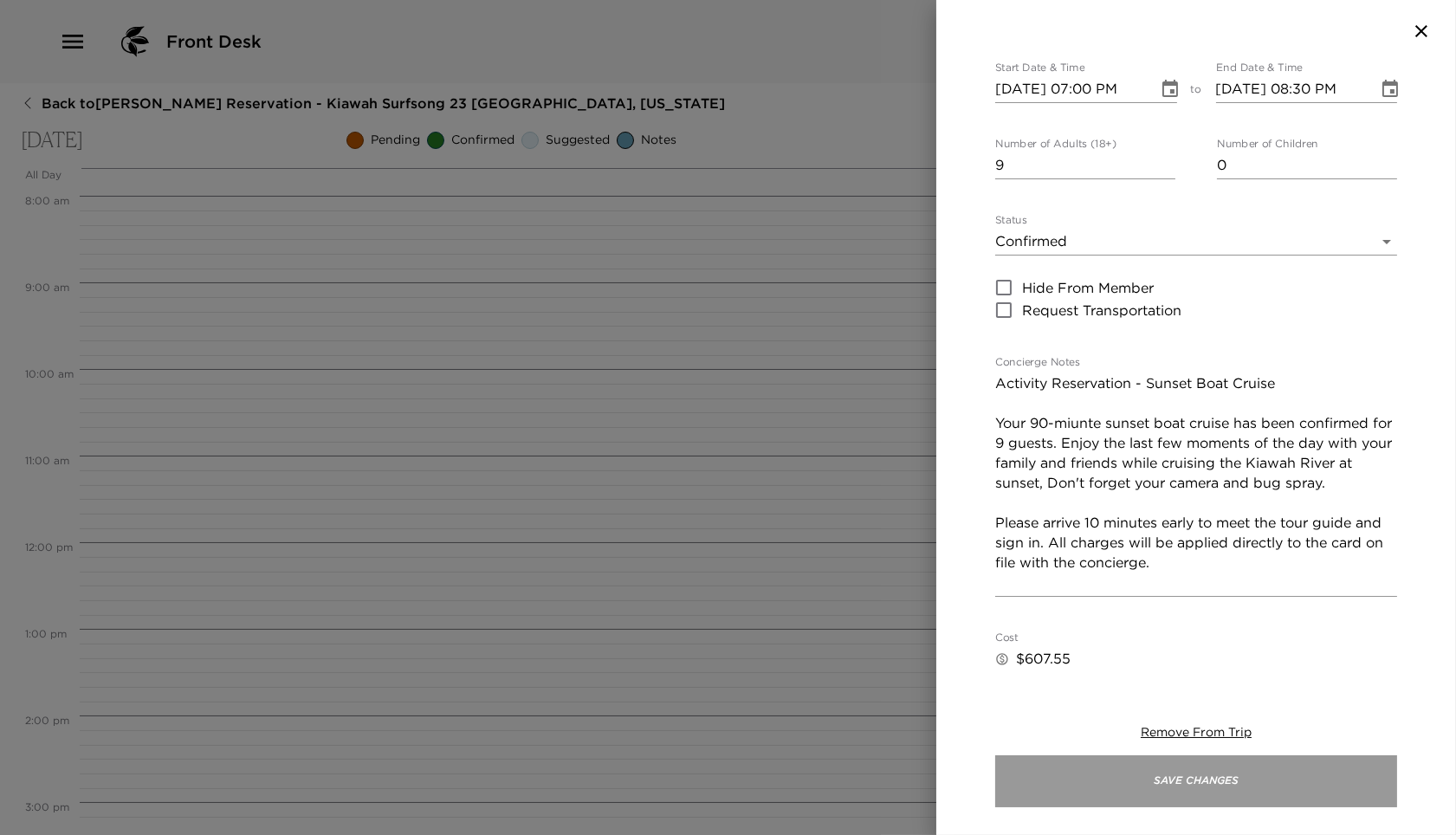 click on "Save Changes" at bounding box center (1196, 781) 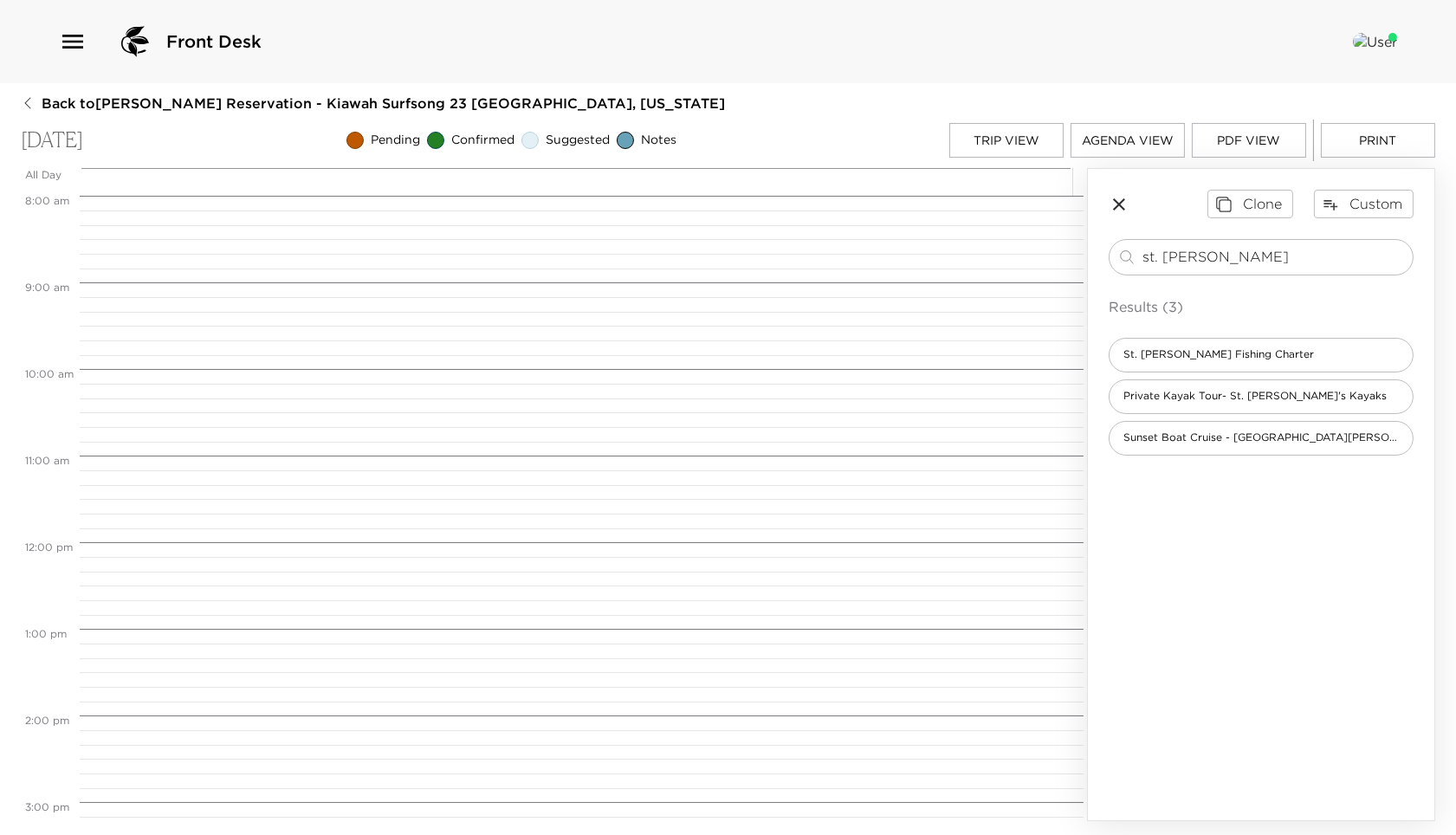 click 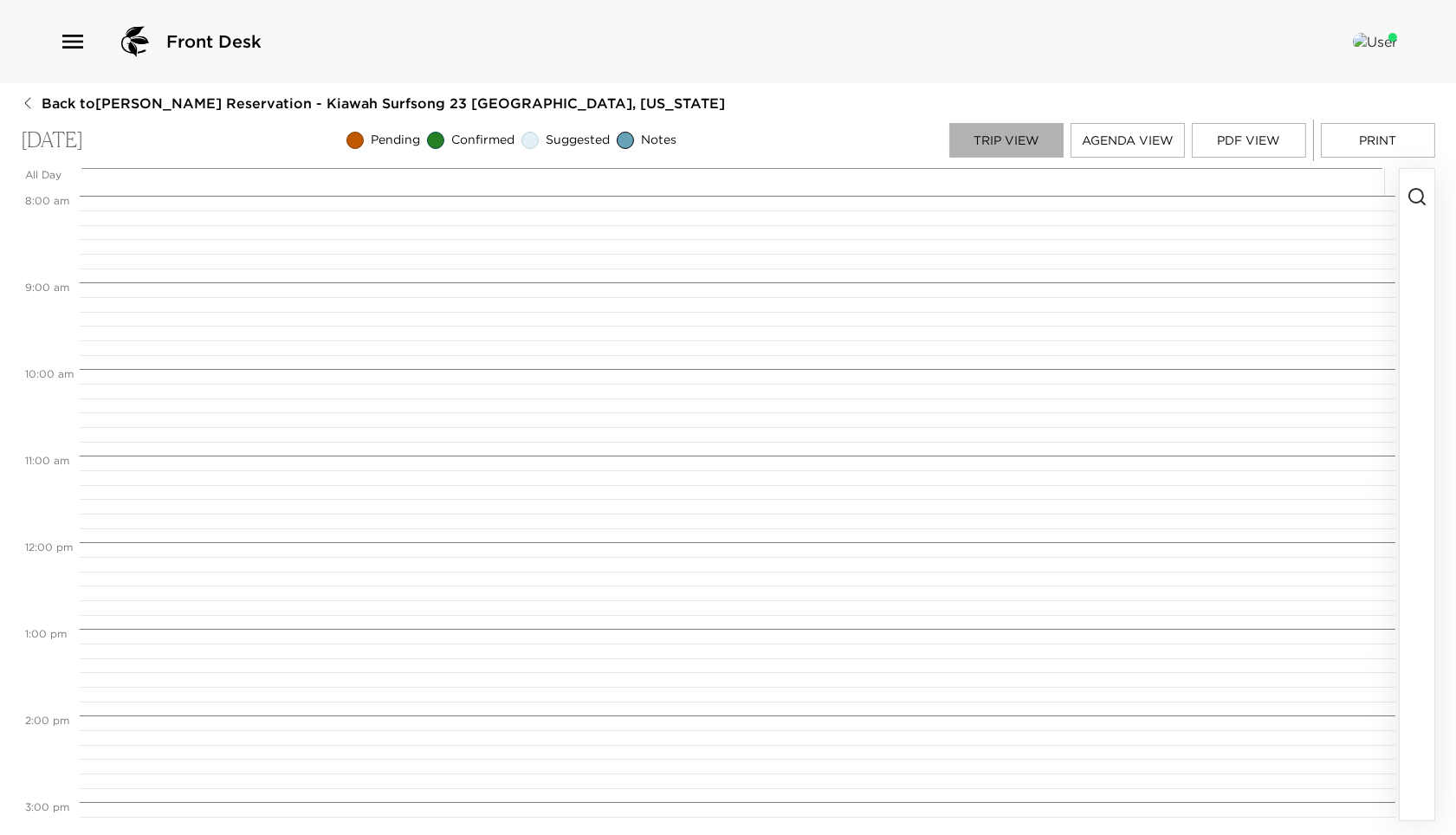 click on "Trip View" at bounding box center [1006, 140] 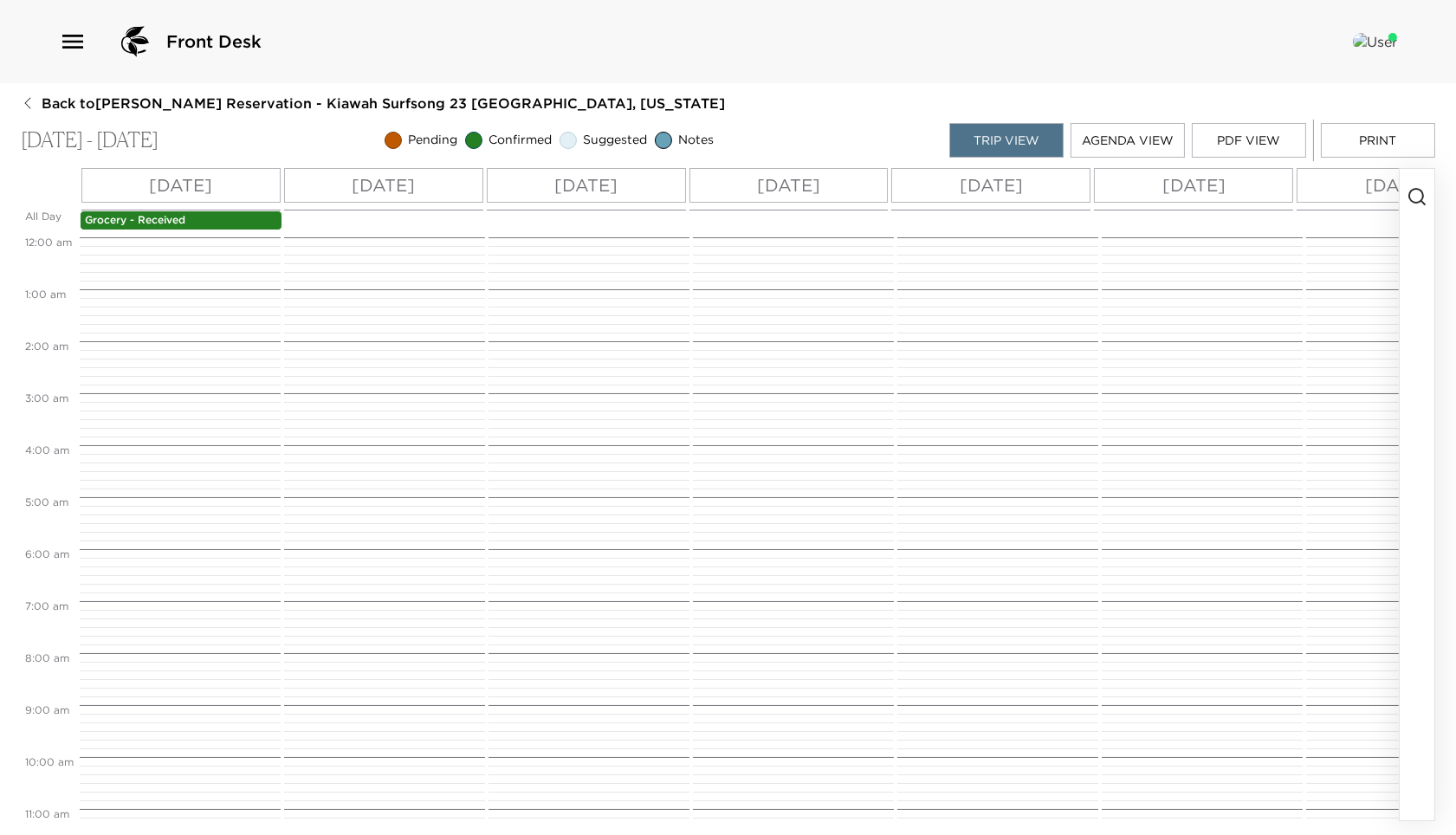 scroll, scrollTop: 679, scrollLeft: 0, axis: vertical 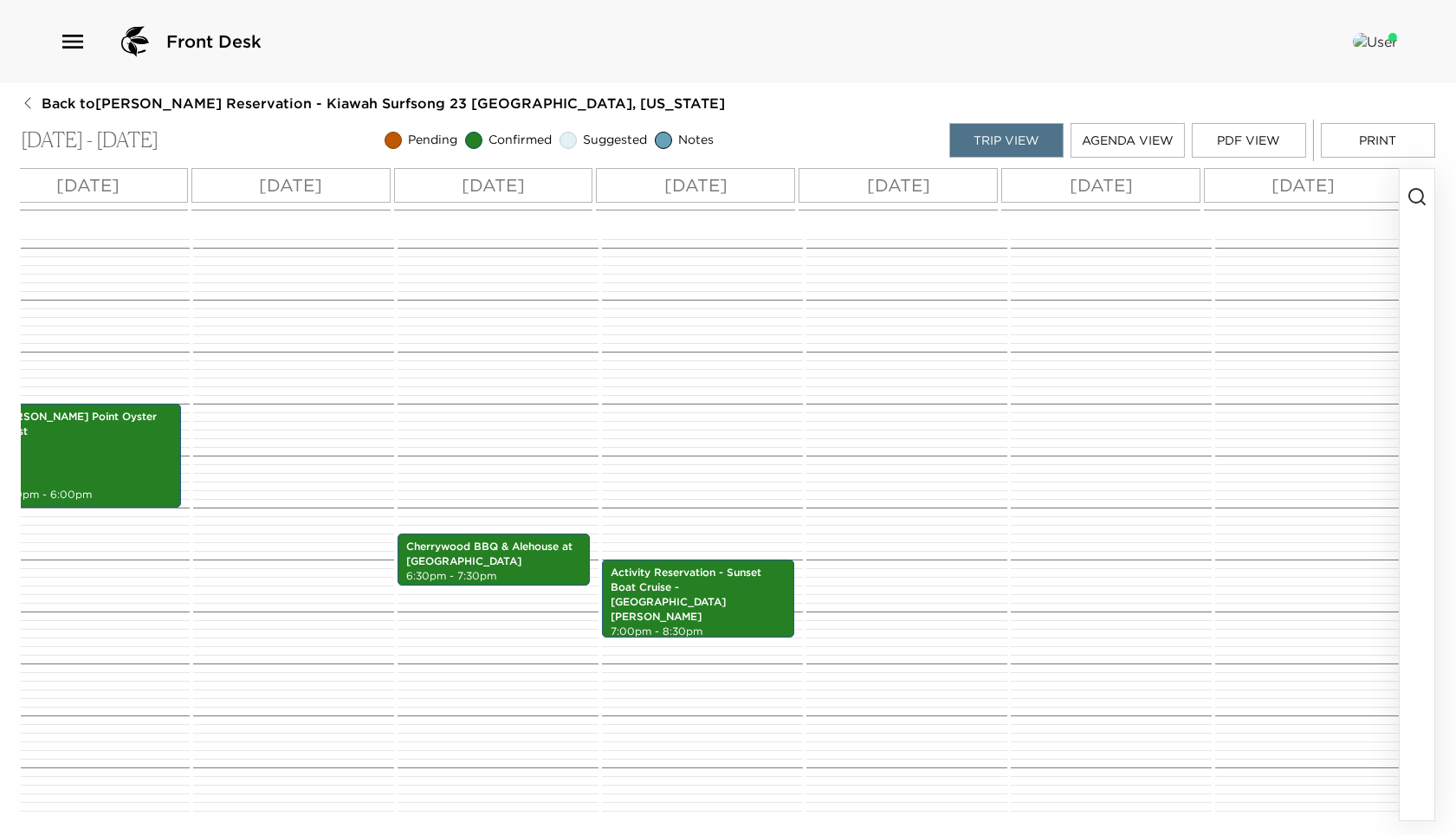 click on "[DATE]" at bounding box center (1304, 185) 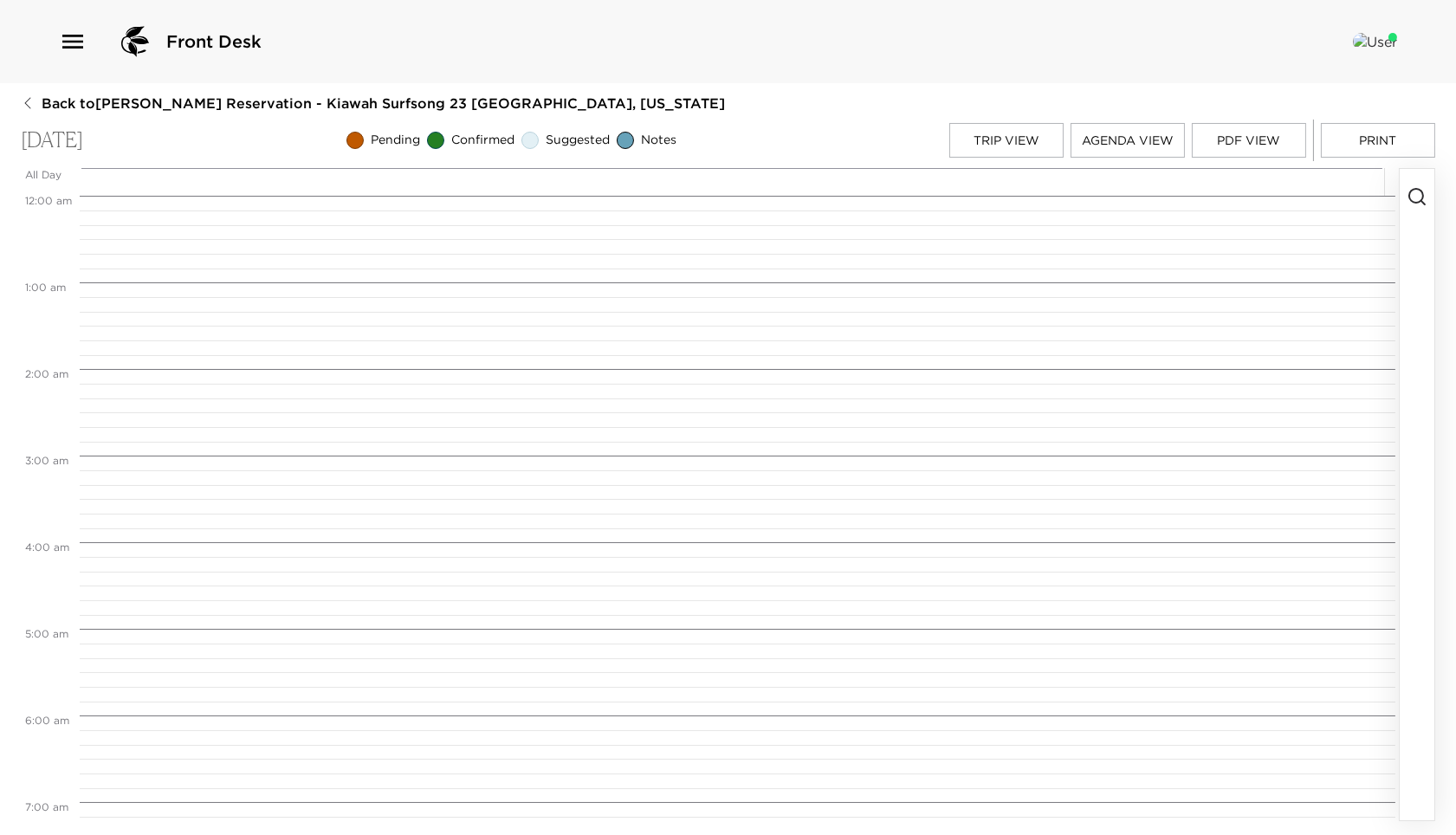 scroll, scrollTop: 0, scrollLeft: 0, axis: both 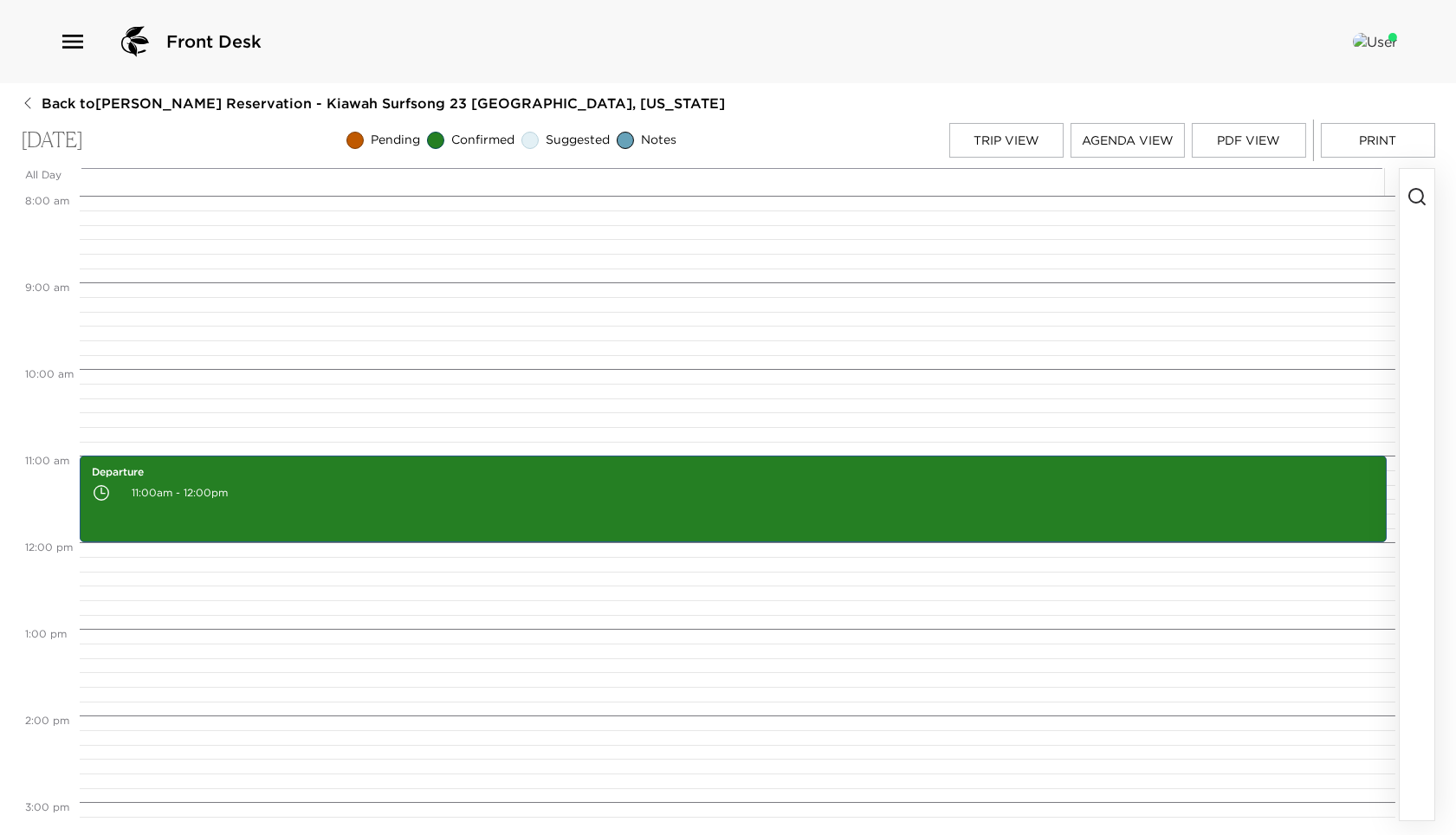 click at bounding box center [1417, 495] 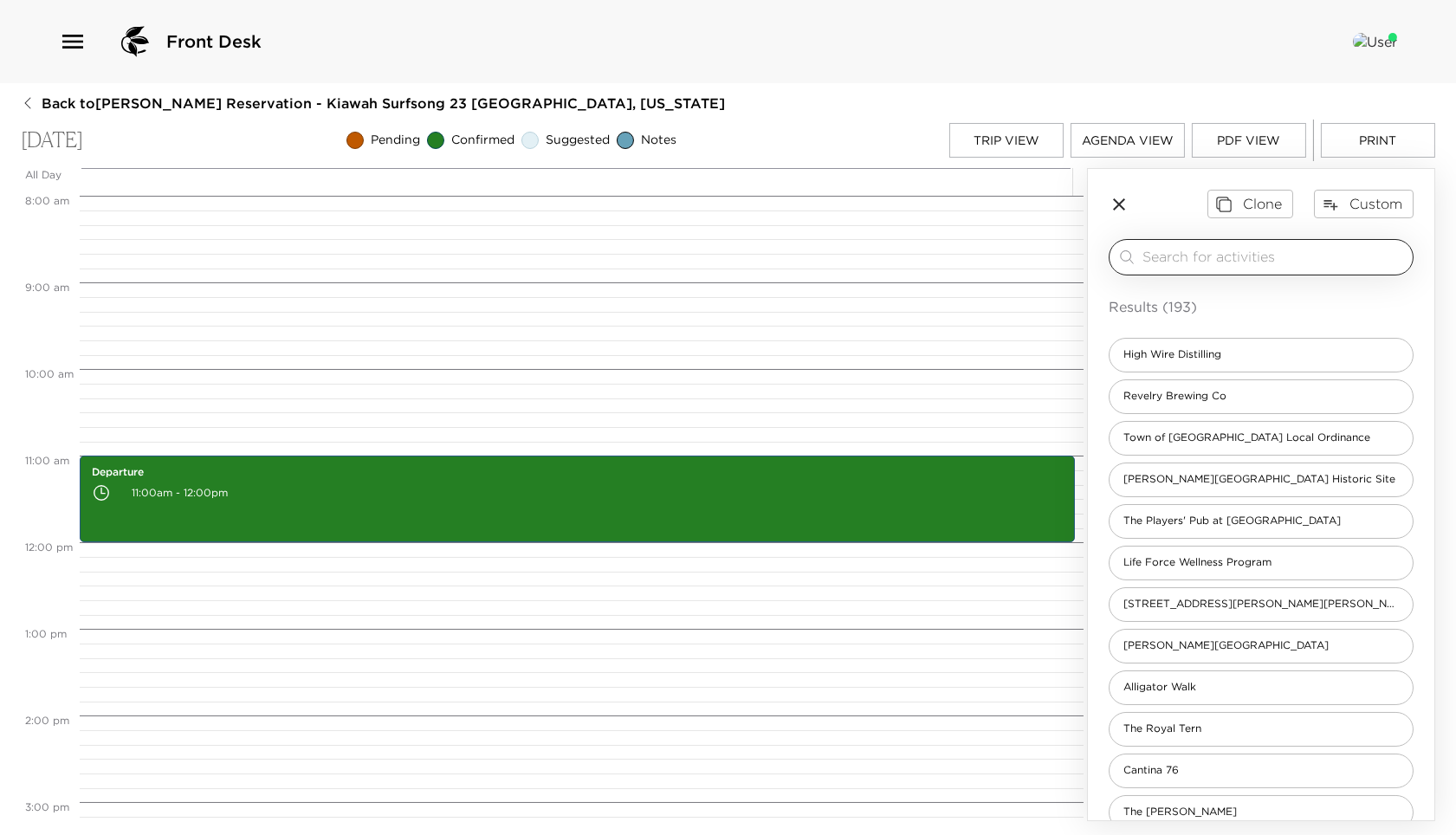 click at bounding box center (1274, 256) 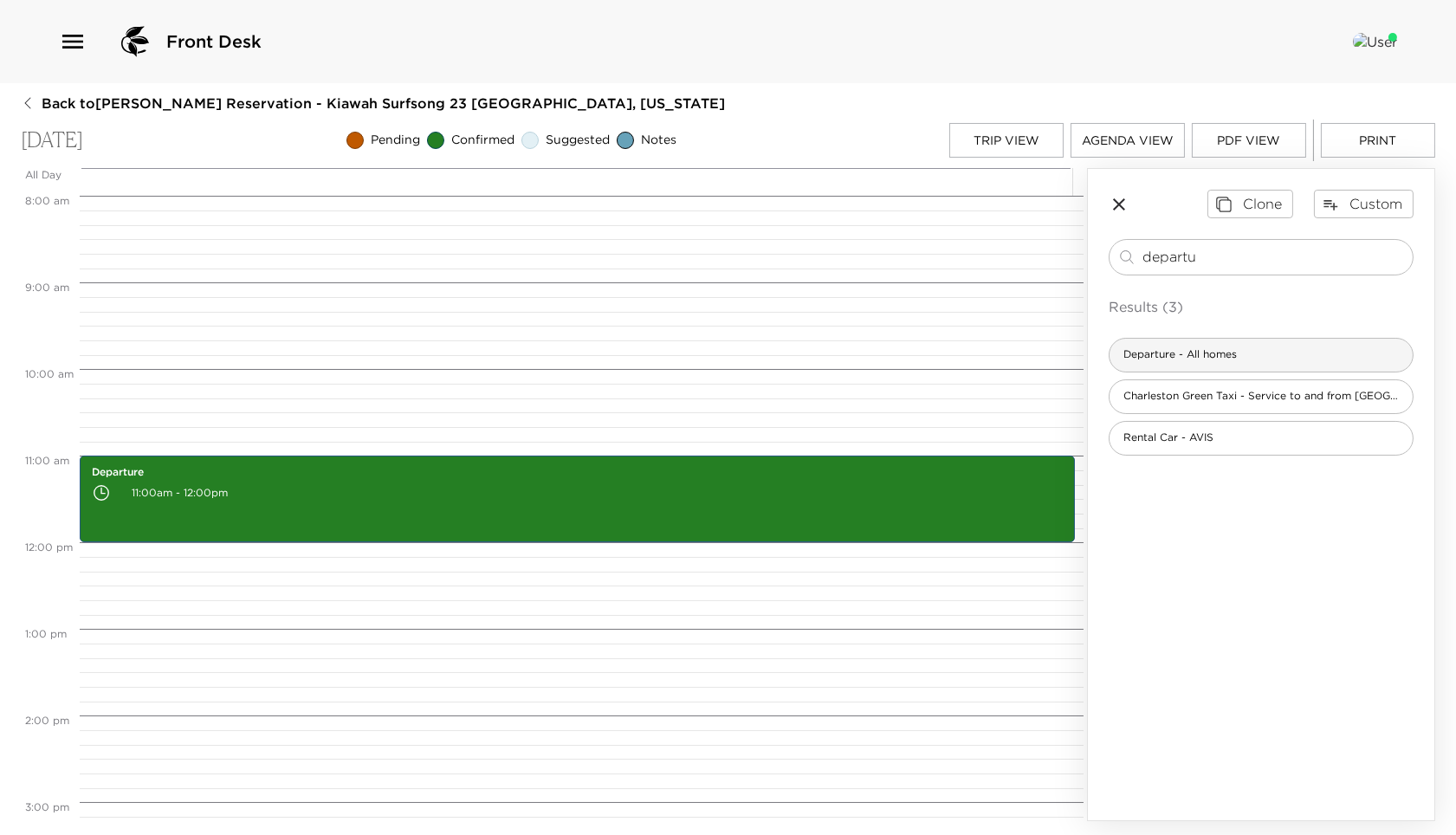 type on "departu" 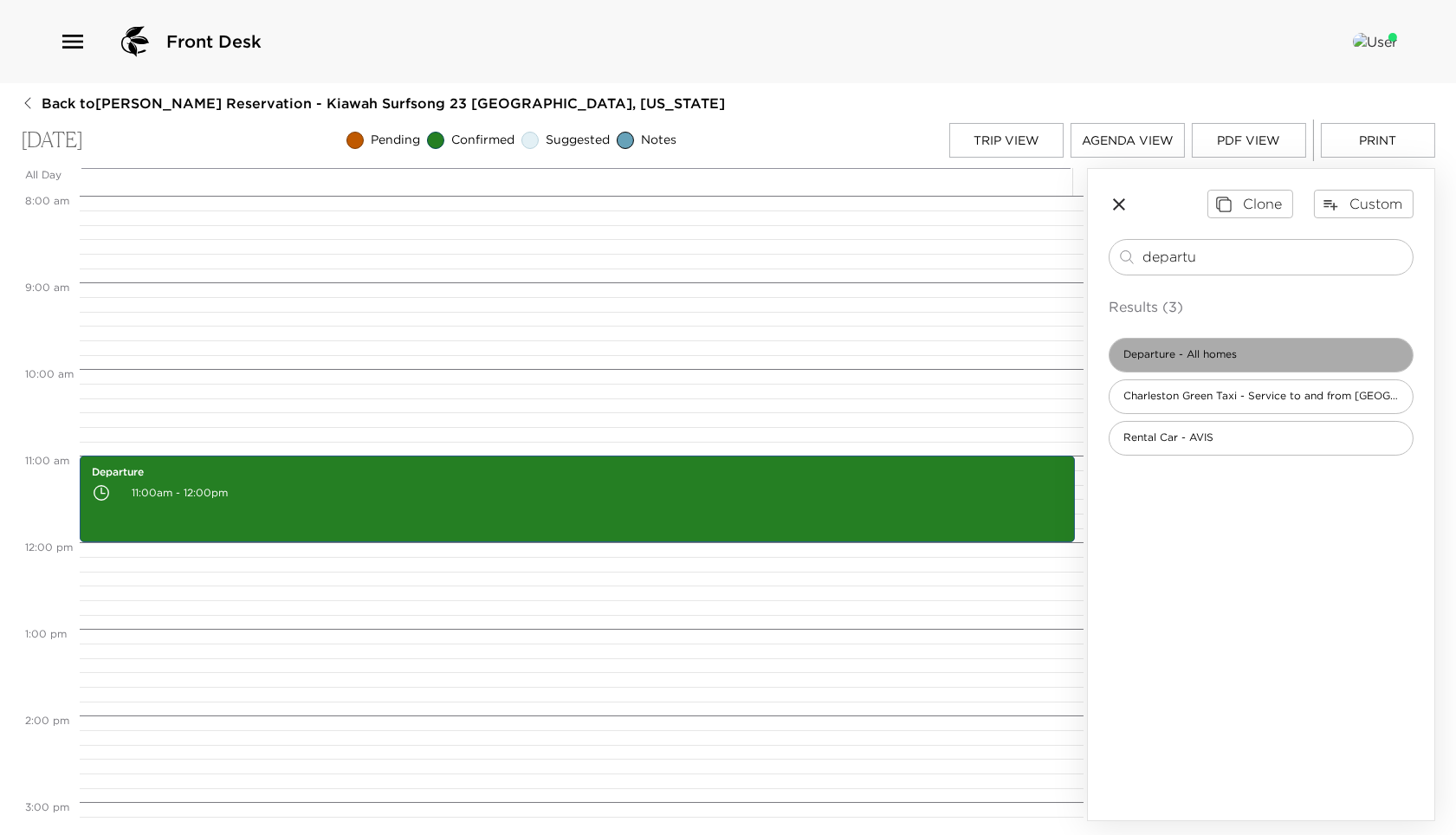 click on "Departure - All homes" at bounding box center [1180, 354] 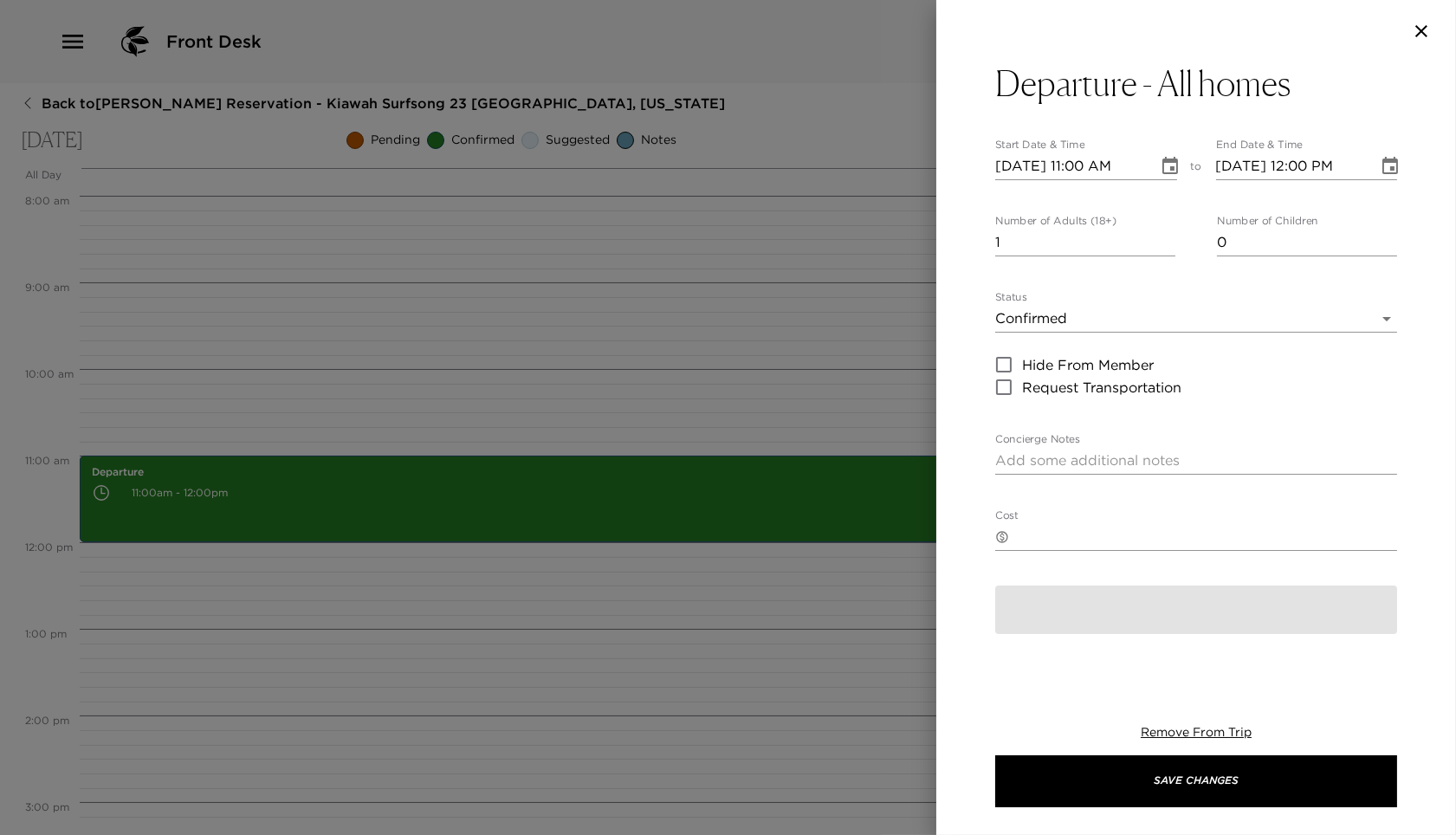 type on "Please note that check out time is 11:00 a.m. I am available to assist you with your departure and any arrangements for the remainder of your day. I will email or deliver a copy of your final bill, if any, prior to your departure.
Please leave all keys and garage door openers in the residence upon your departure. The entire Kiawah Island team hopes that you enjoyed your stay and we look forward to welcoming you back to [GEOGRAPHIC_DATA] in the future!" 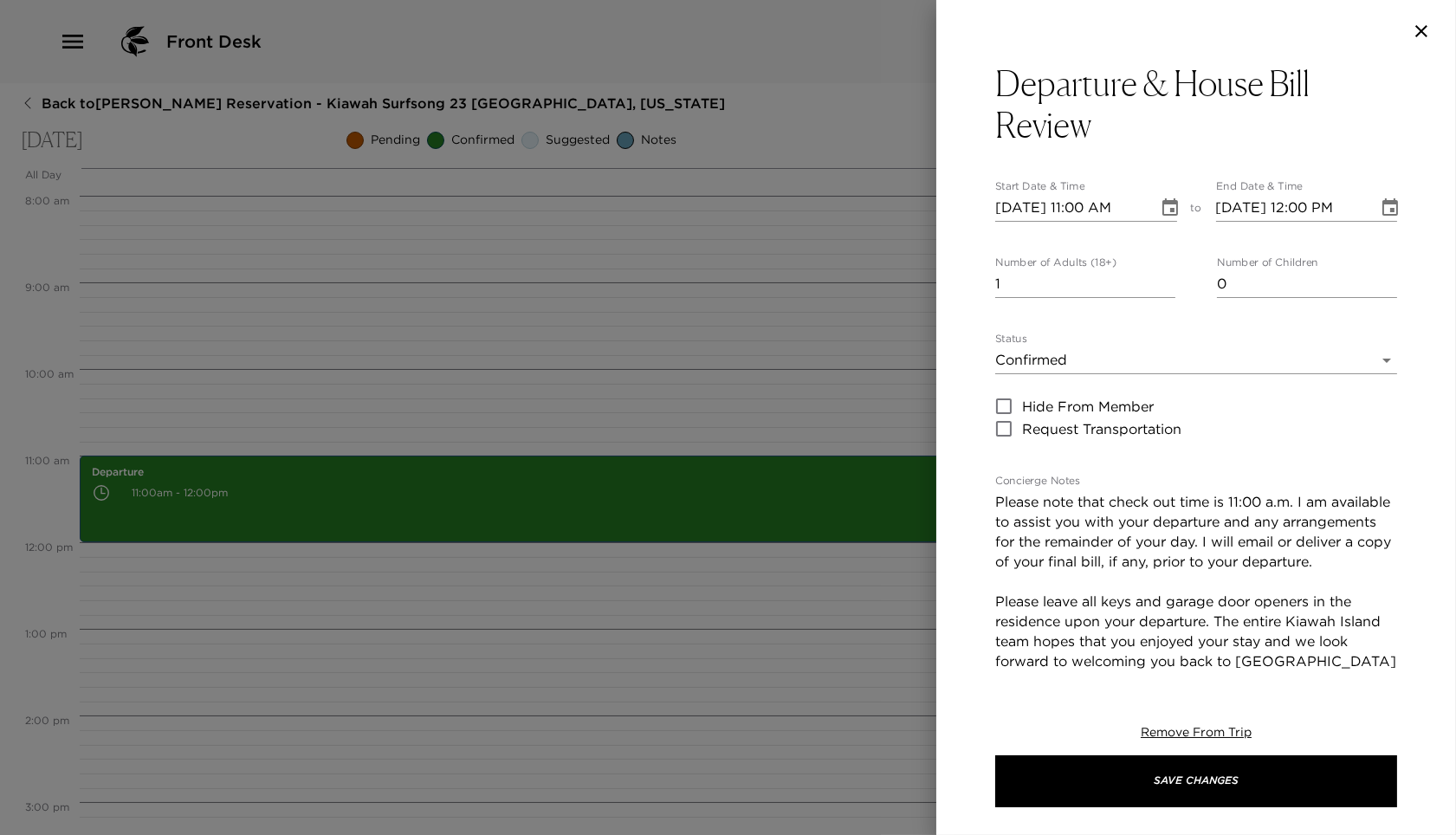 click on "Departure & House Bill Review" at bounding box center (1196, 104) 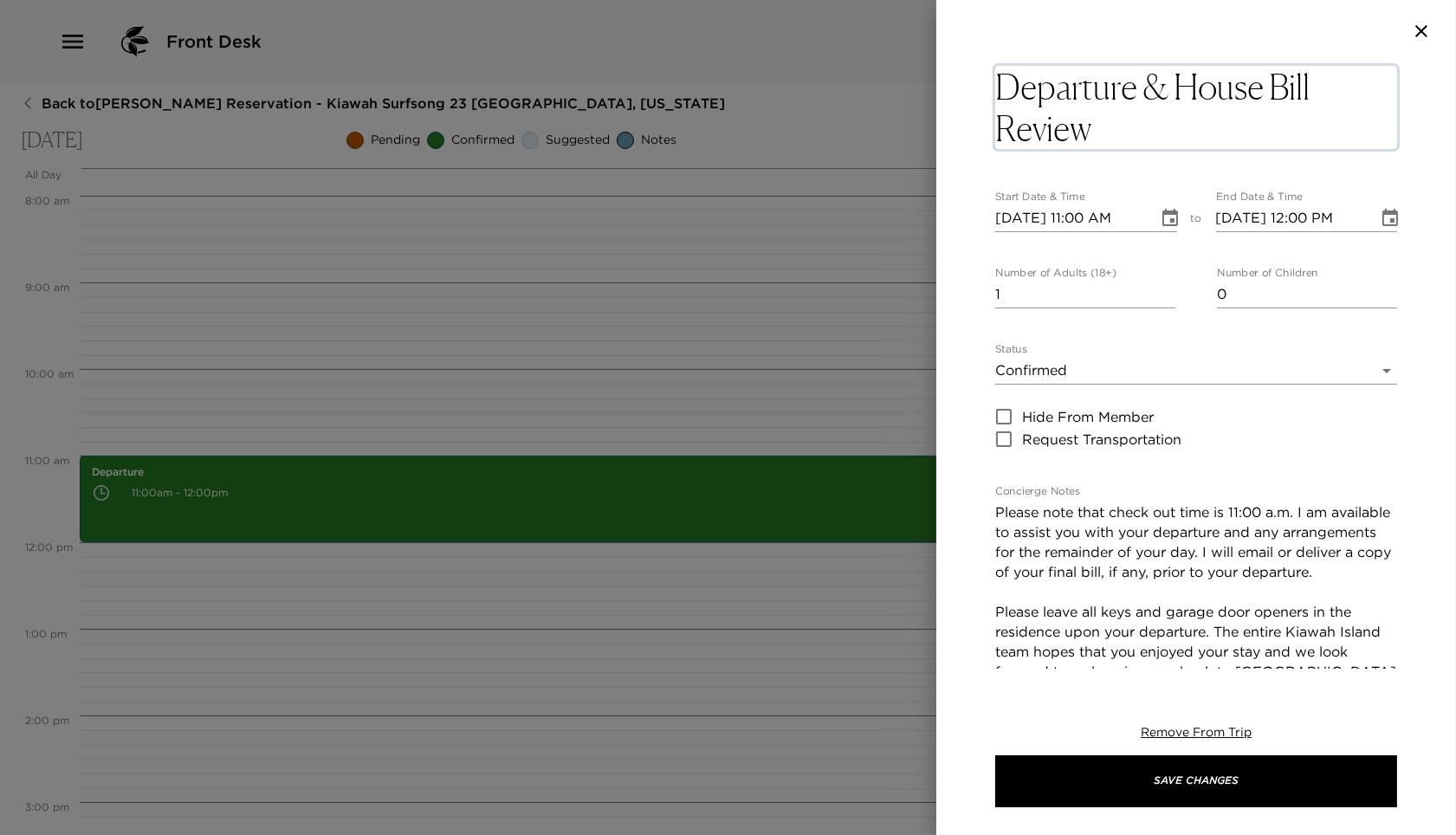 drag, startPoint x: 1116, startPoint y: 124, endPoint x: 1131, endPoint y: 101, distance: 27.45906 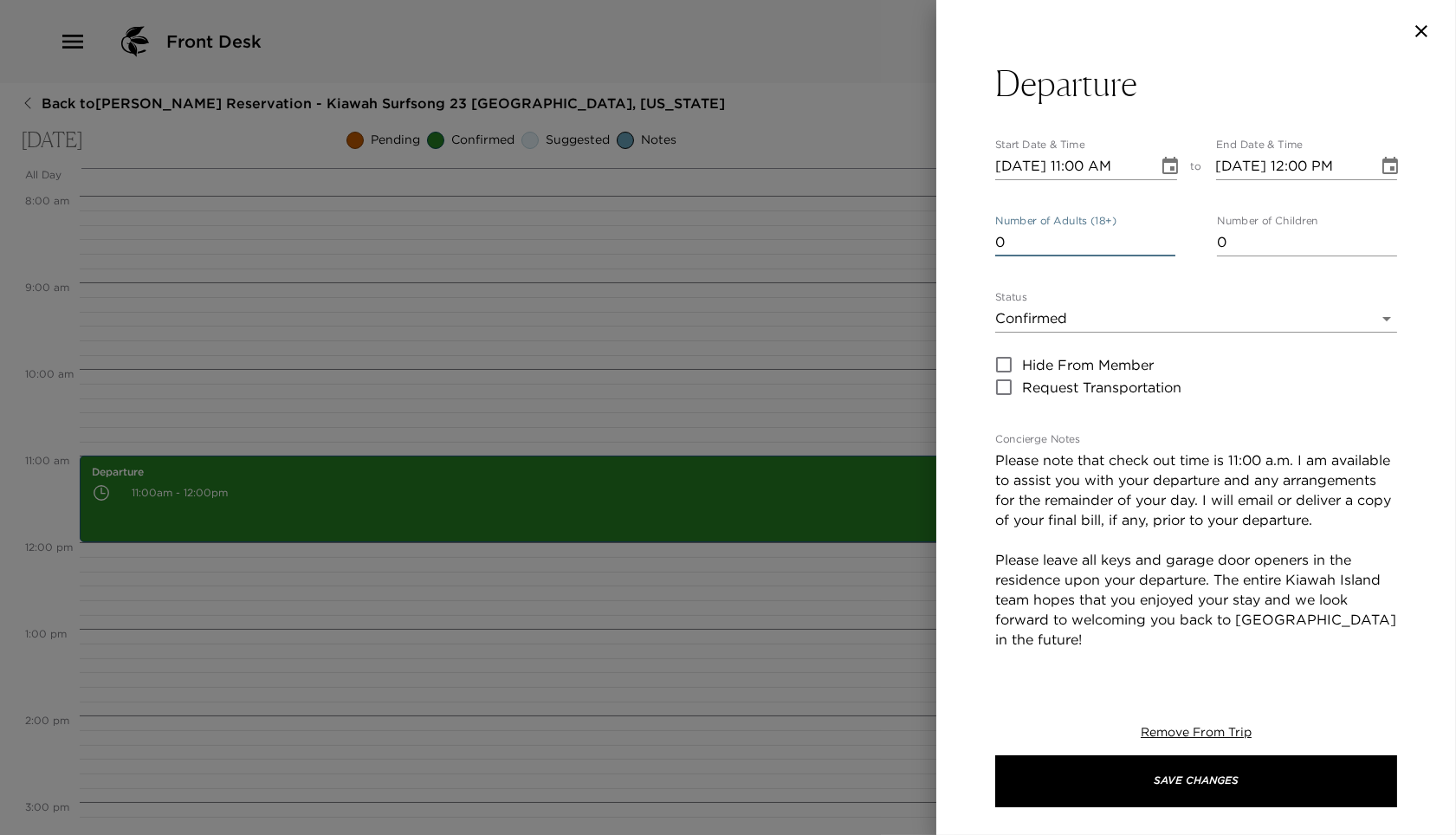 type on "0" 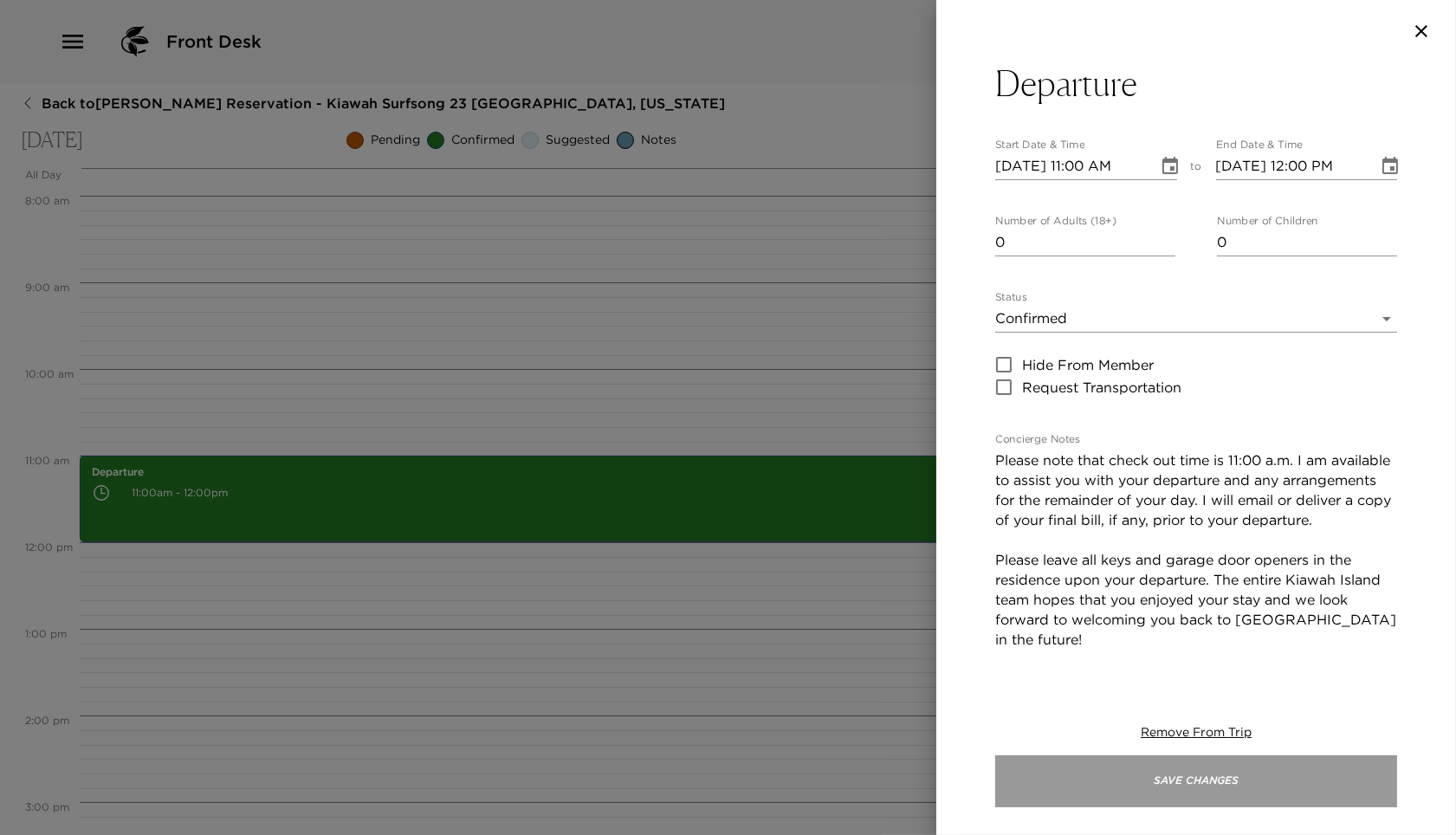 click on "Save Changes" at bounding box center [1196, 781] 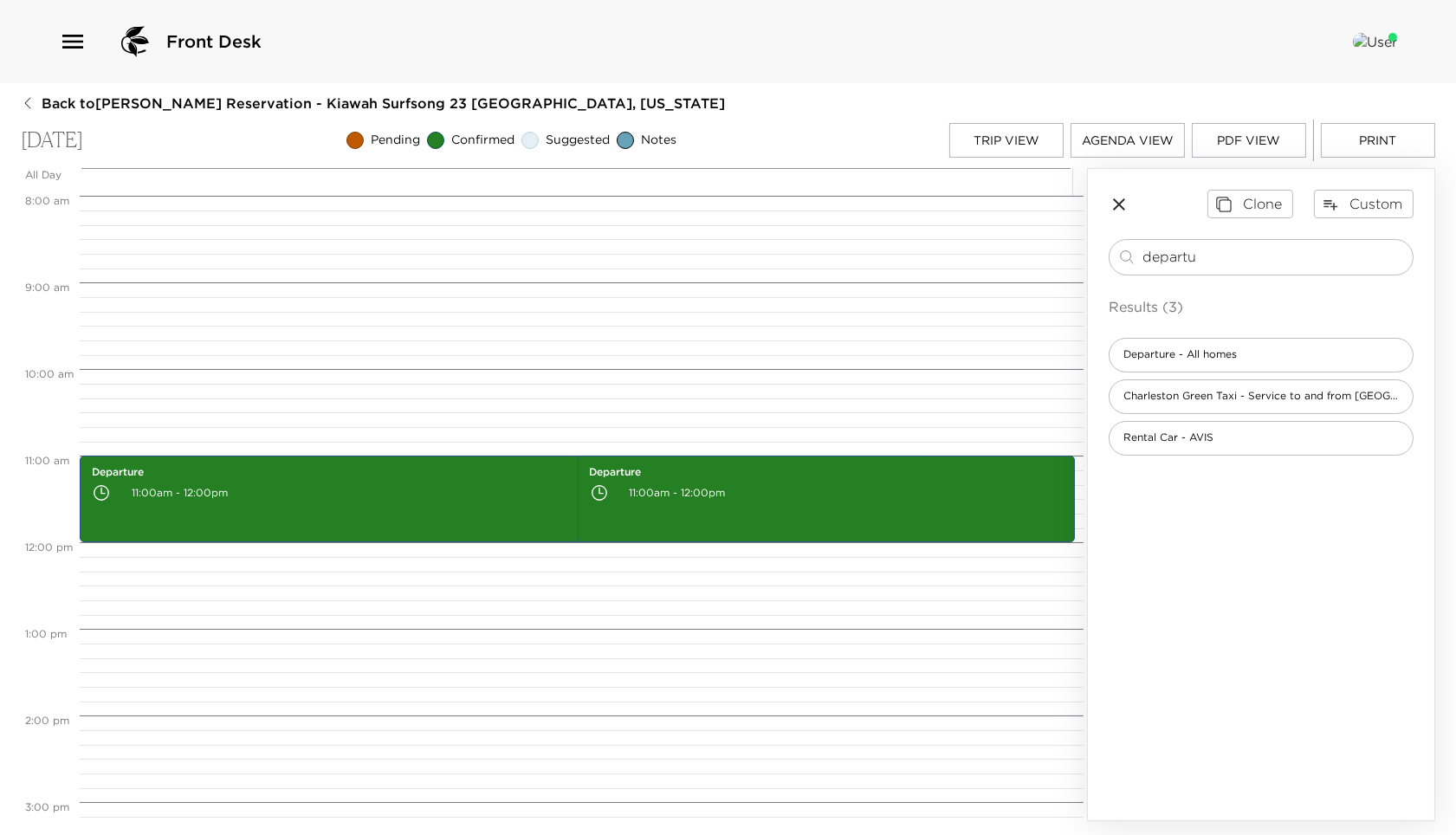 click on "Trip View" at bounding box center (1006, 140) 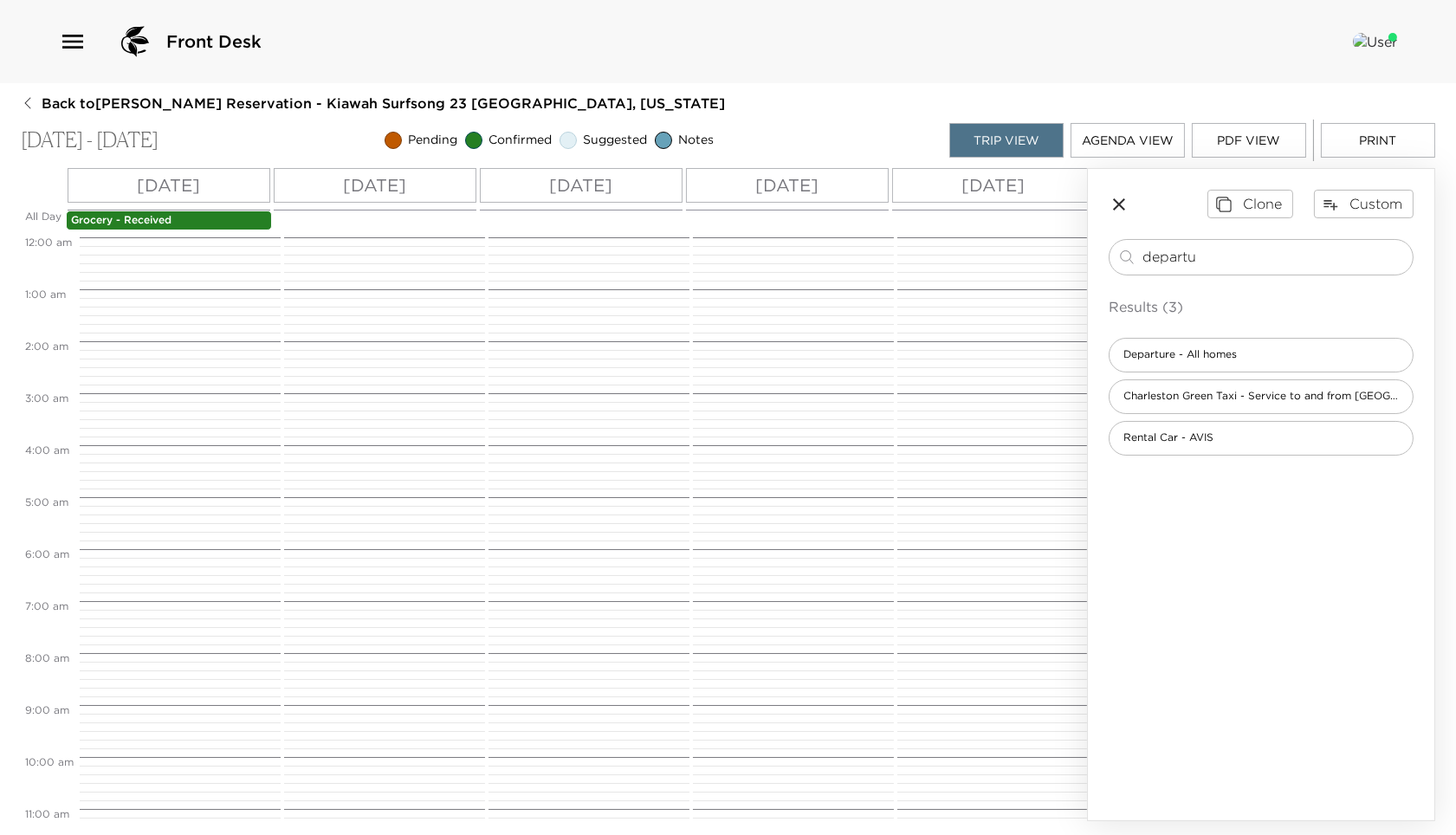 scroll, scrollTop: 679, scrollLeft: 0, axis: vertical 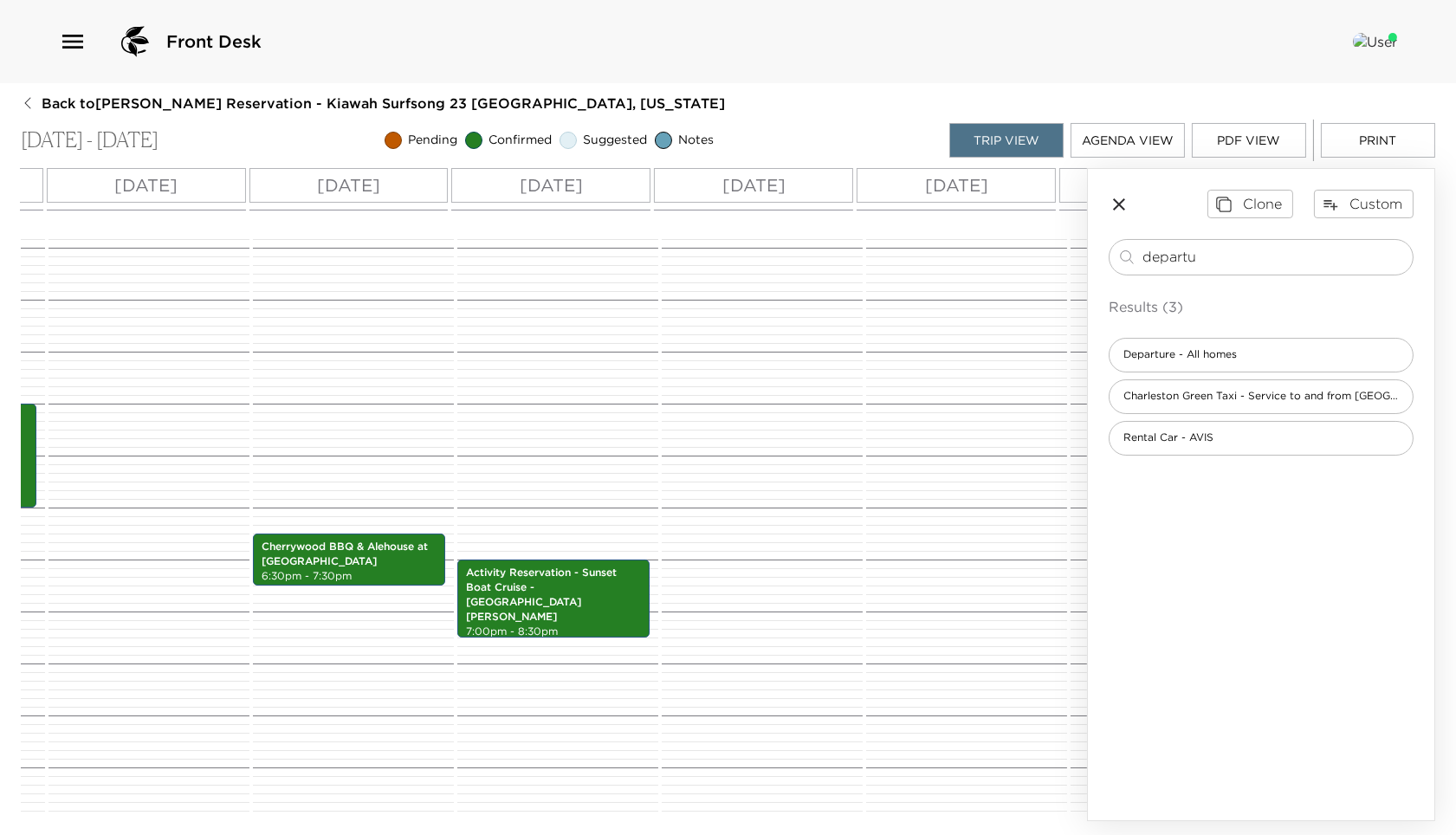 click on "[DATE]" at bounding box center (754, 185) 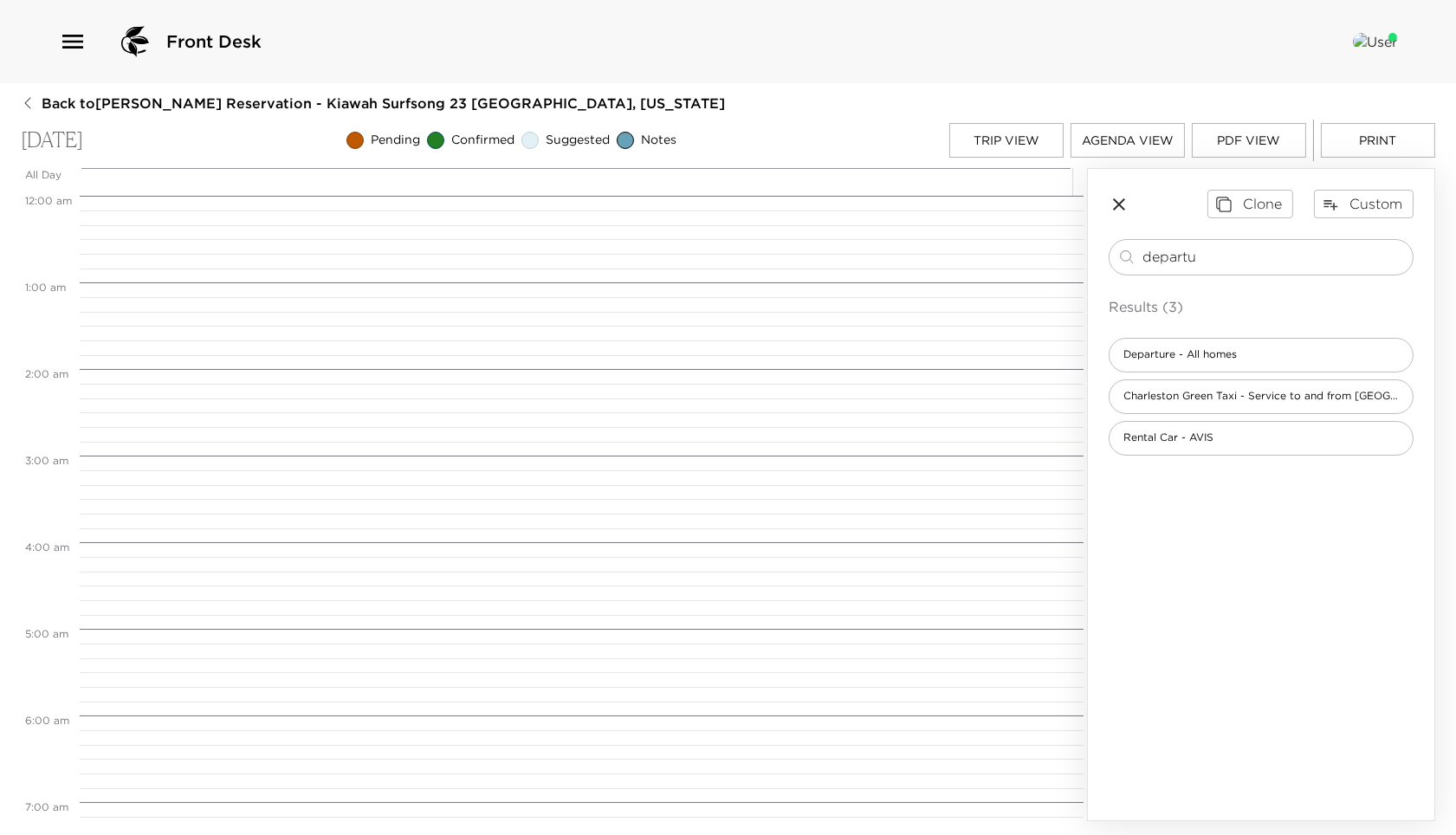 scroll, scrollTop: 0, scrollLeft: 0, axis: both 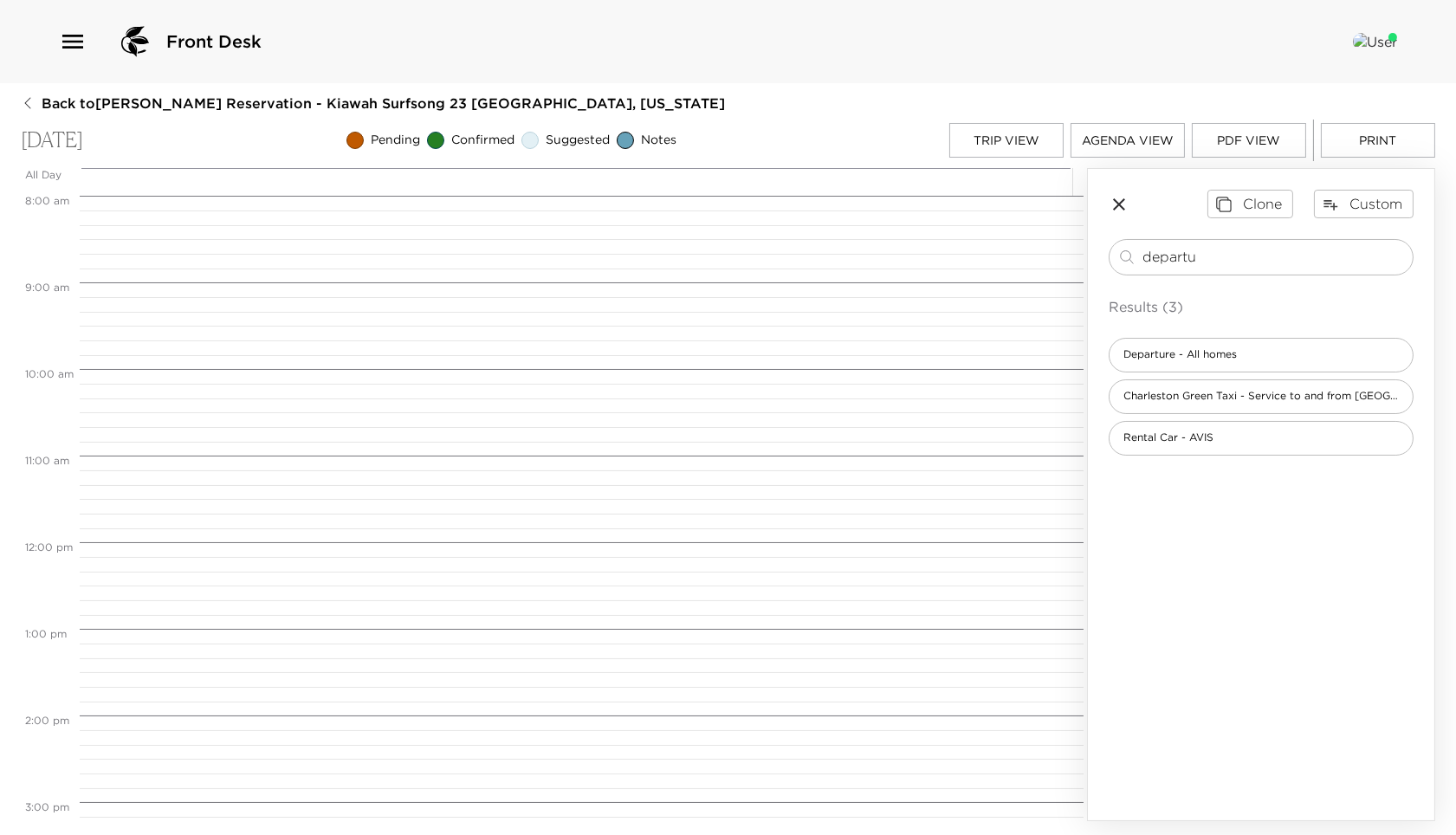 drag, startPoint x: 1196, startPoint y: 253, endPoint x: 1093, endPoint y: 249, distance: 103.07764 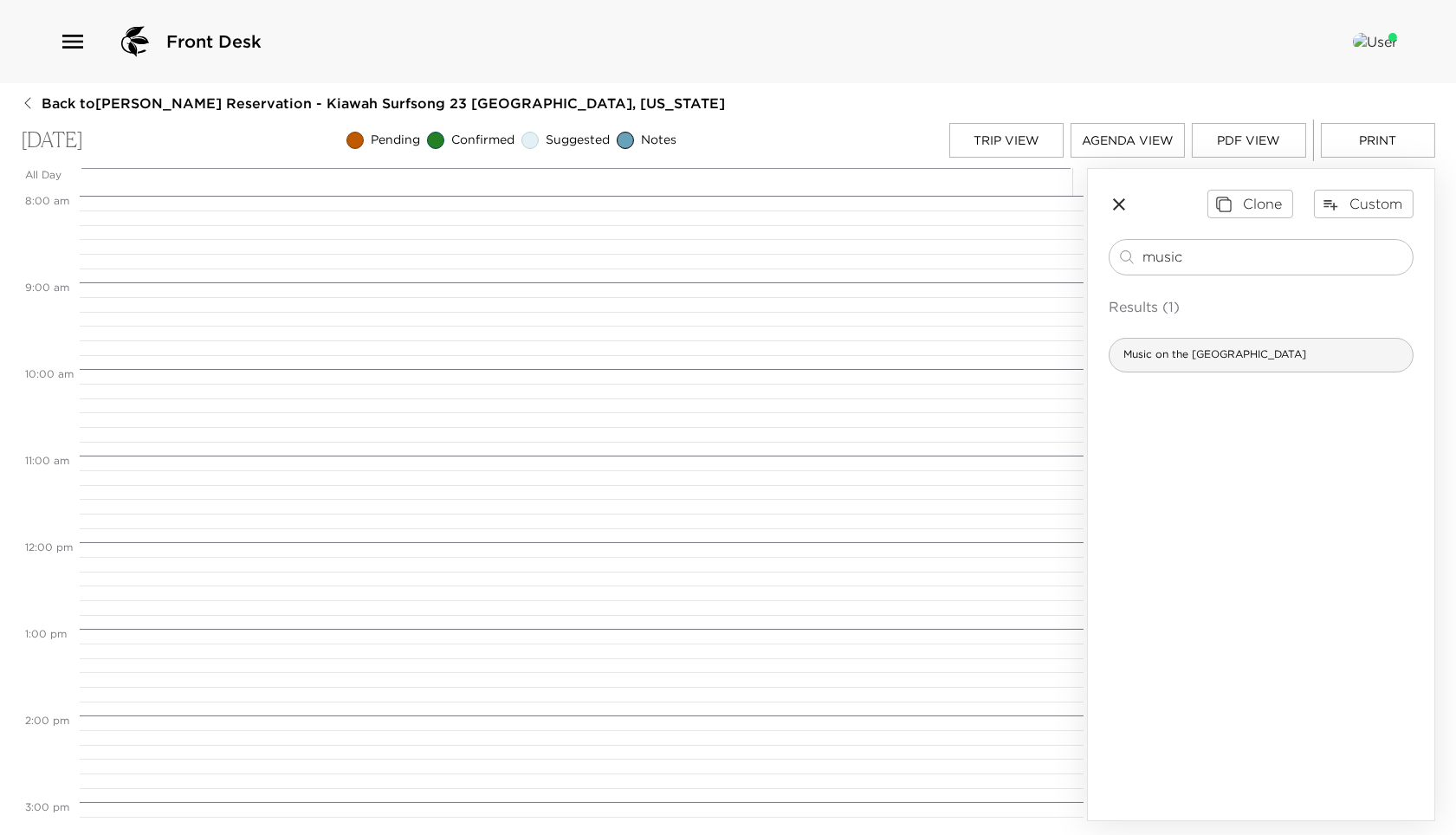type on "music" 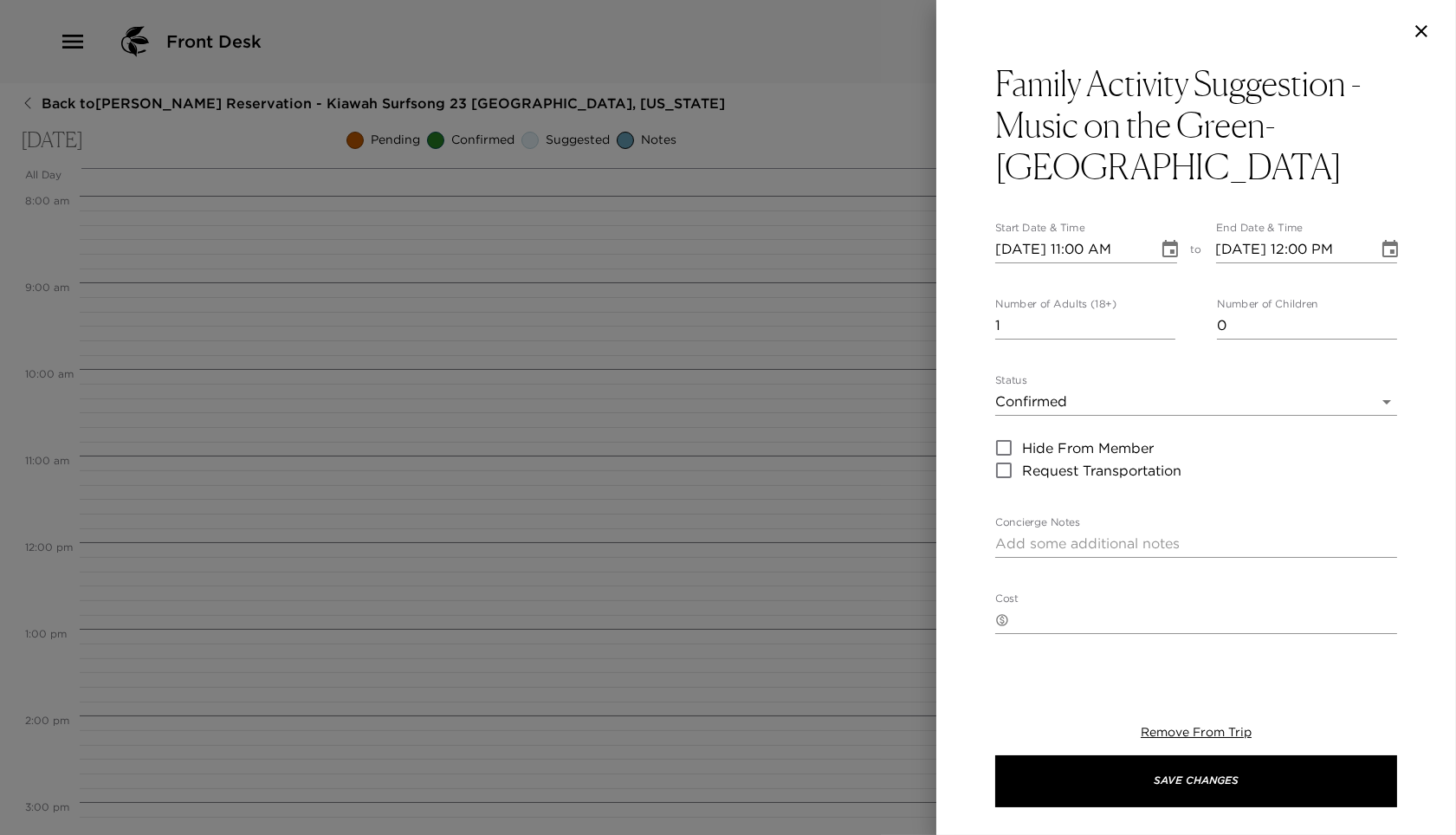 click on "[DATE] 11:00 AM" at bounding box center [1071, 249] 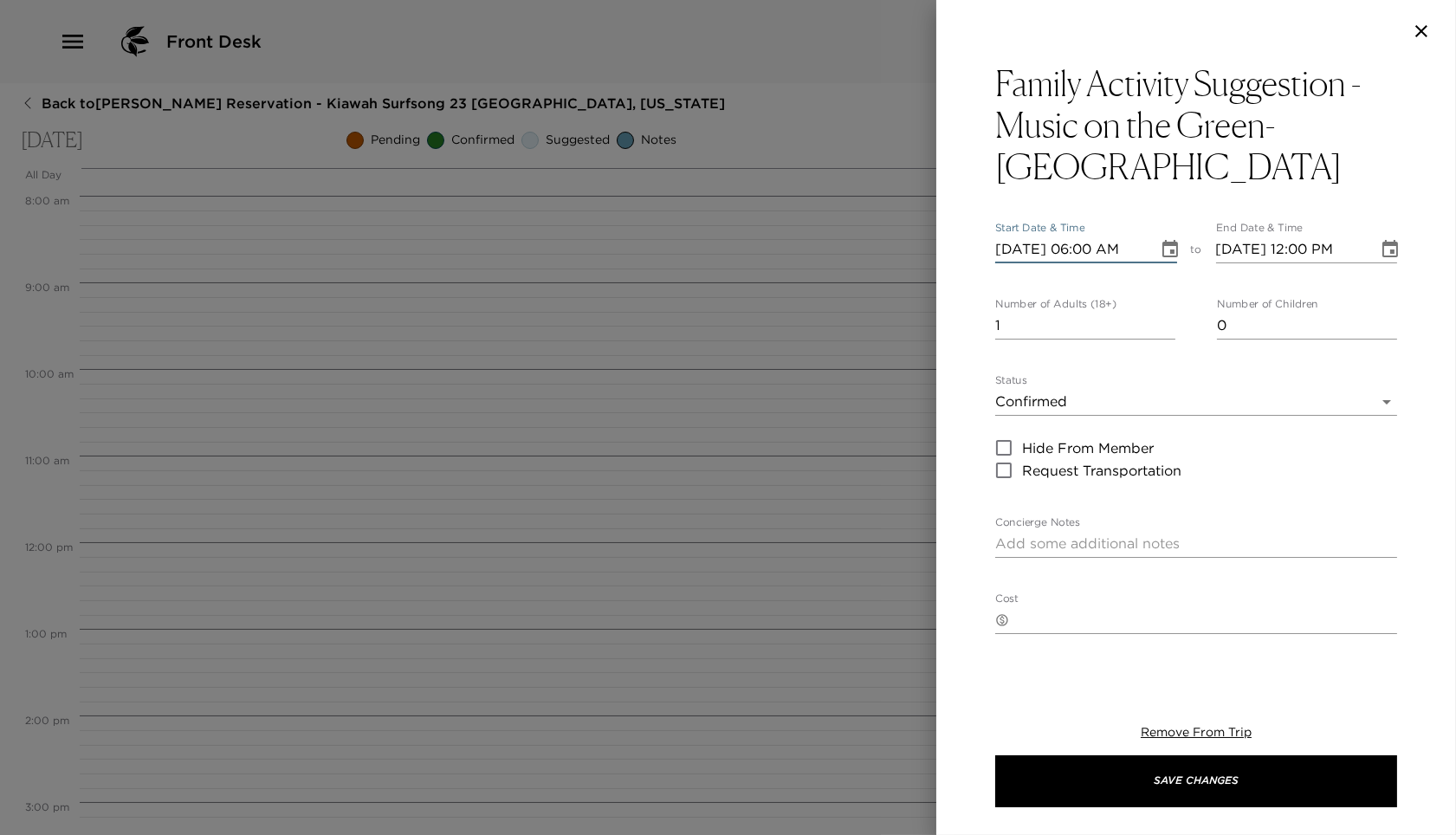 scroll, scrollTop: 0, scrollLeft: 1, axis: horizontal 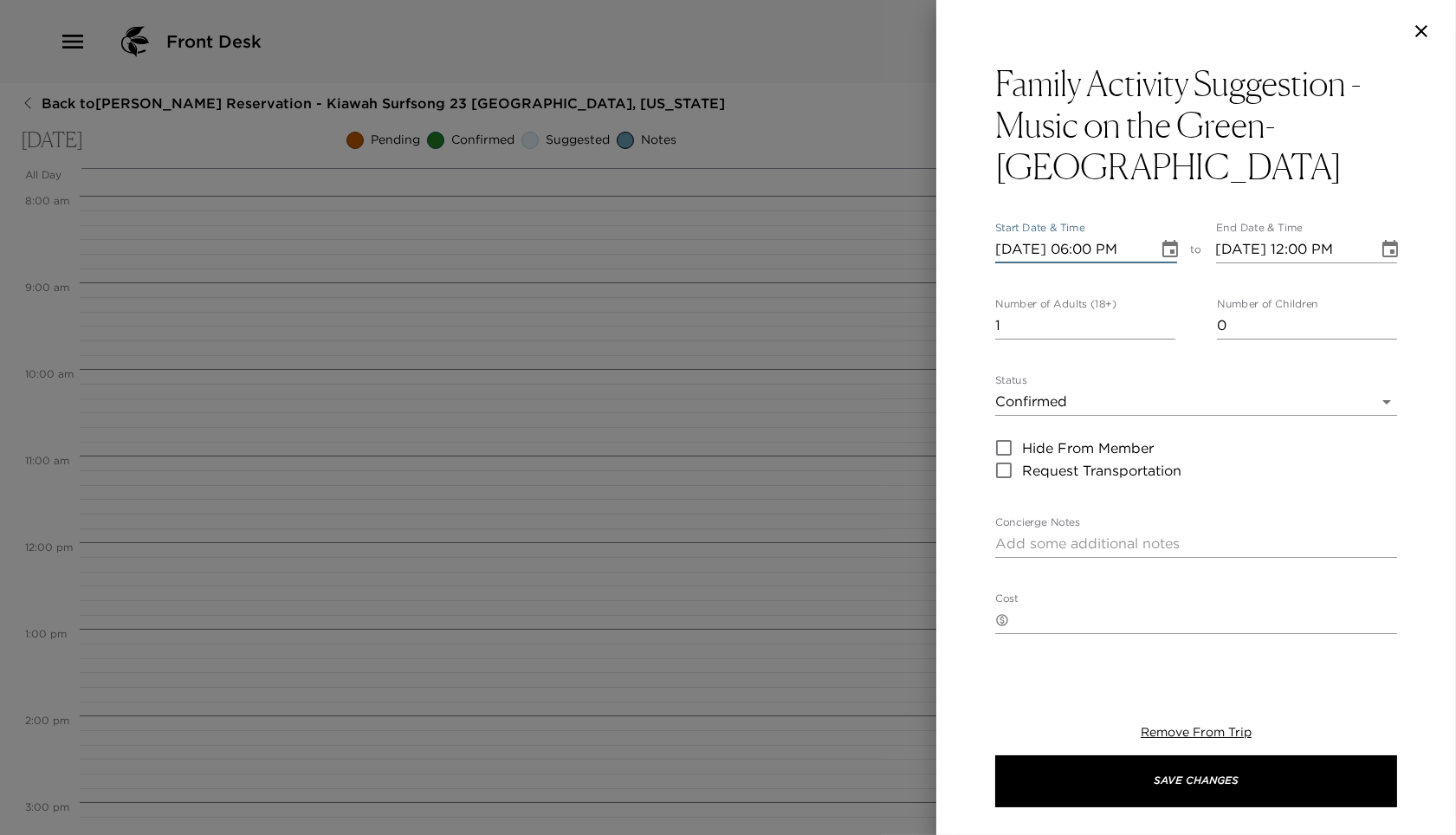 type on "[DATE] 07:00 PM" 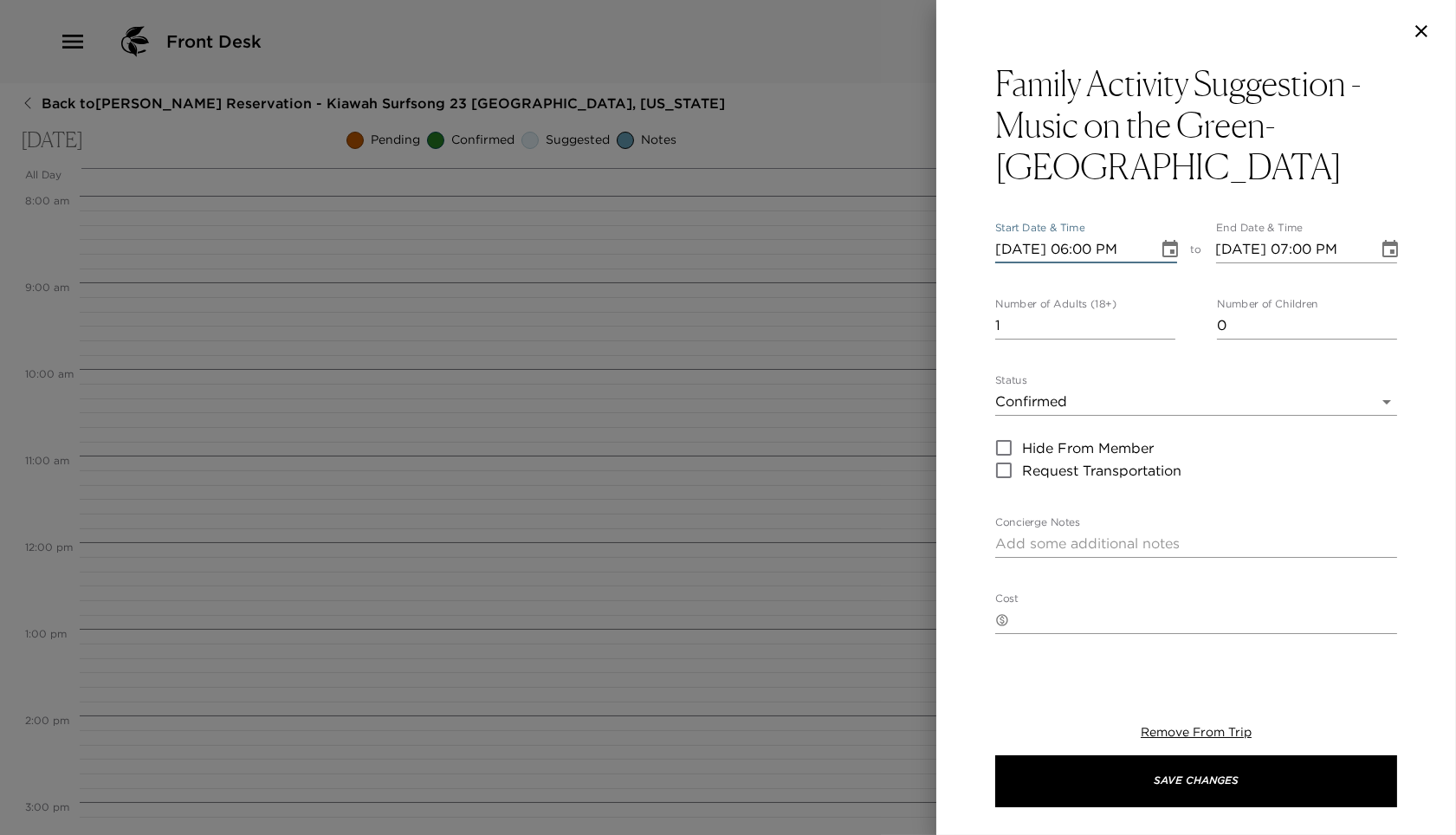 type on "[DATE] 06:00 PM" 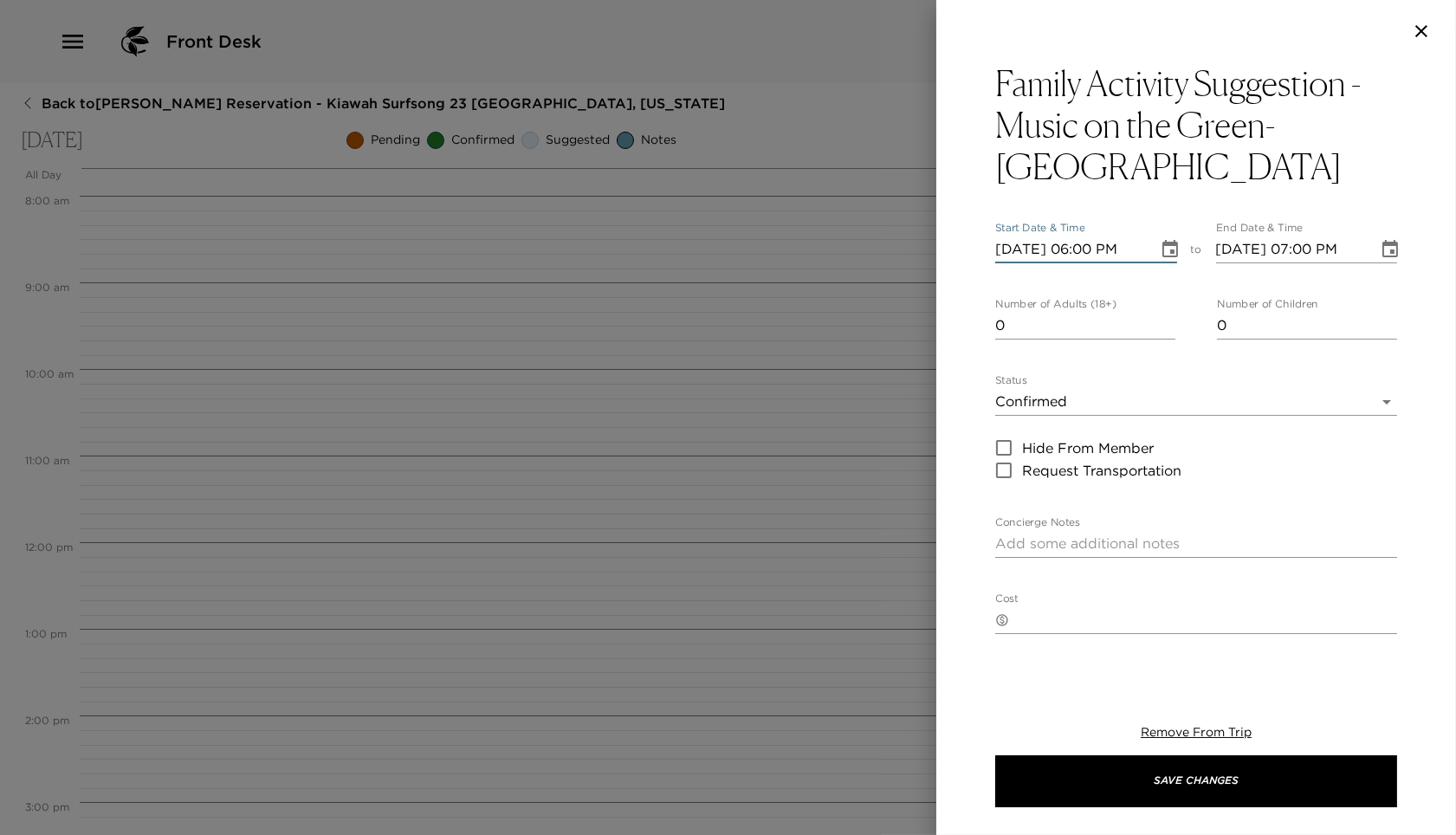type on "0" 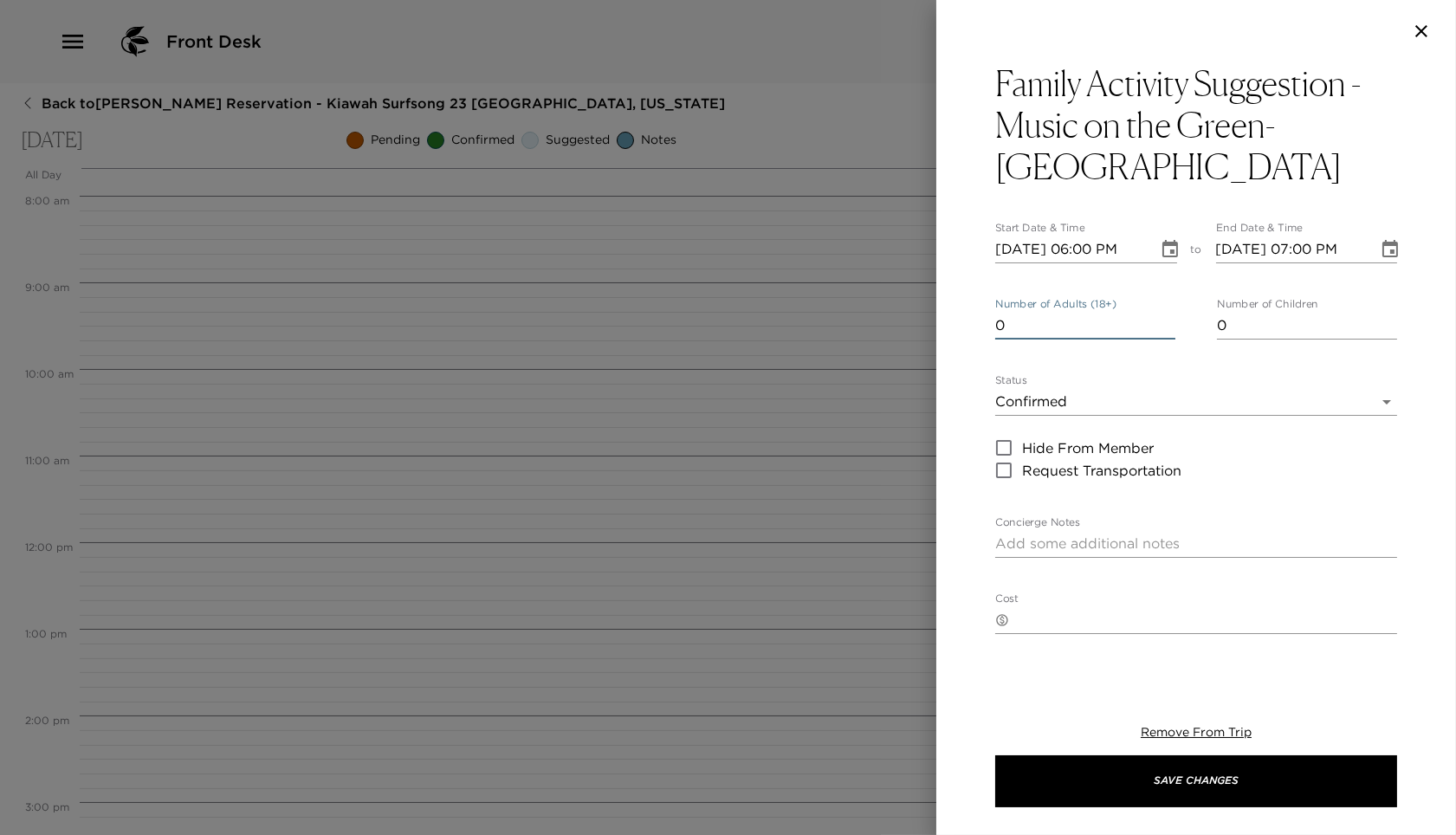 scroll, scrollTop: 0, scrollLeft: 0, axis: both 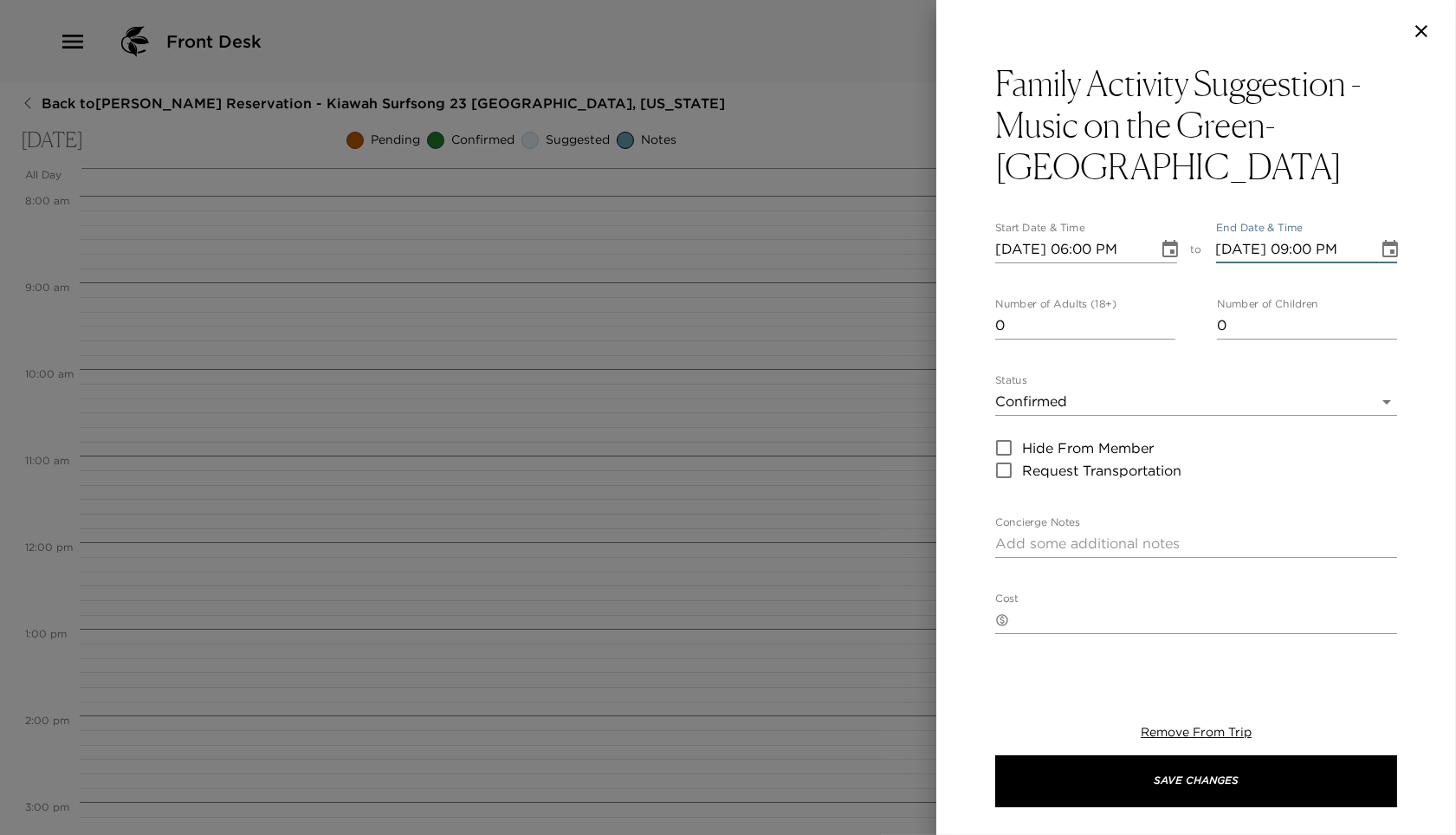 type on "[DATE] 09:00 PM" 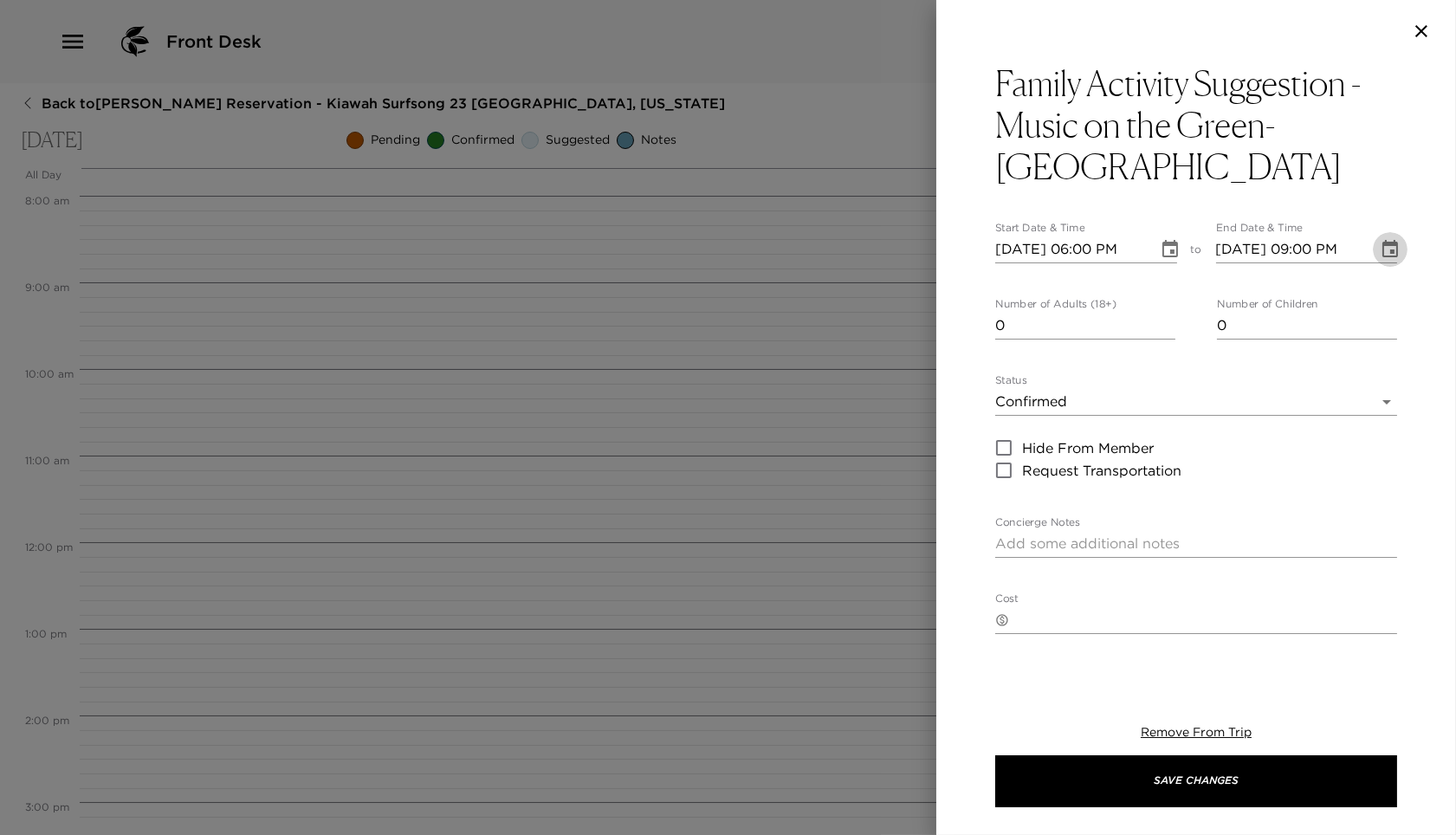 type 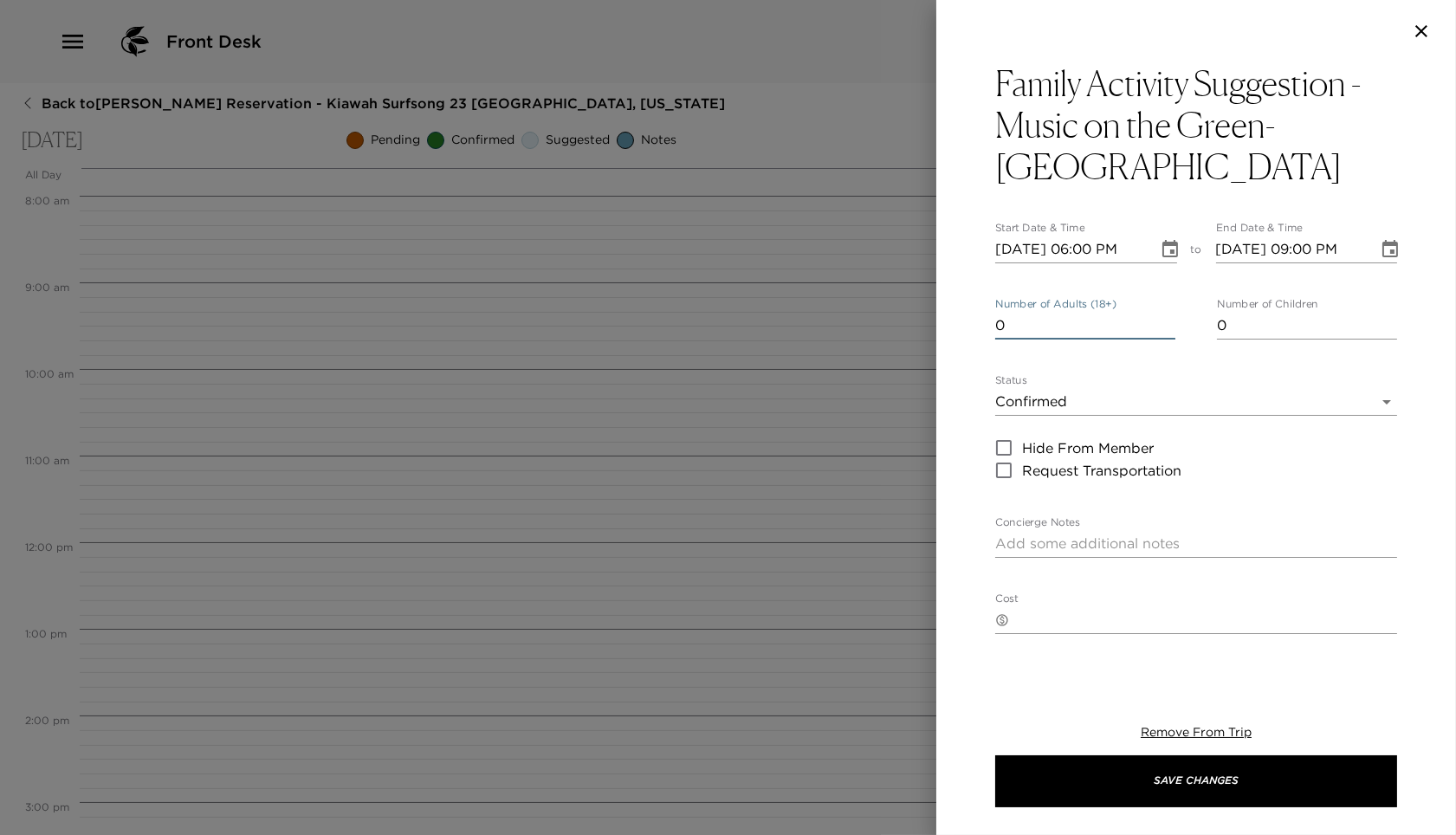 click on "Front Desk Back to  [PERSON_NAME] Reservation - [GEOGRAPHIC_DATA] 23 [GEOGRAPHIC_DATA], [US_STATE] [DATE] Pending Confirmed Suggested Notes Trip View Agenda View PDF View Print All Day [DATE] 12:00 AM 1:00 AM 2:00 AM 3:00 AM 4:00 AM 5:00 AM 6:00 AM 7:00 AM 8:00 AM 9:00 AM 10:00 AM 11:00 AM 12:00 PM 1:00 PM 2:00 PM 3:00 PM 4:00 PM 5:00 PM 6:00 PM 7:00 PM 8:00 PM 9:00 PM 10:00 PM 11:00 PM Clone Custom music ​ Results (1) Music on the Green- Freshfields Village Family Activity Suggestion - Music on the Green- [GEOGRAPHIC_DATA] Start Date & Time [DATE] 06:00 PM to End Date & Time [DATE] 09:00 PM Number of Adults (18+) 0 Number of Children 0 Status Confirmed Confirmed Hide From Member Request Transportation Concierge Notes x Cost ​ x Address ​ [STREET_ADDRESS] x Phone Number ​ [PHONE_NUMBER] Email ​ Website ​ [URL][DOMAIN_NAME][DATE] Cancellation Policy ​ undefined" at bounding box center [728, 418] 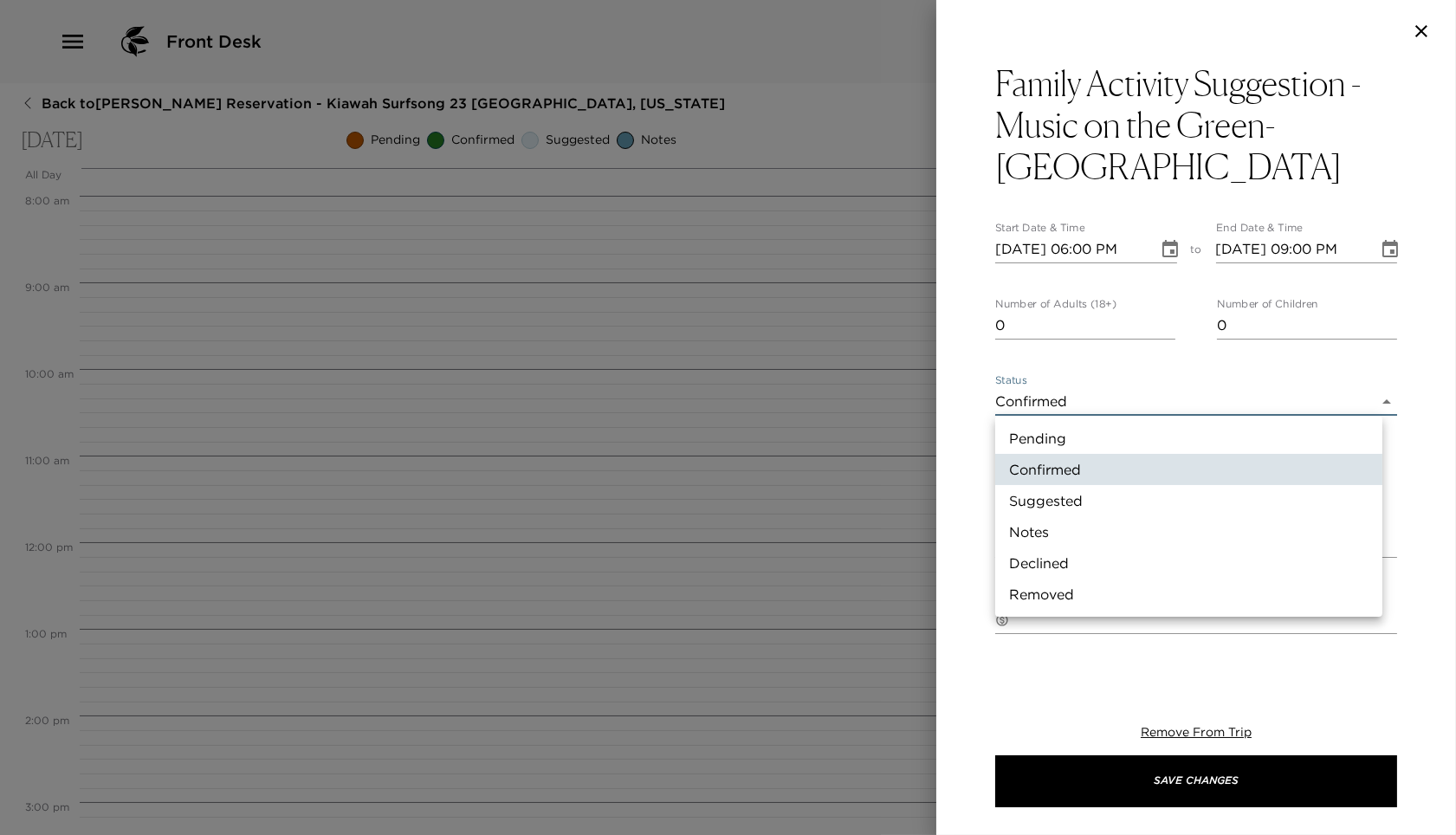 click on "Suggested" at bounding box center [1188, 501] 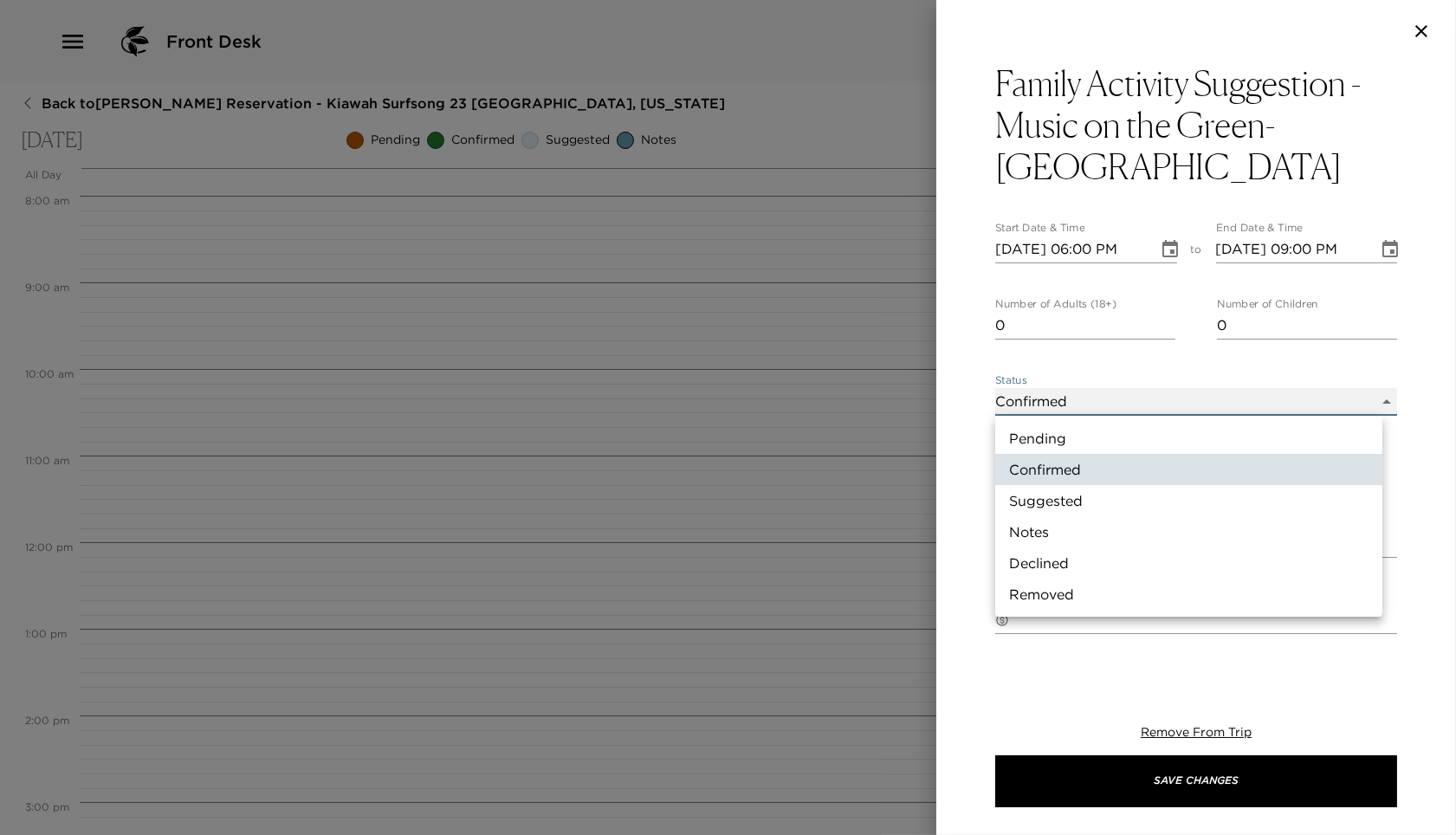 type on "Suggestion" 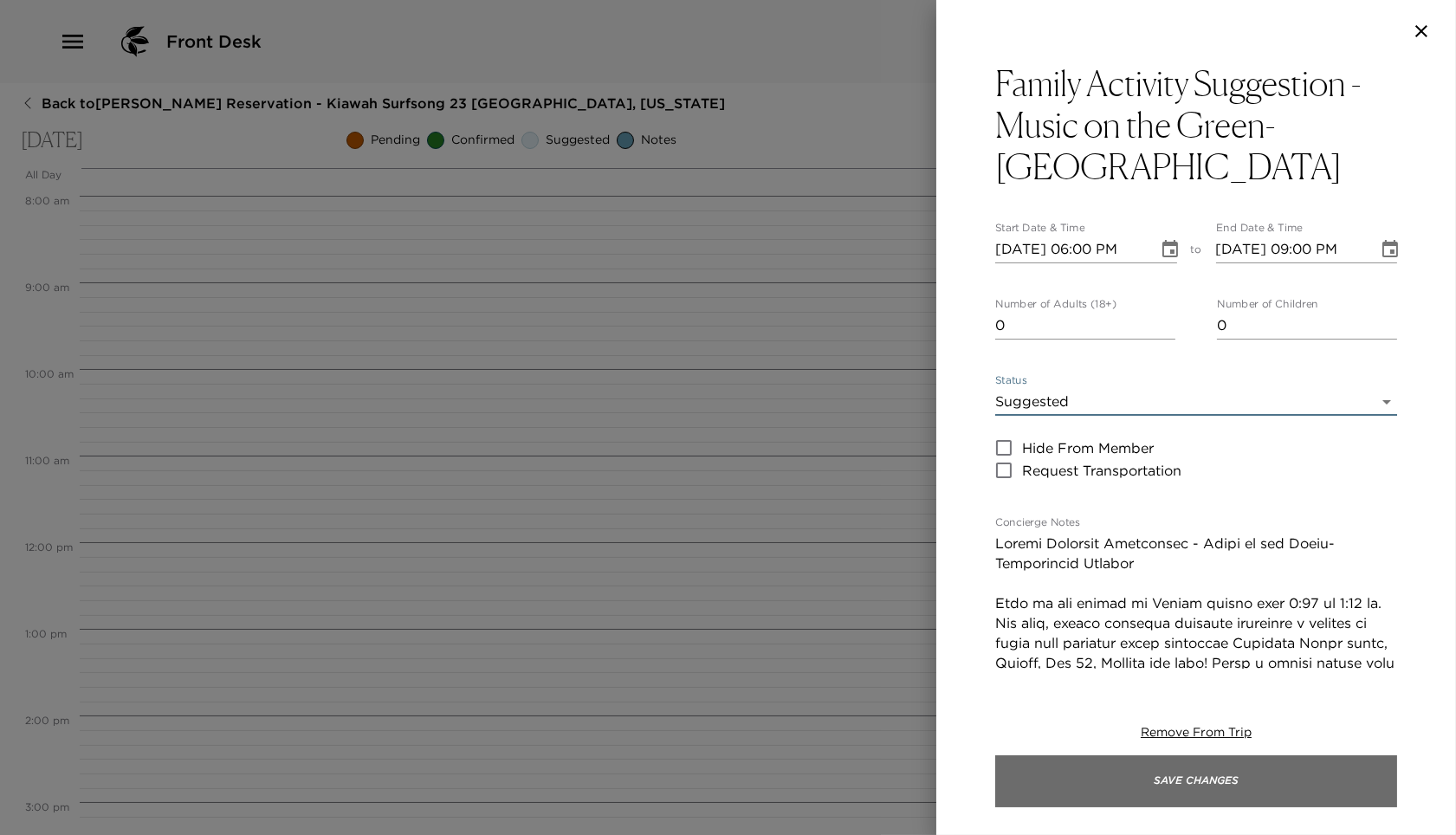 click on "Save Changes" at bounding box center (1196, 781) 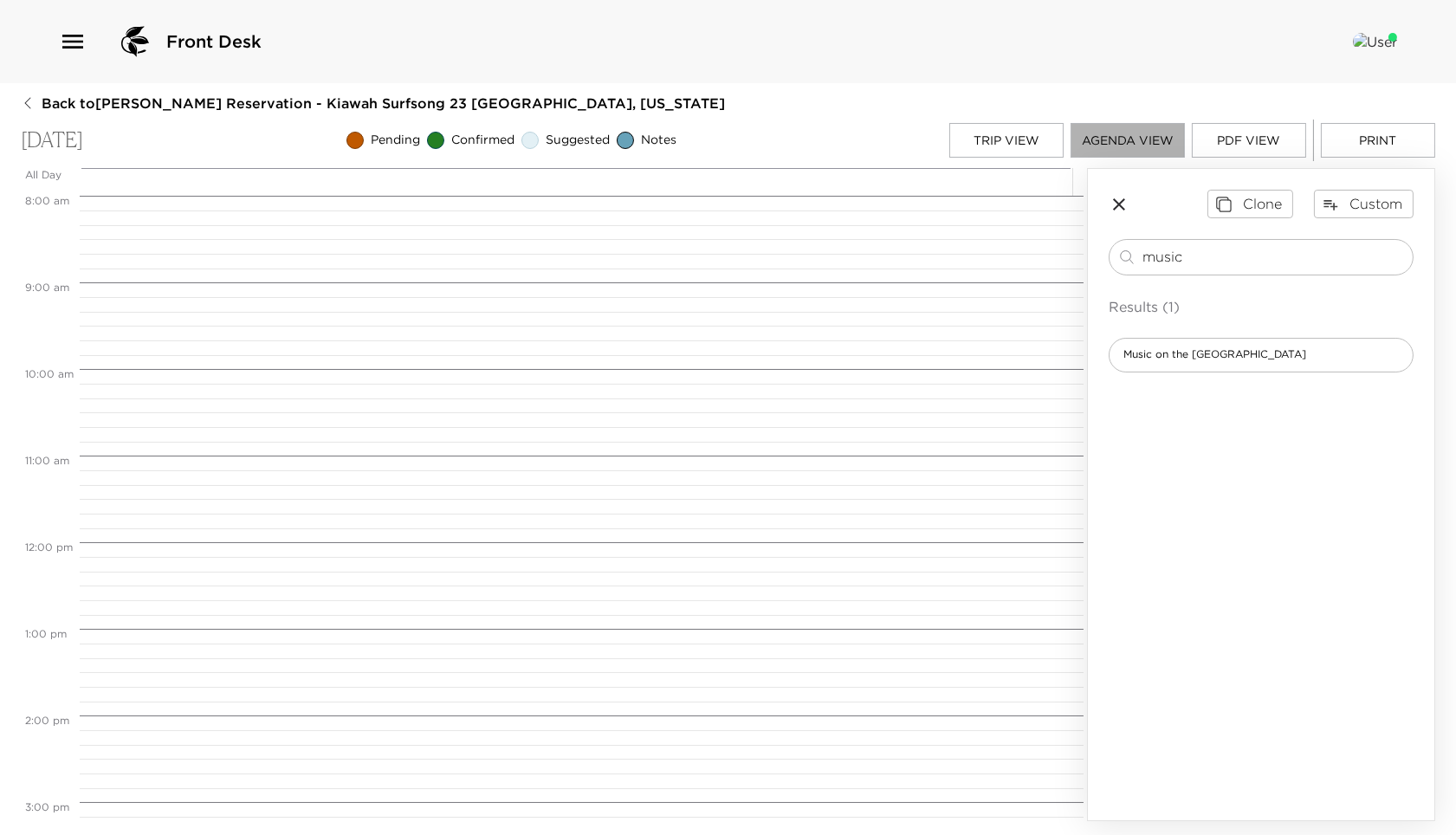 click on "Agenda View" at bounding box center (1128, 140) 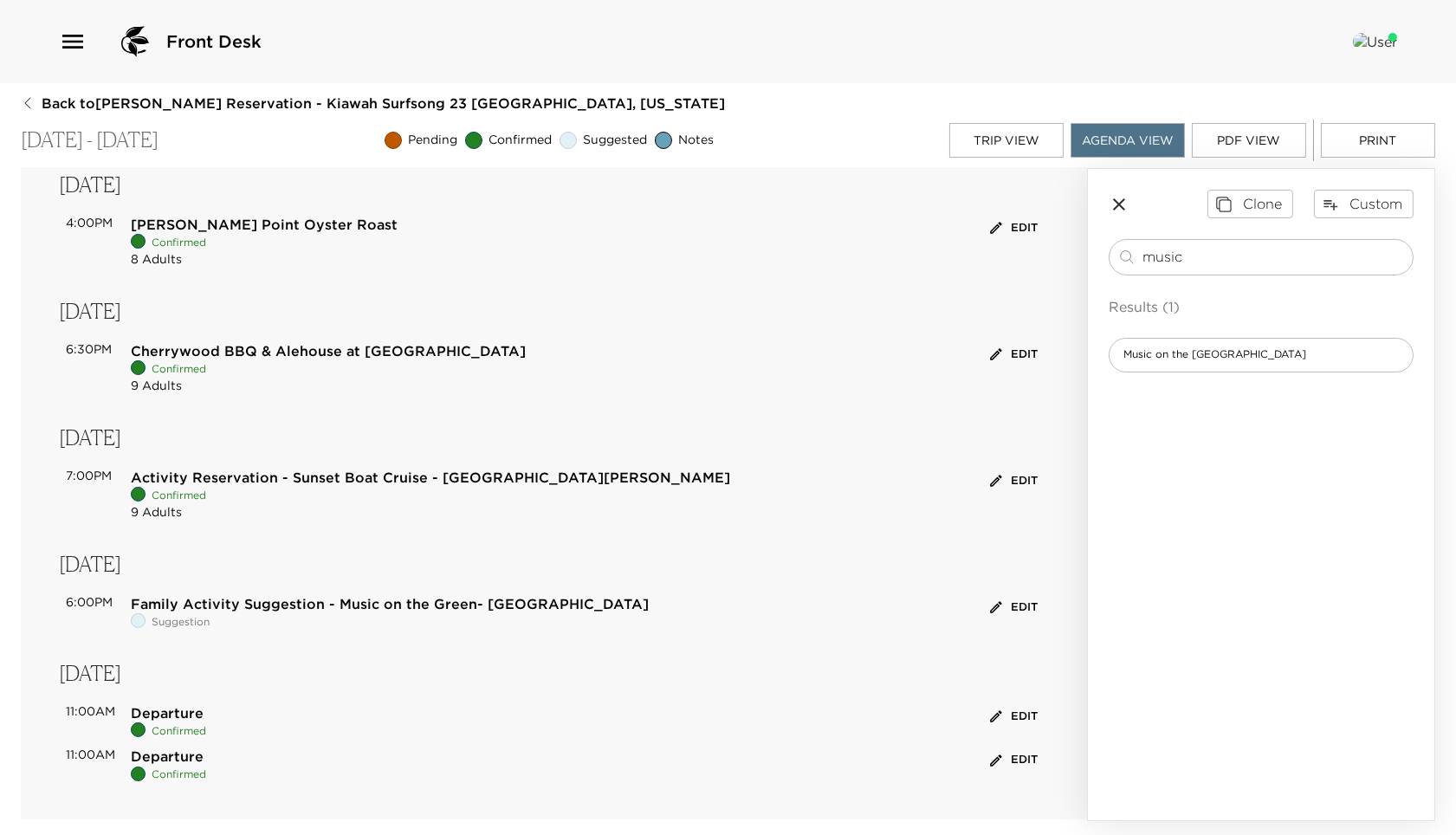 scroll, scrollTop: 236, scrollLeft: 0, axis: vertical 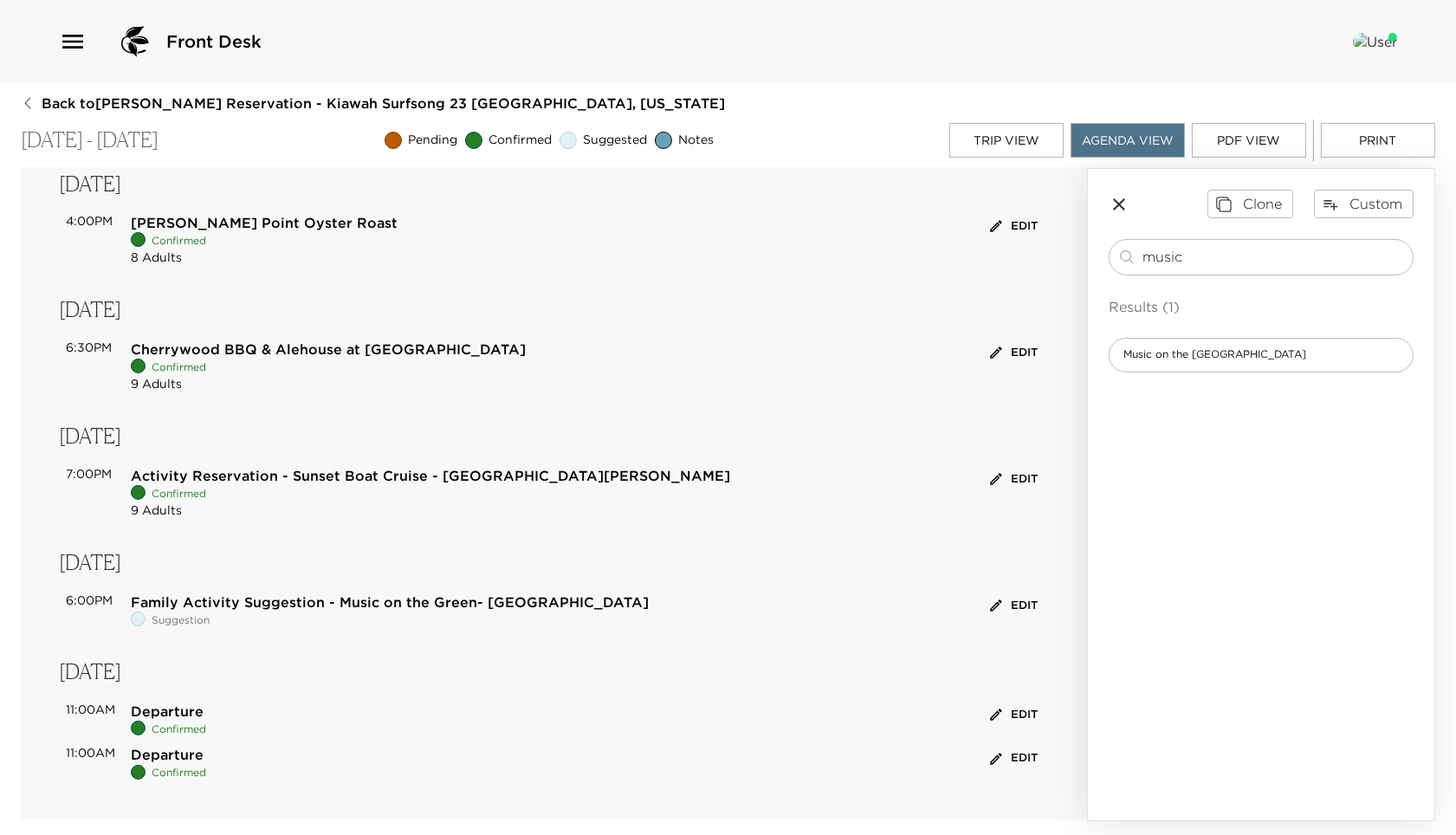 click on "Departure" at bounding box center [167, 754] 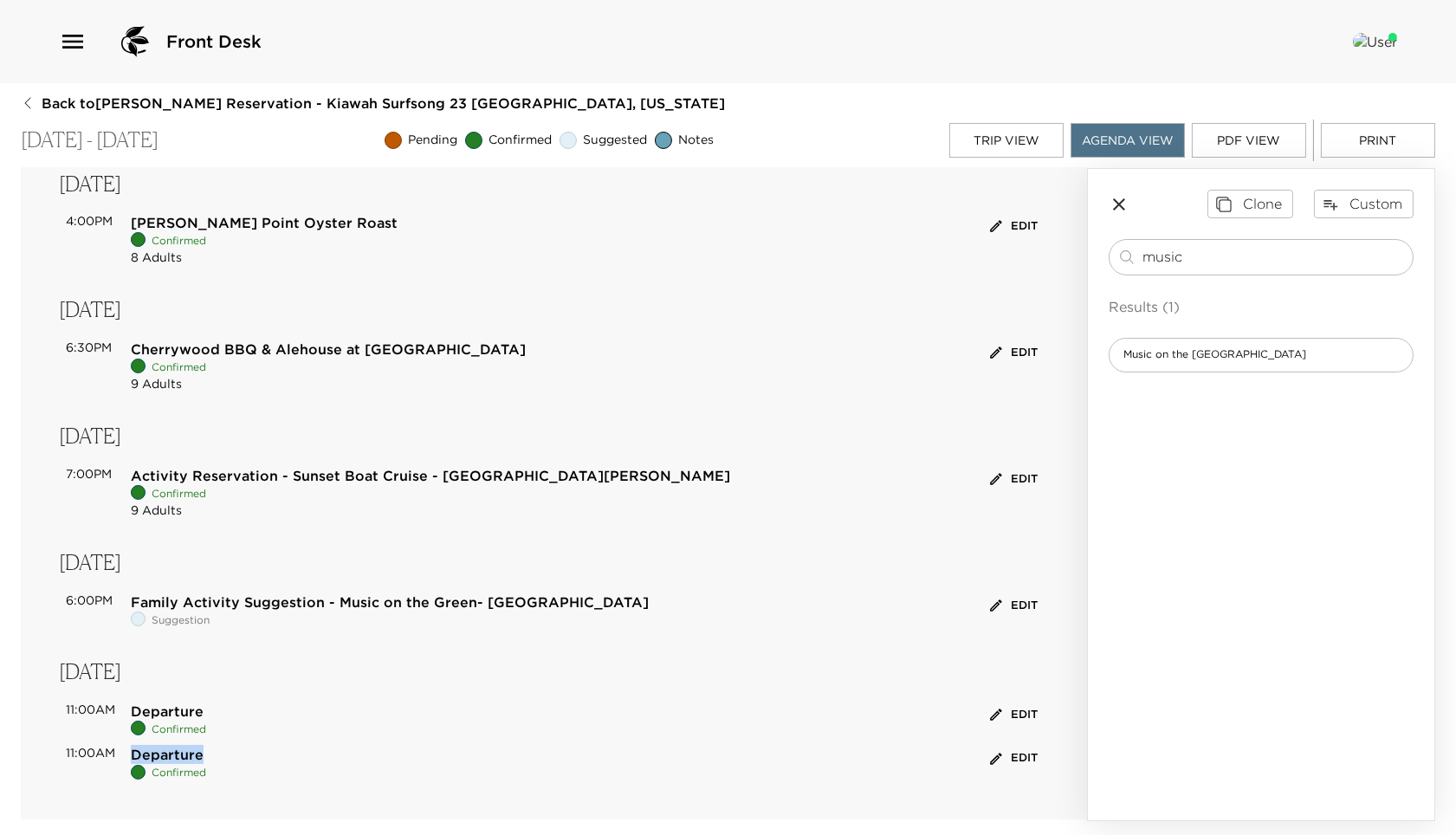 click on "Departure" at bounding box center [167, 754] 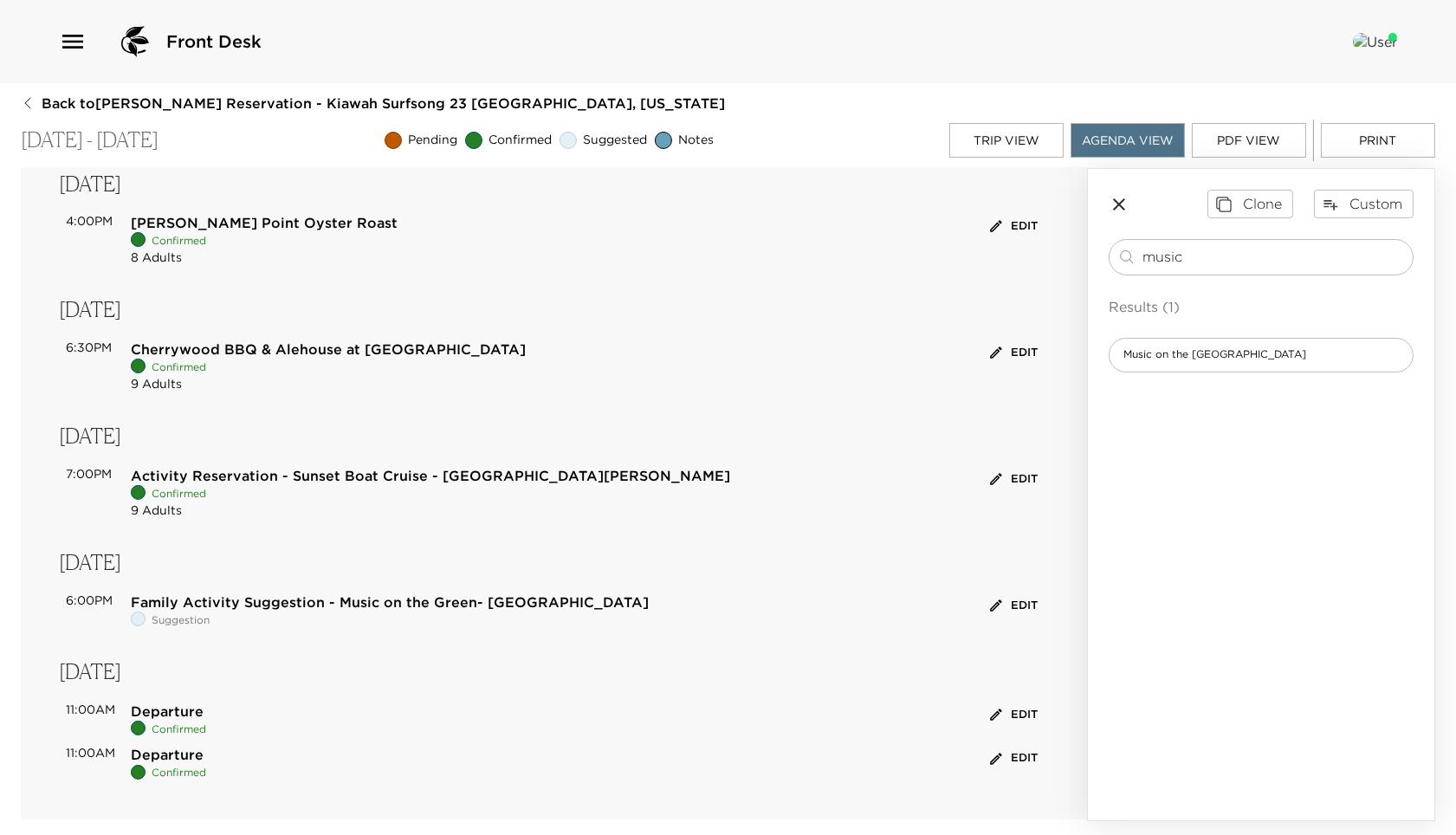 click on "Confirmed" at bounding box center (178, 773) 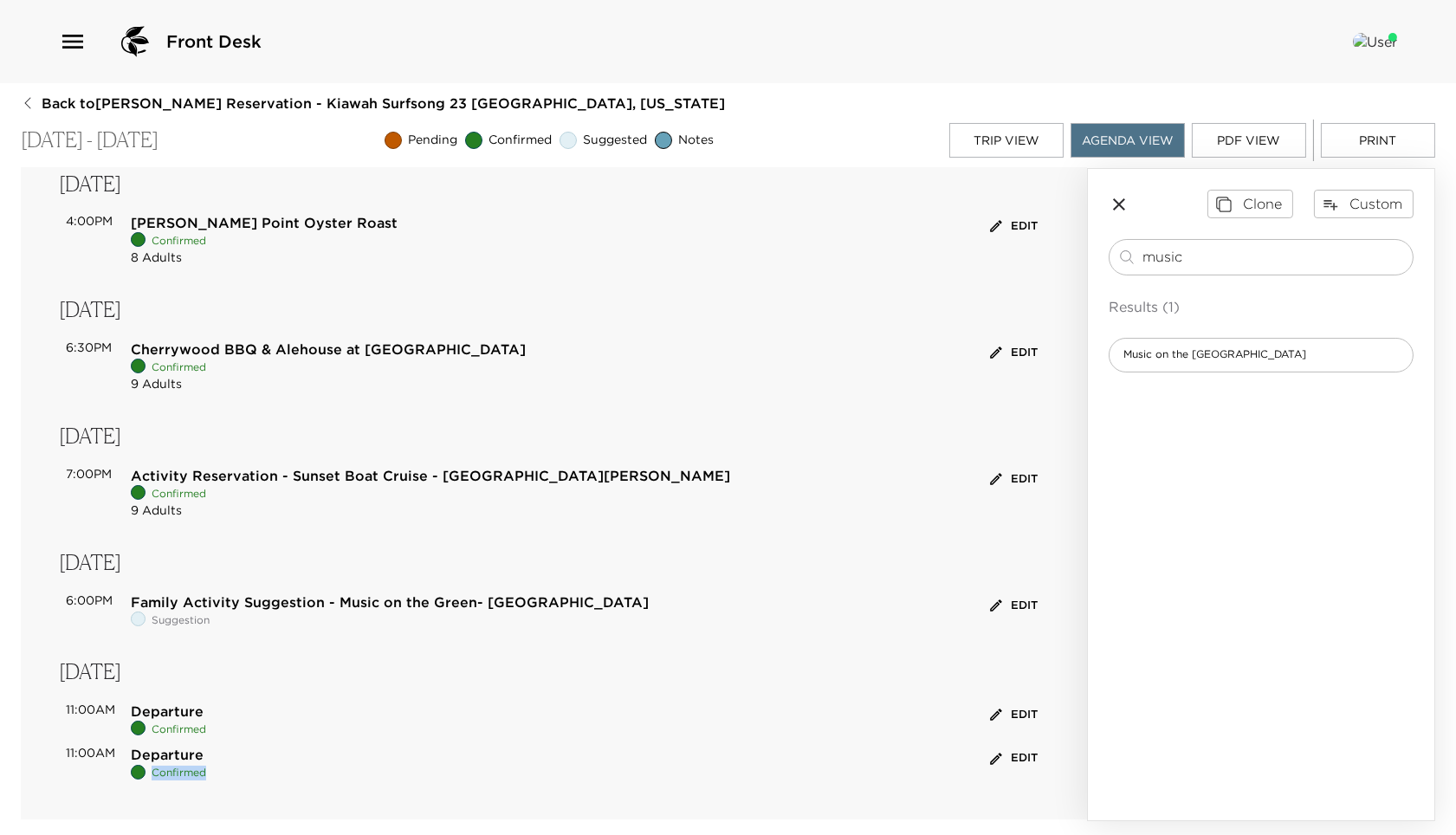 click on "Confirmed" at bounding box center (178, 773) 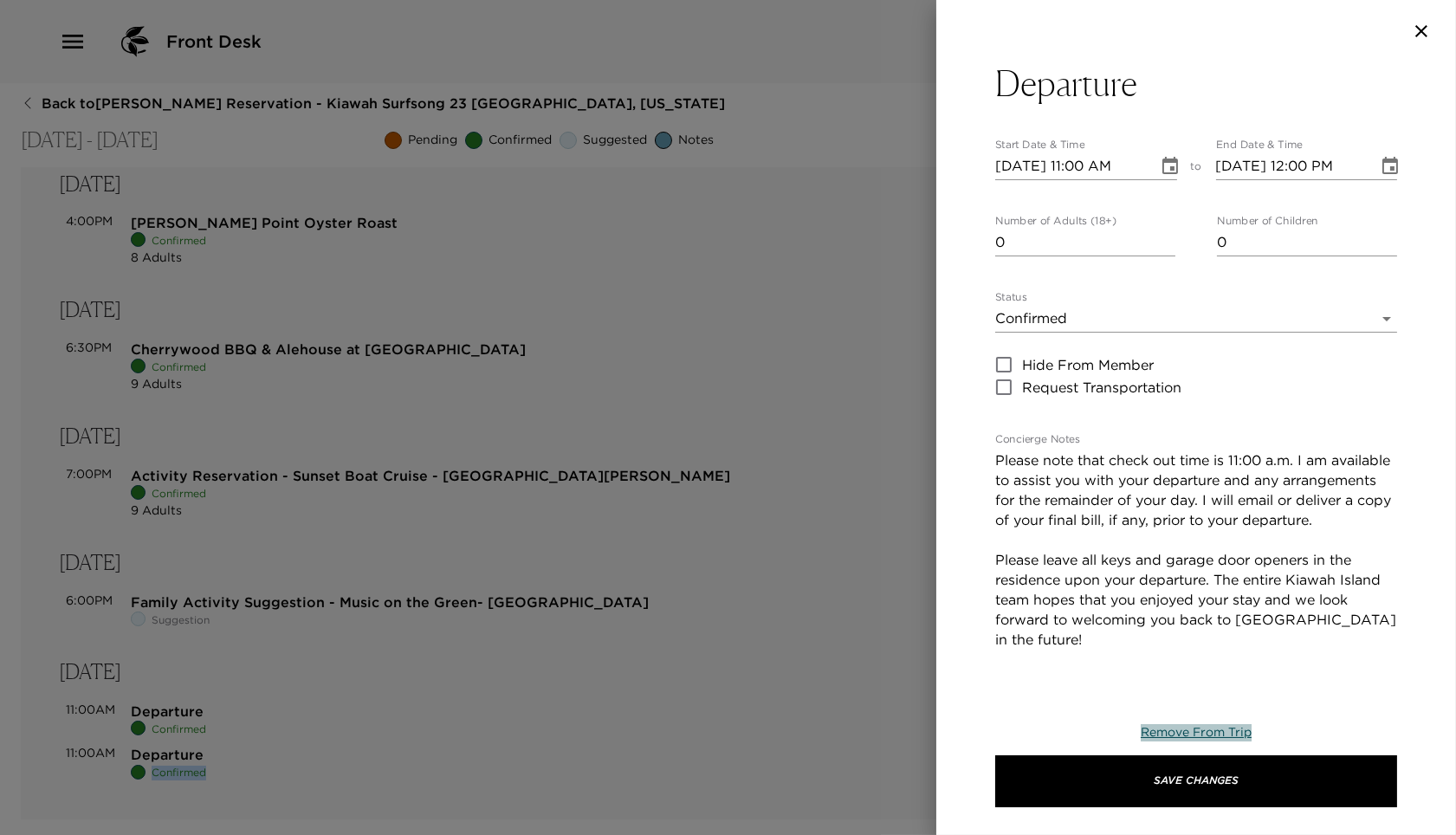 click on "Remove From Trip" at bounding box center (1196, 732) 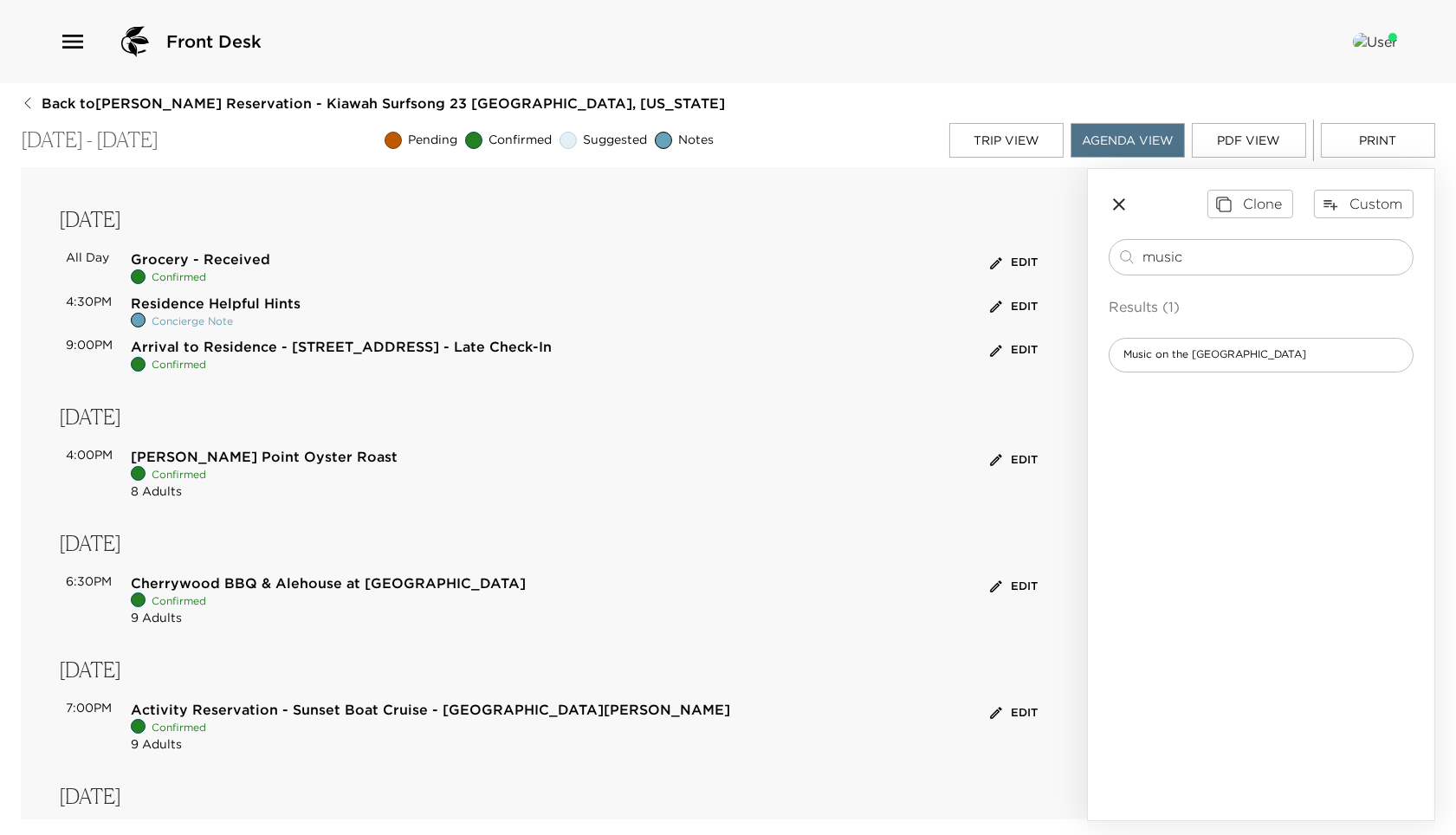 scroll, scrollTop: 0, scrollLeft: 0, axis: both 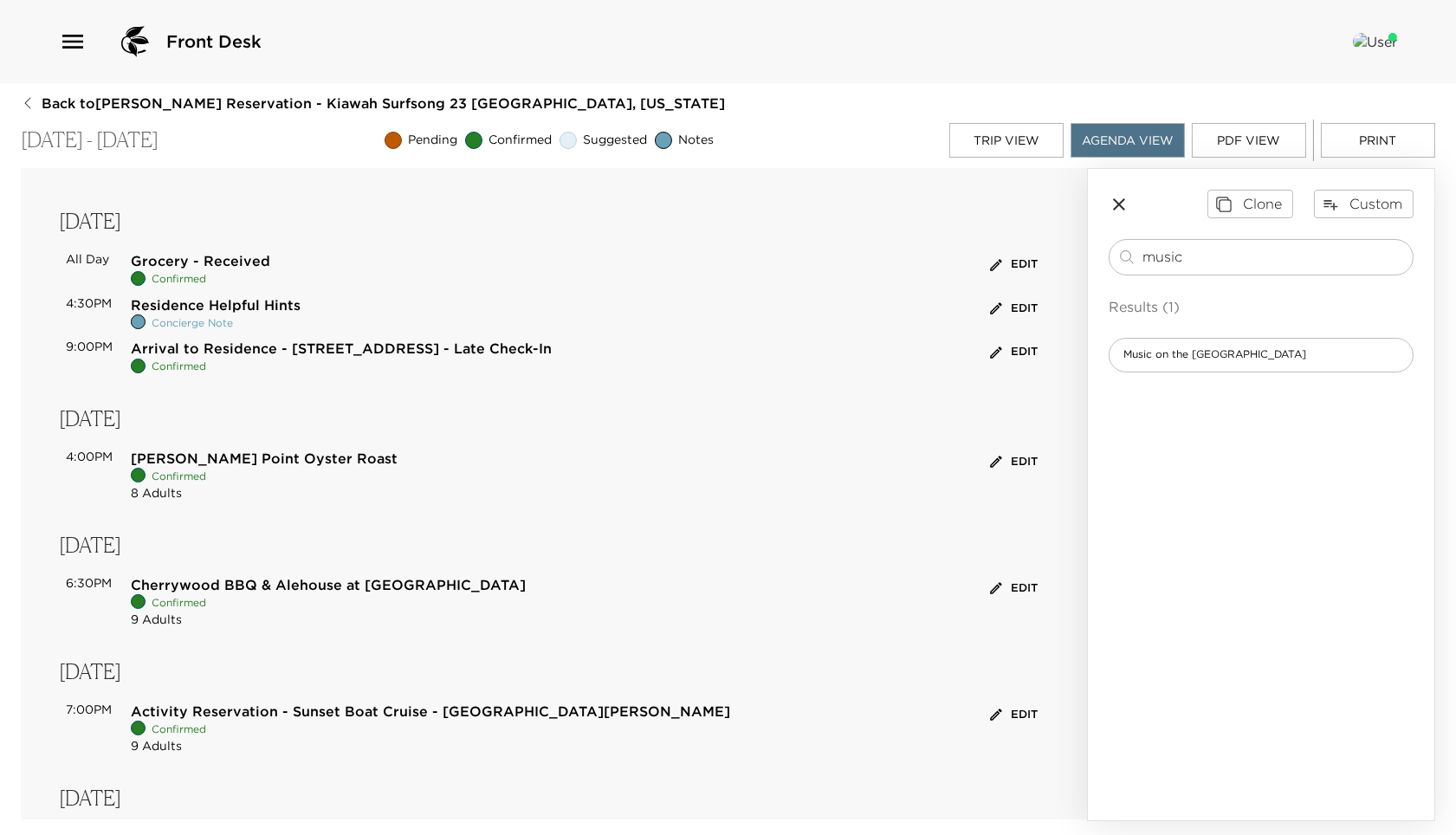 click on "Print" at bounding box center (1378, 140) 